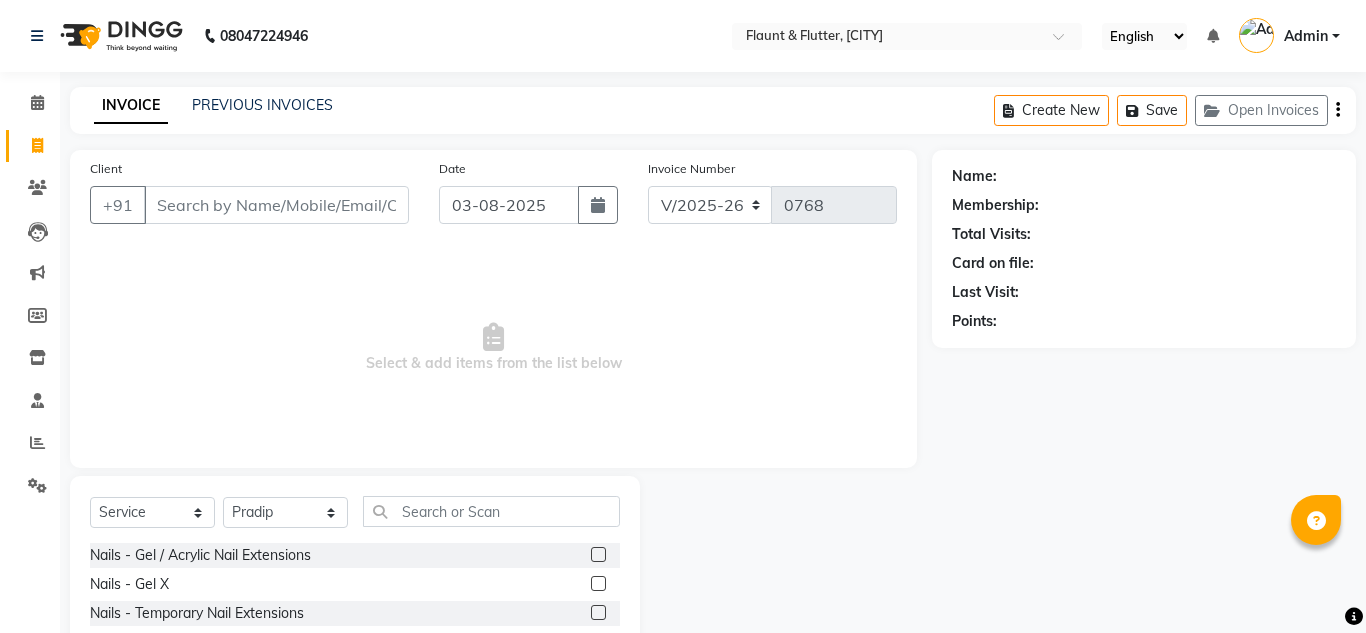 select on "4941" 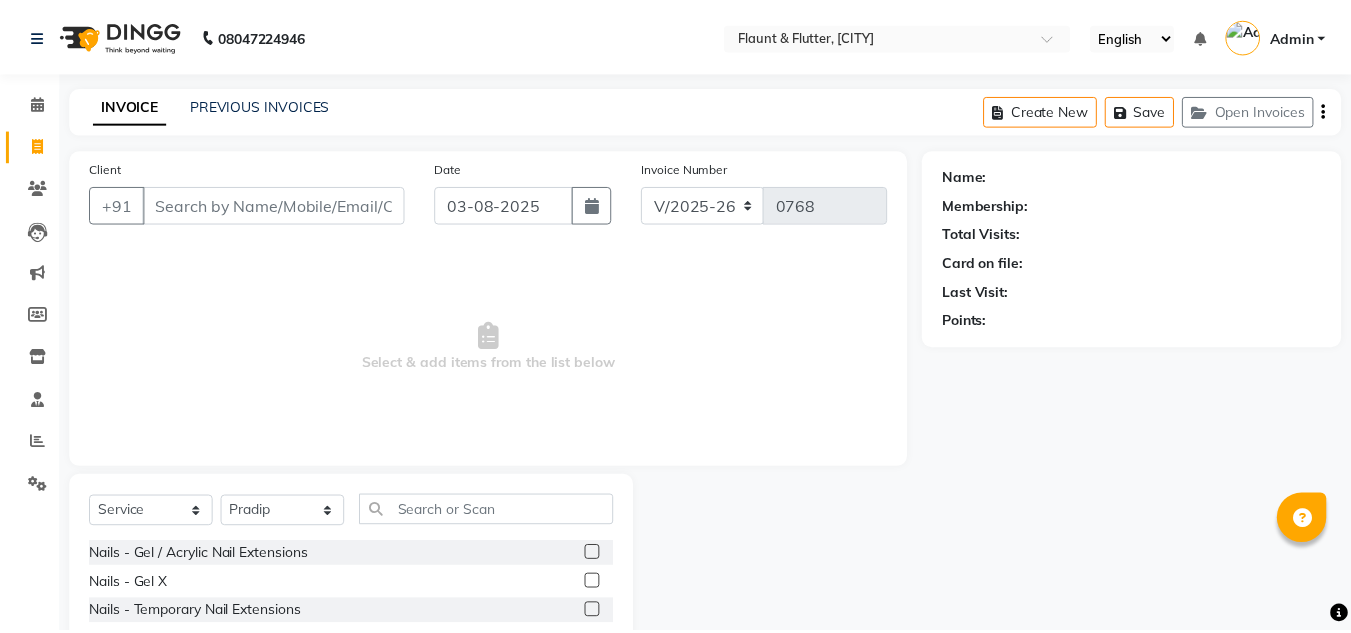 scroll, scrollTop: 168, scrollLeft: 0, axis: vertical 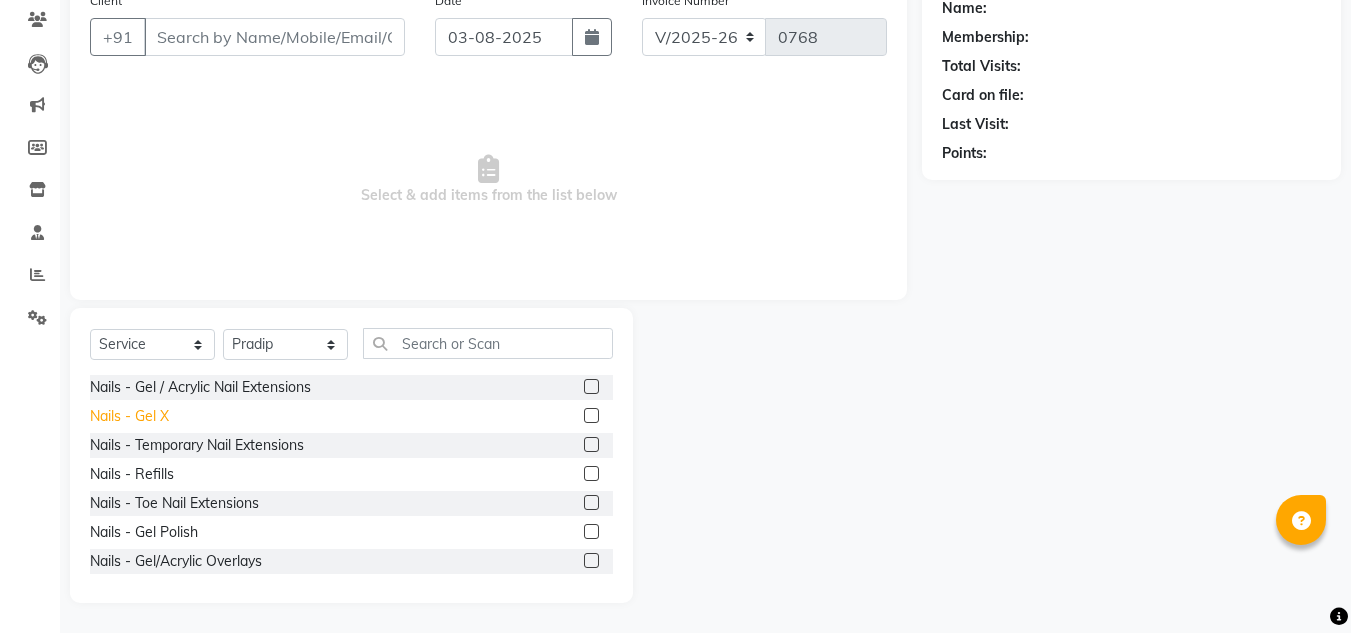click on "Nails - Gel X" 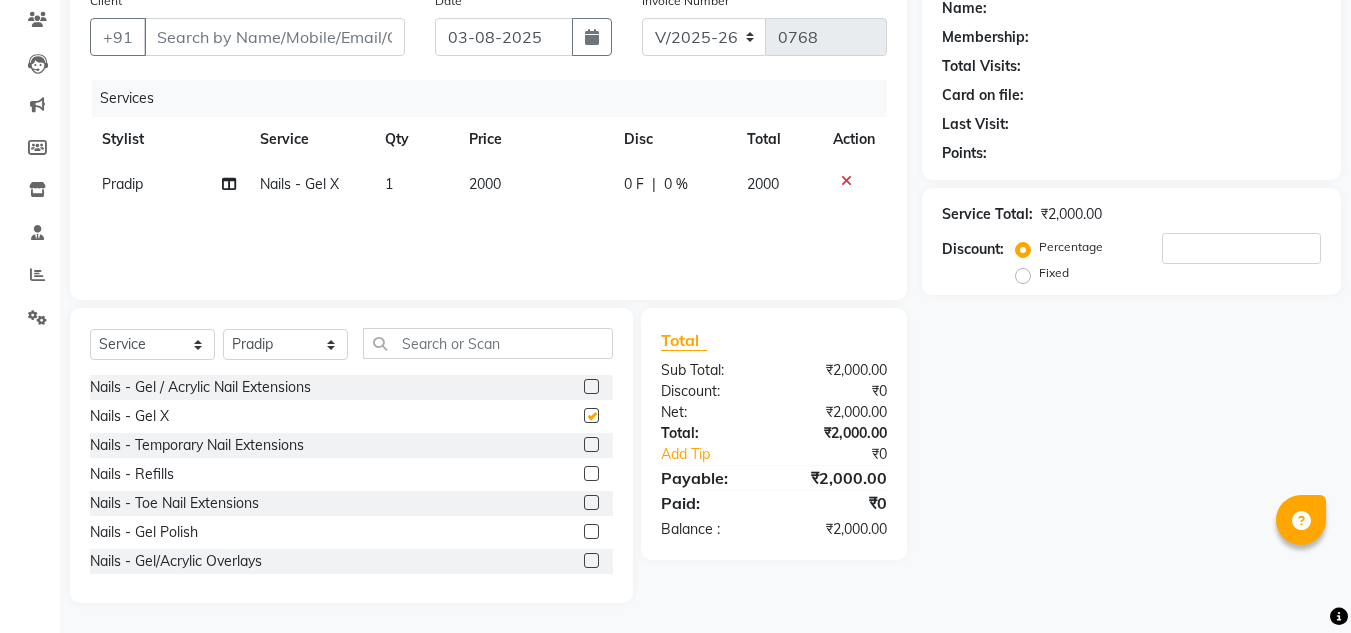 checkbox on "false" 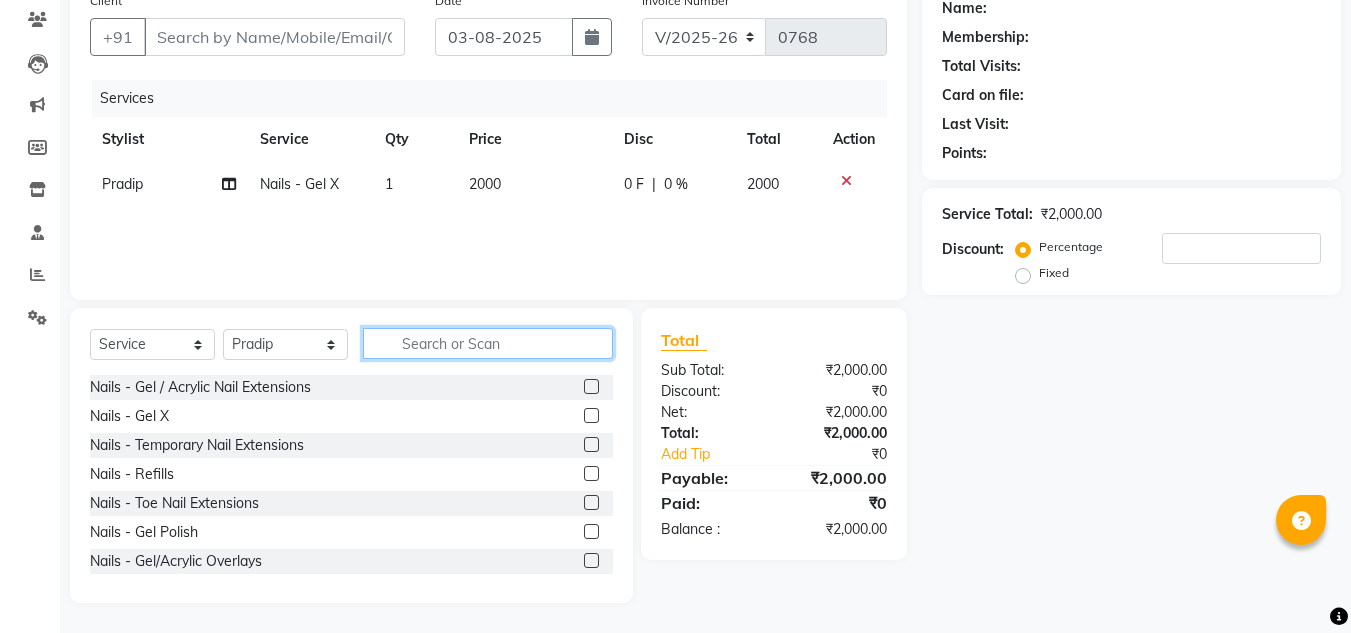 click 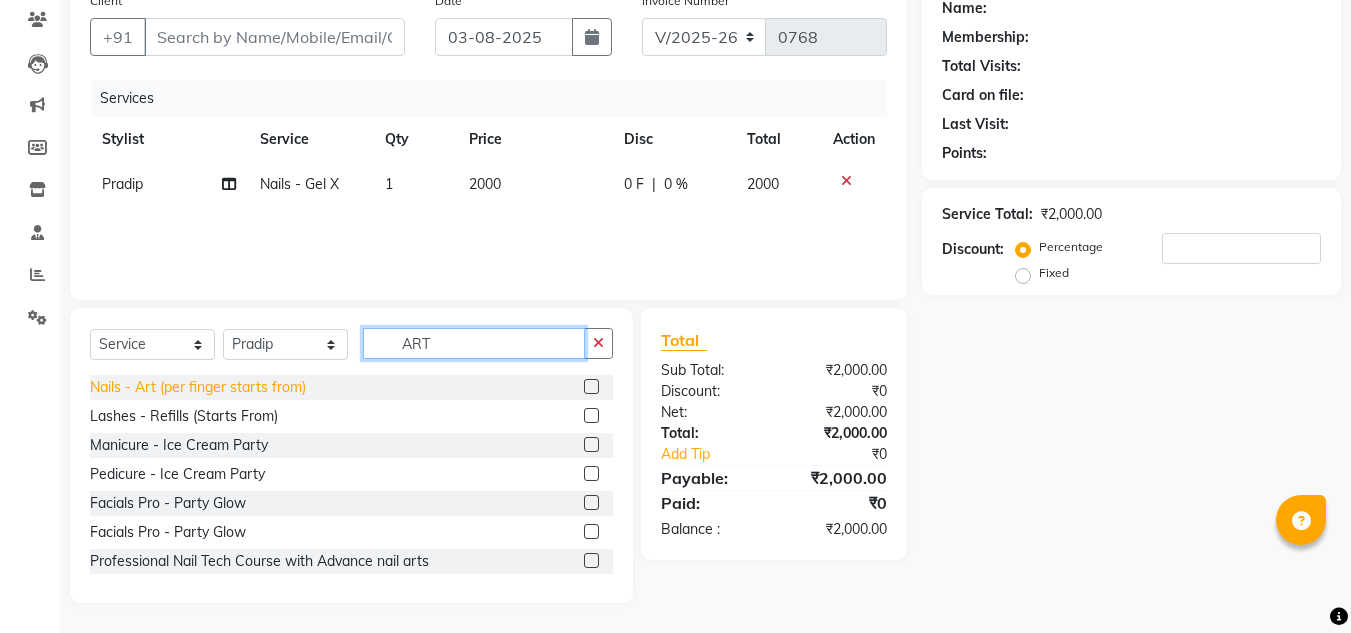 type on "ART" 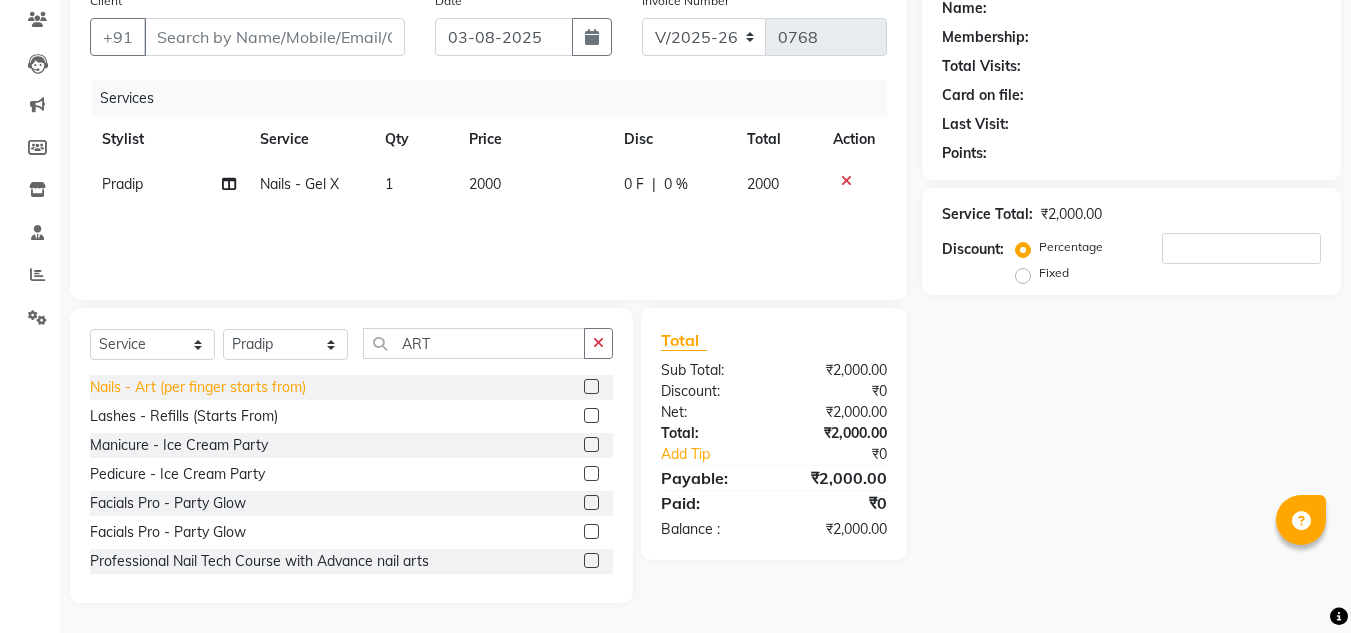 click on "Nails - Art (per finger starts from)" 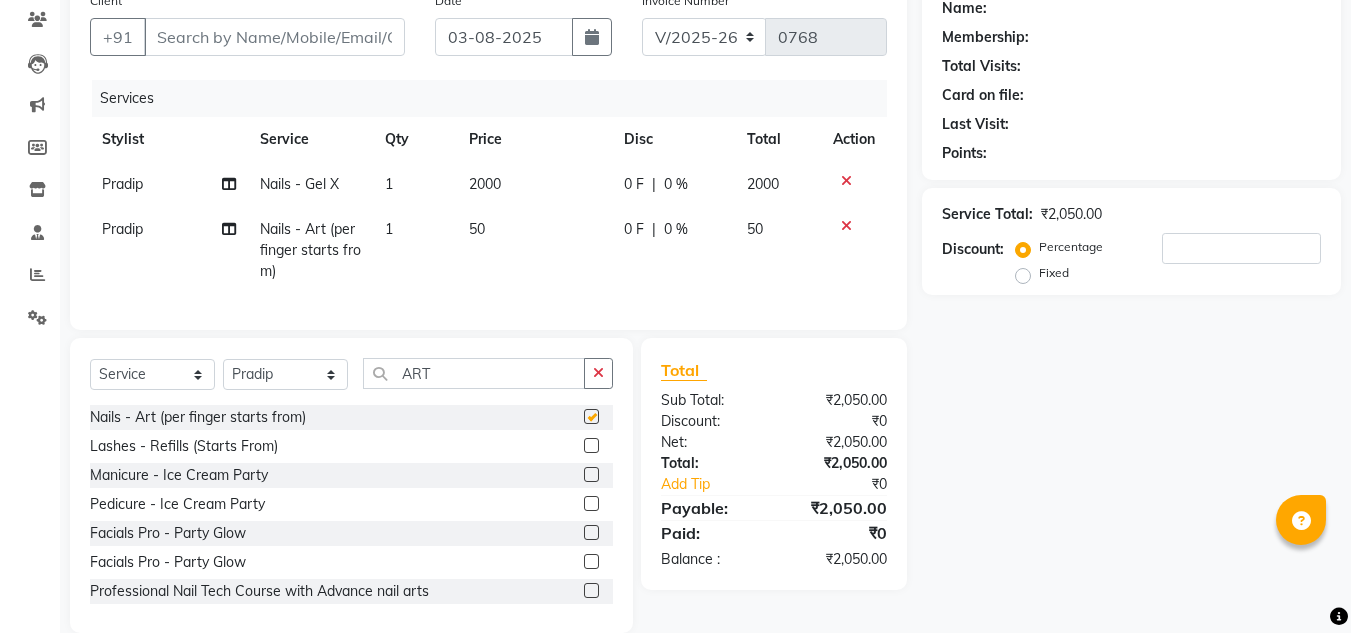 checkbox on "false" 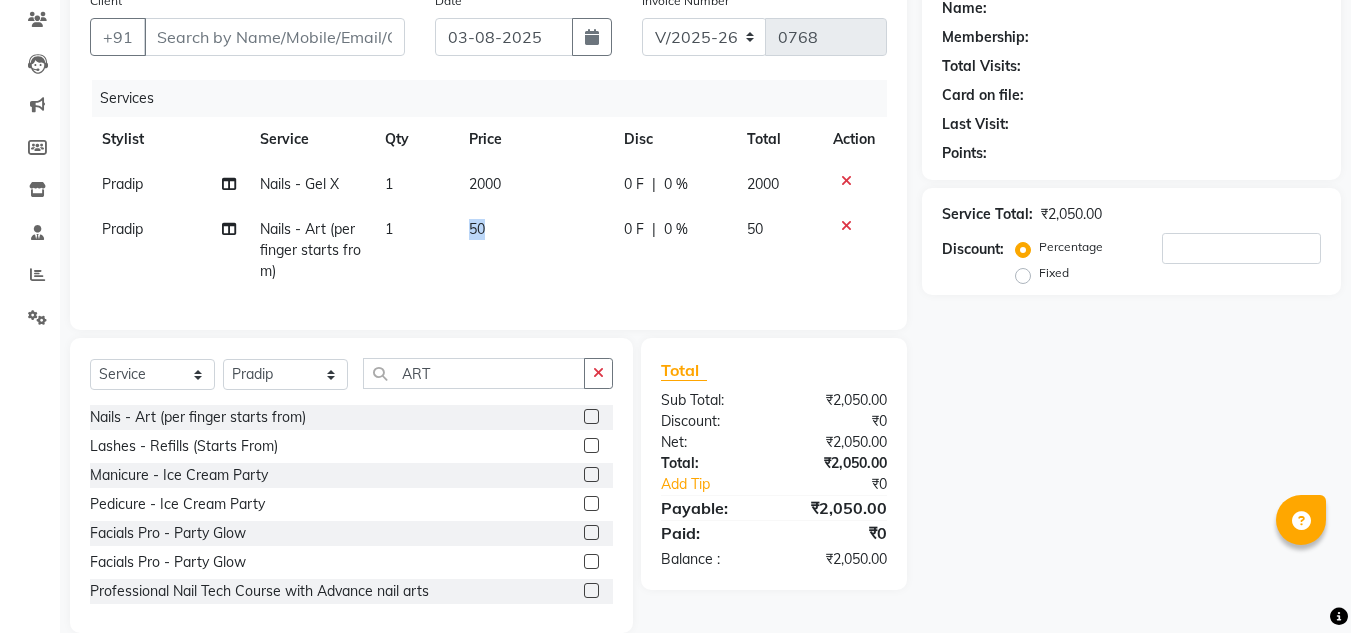 drag, startPoint x: 467, startPoint y: 218, endPoint x: 493, endPoint y: 233, distance: 30.016663 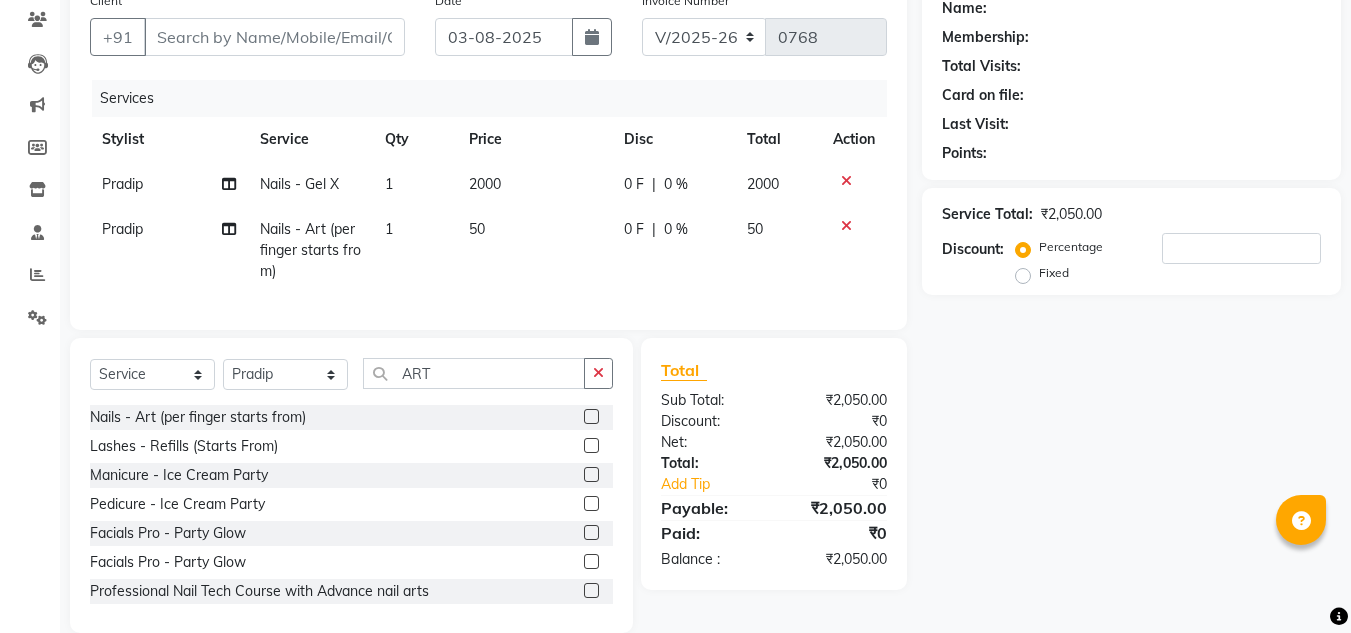 select on "68227" 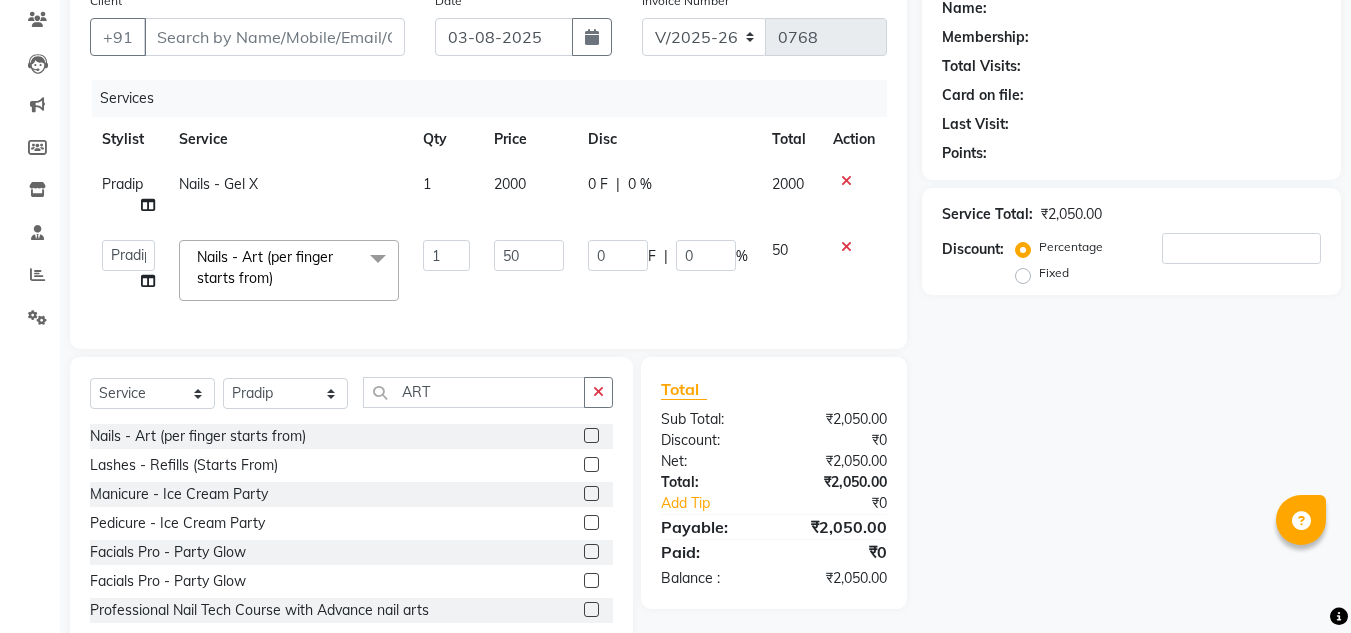 click on "50" 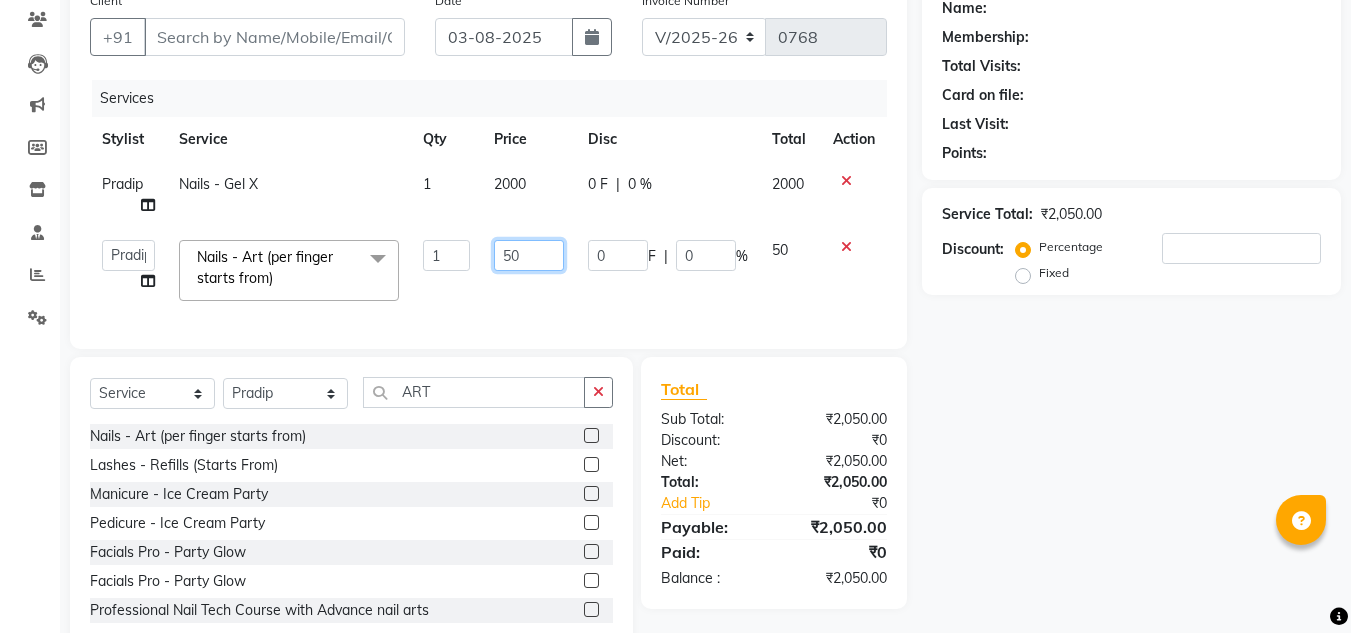 click on "50" 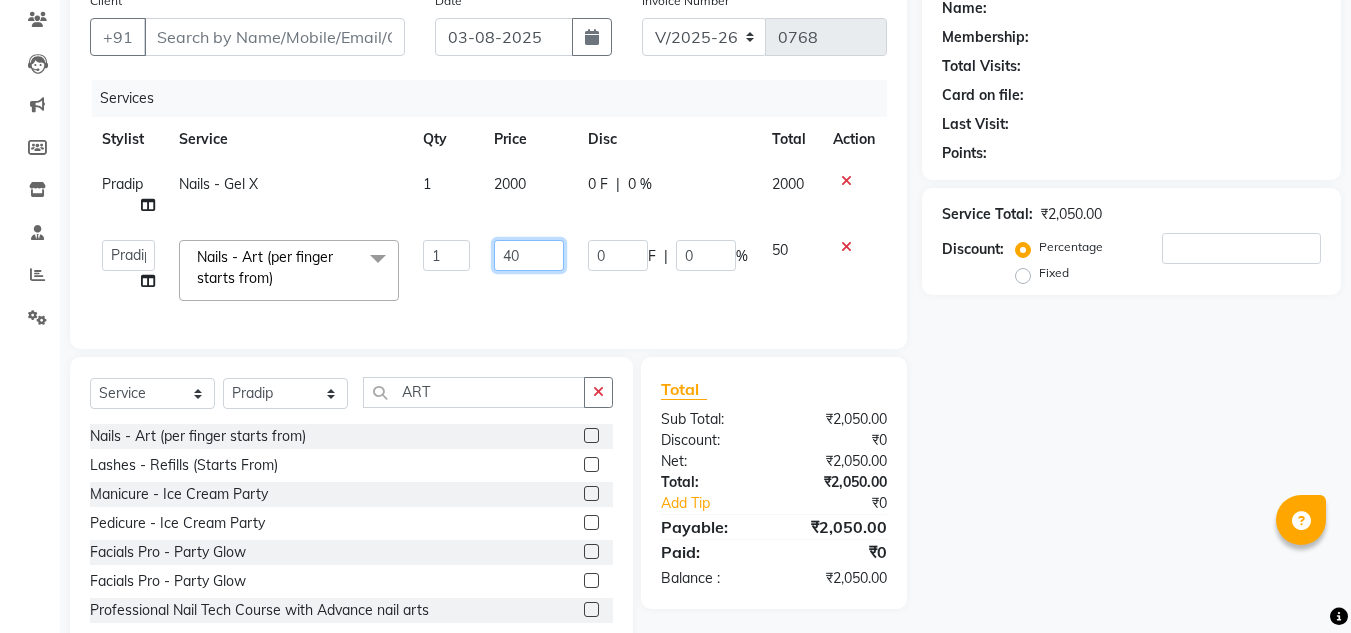 type on "400" 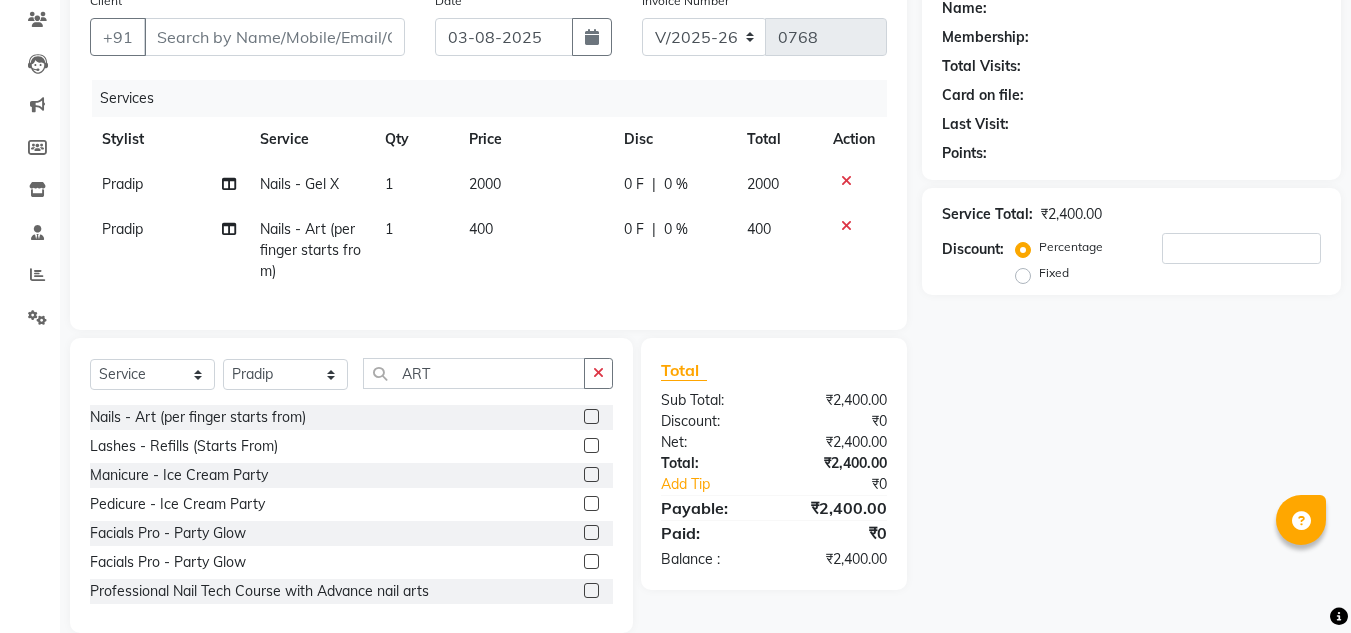 click on "400" 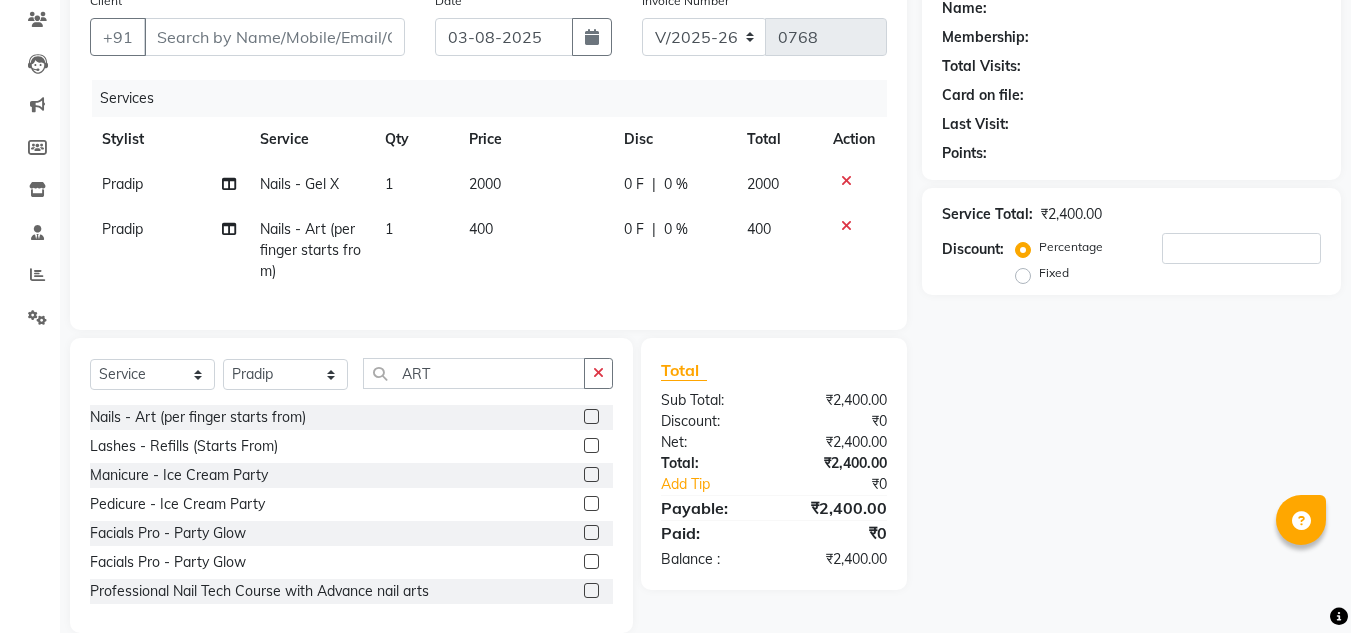 select on "68227" 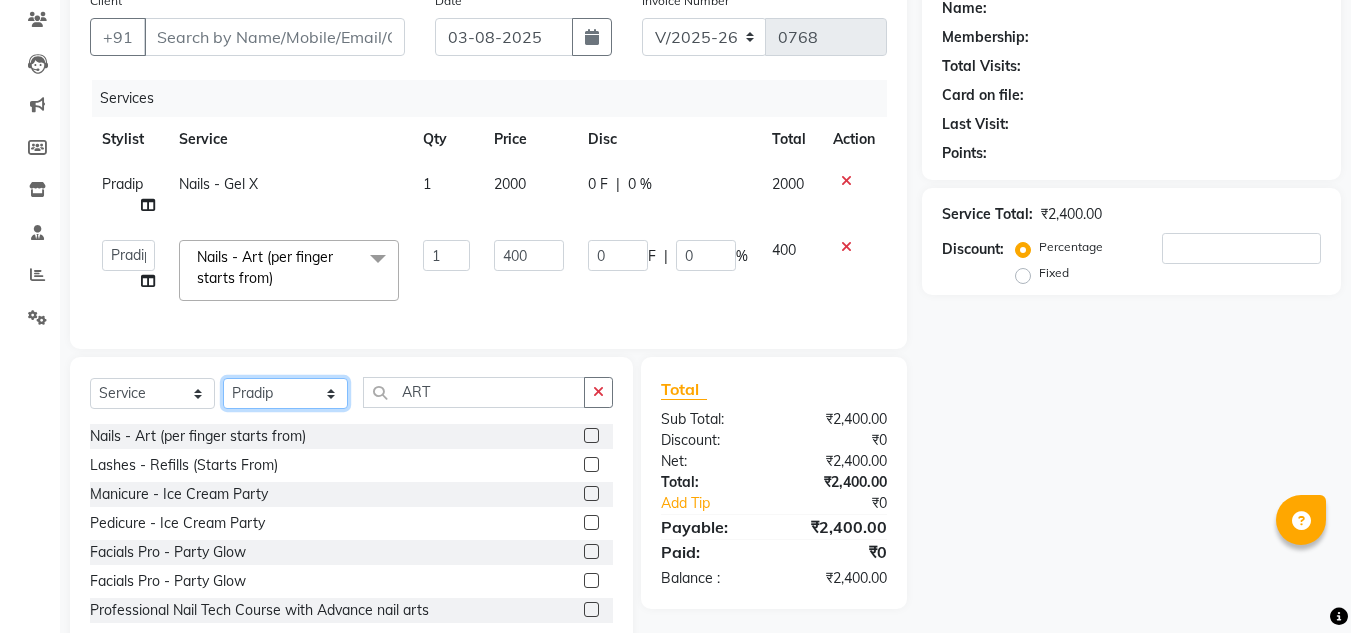 click on "Select Stylist H Robinson Keivom Khushi Krisha Manoranjan Neeta Sonkar Padmini Pradip Praksh Sharma Rakshu Roshni" 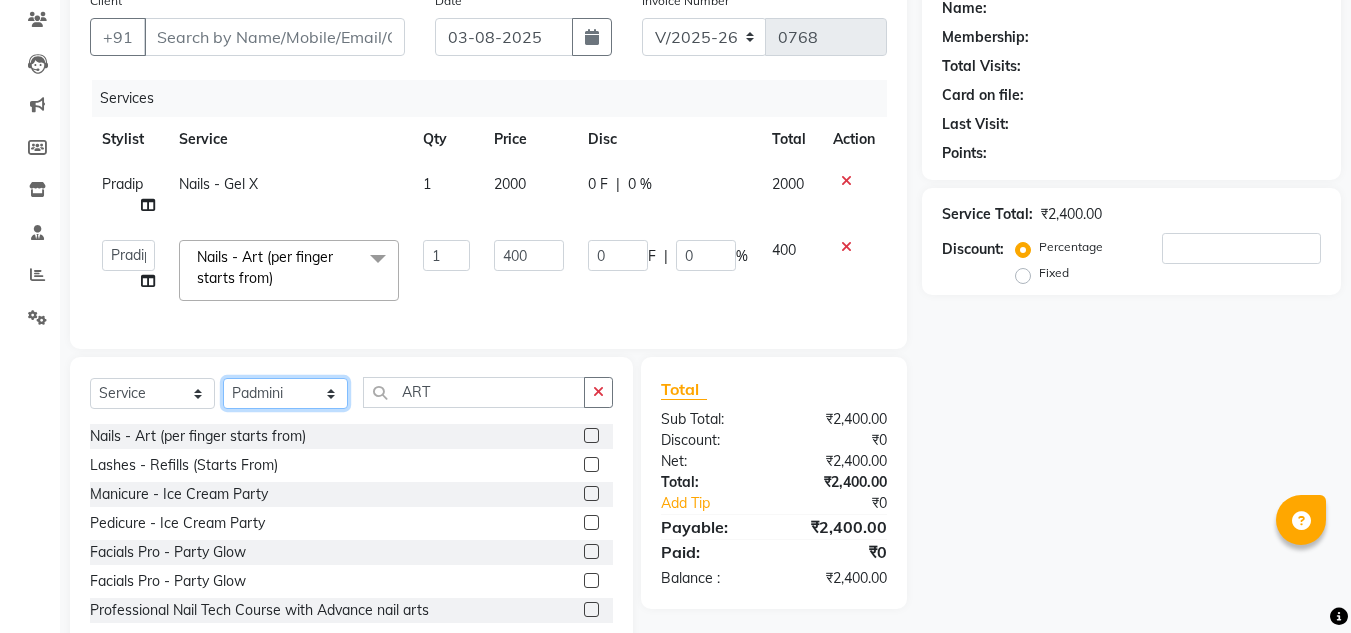 click on "Select Stylist H Robinson Keivom Khushi Krisha Manoranjan Neeta Sonkar Padmini Pradip Praksh Sharma Rakshu Roshni" 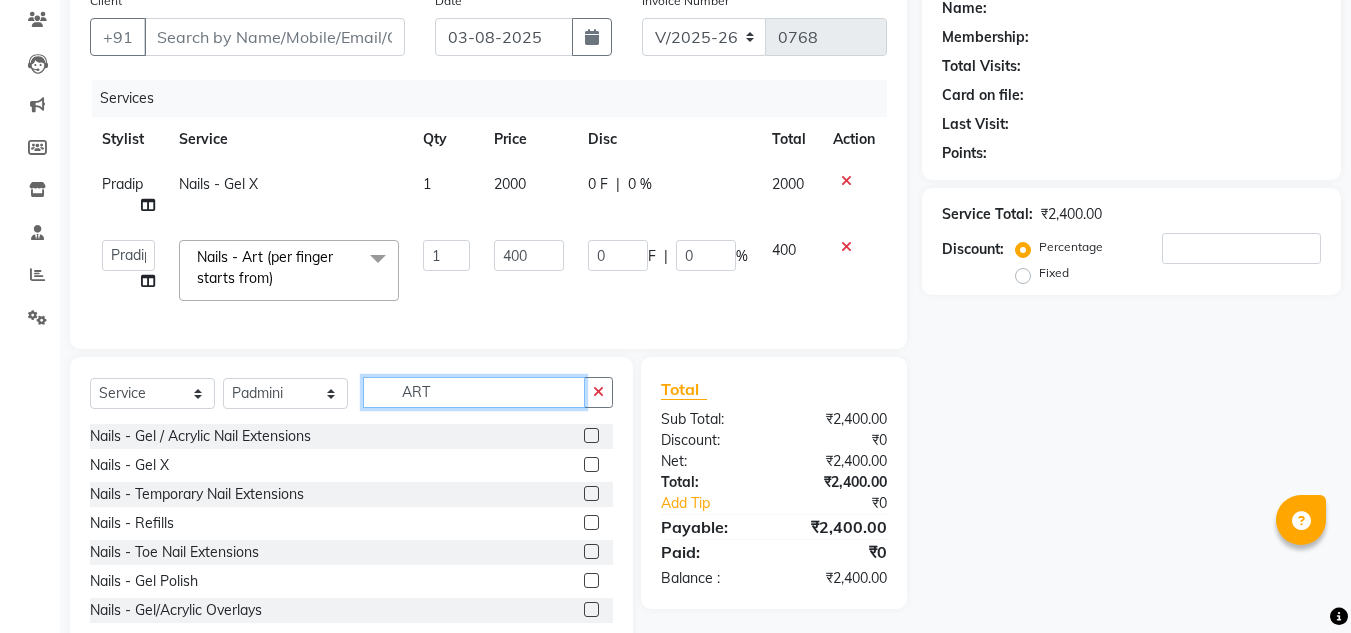 click on "ART" 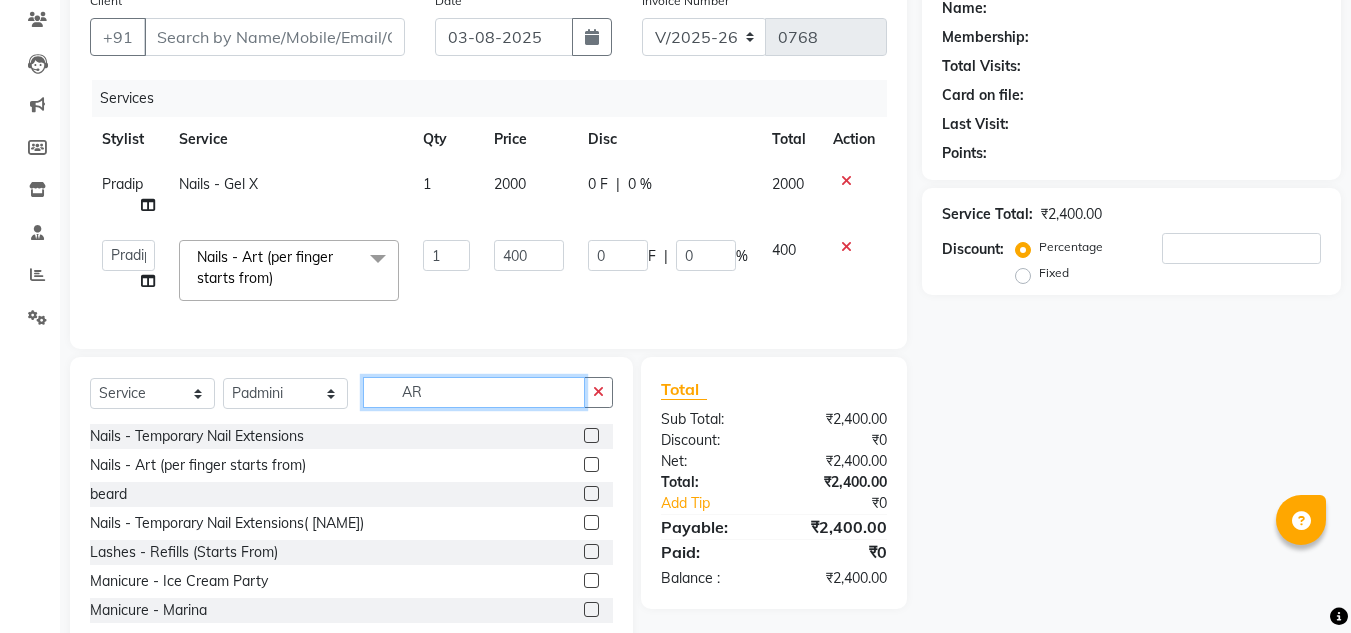 type on "ART" 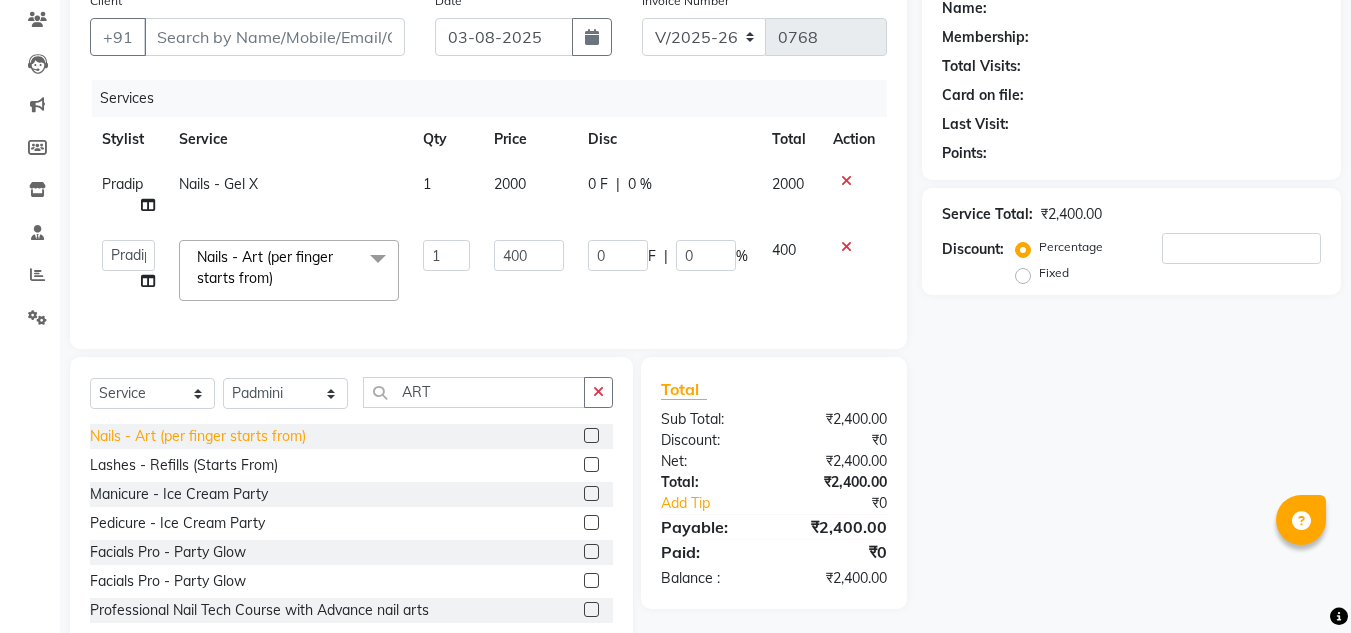click on "Nails - Art (per finger starts from)" 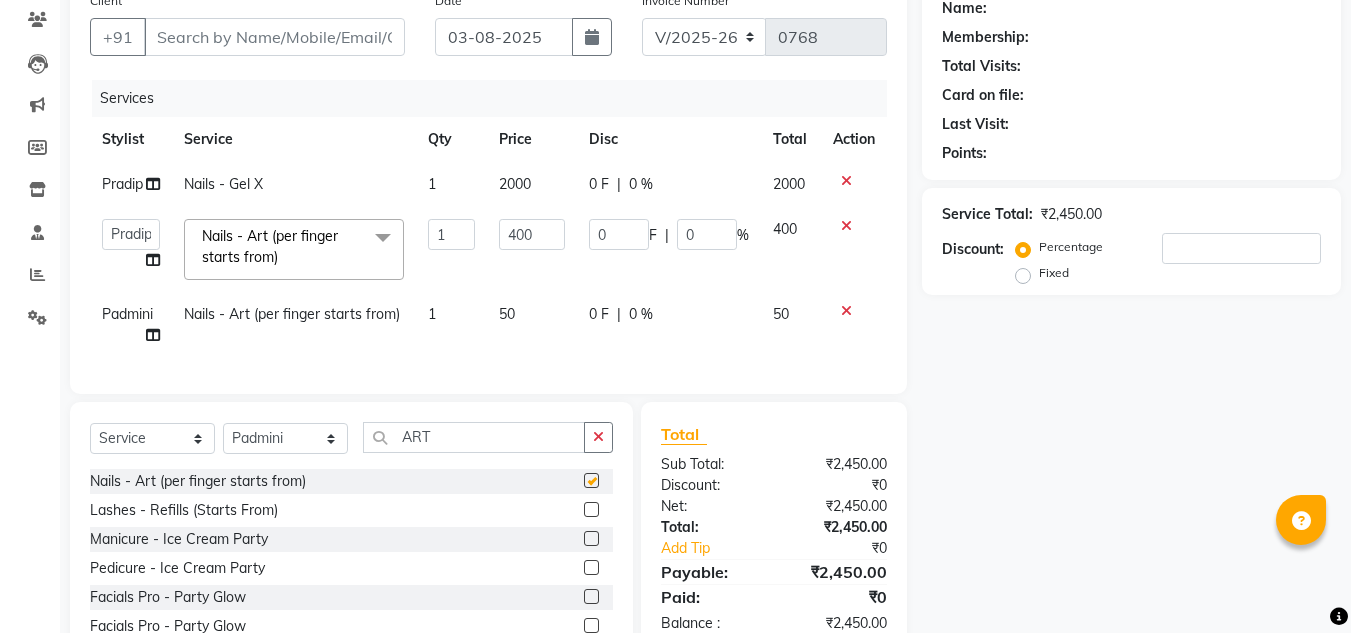 checkbox on "false" 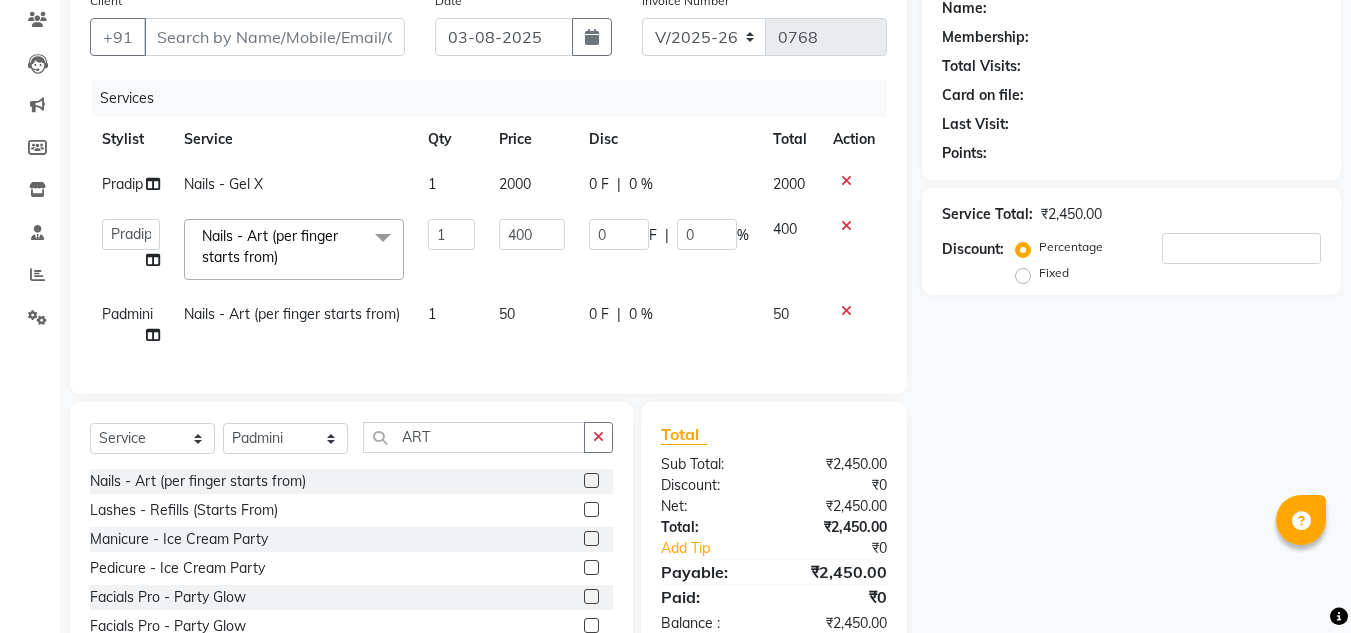 click on "50" 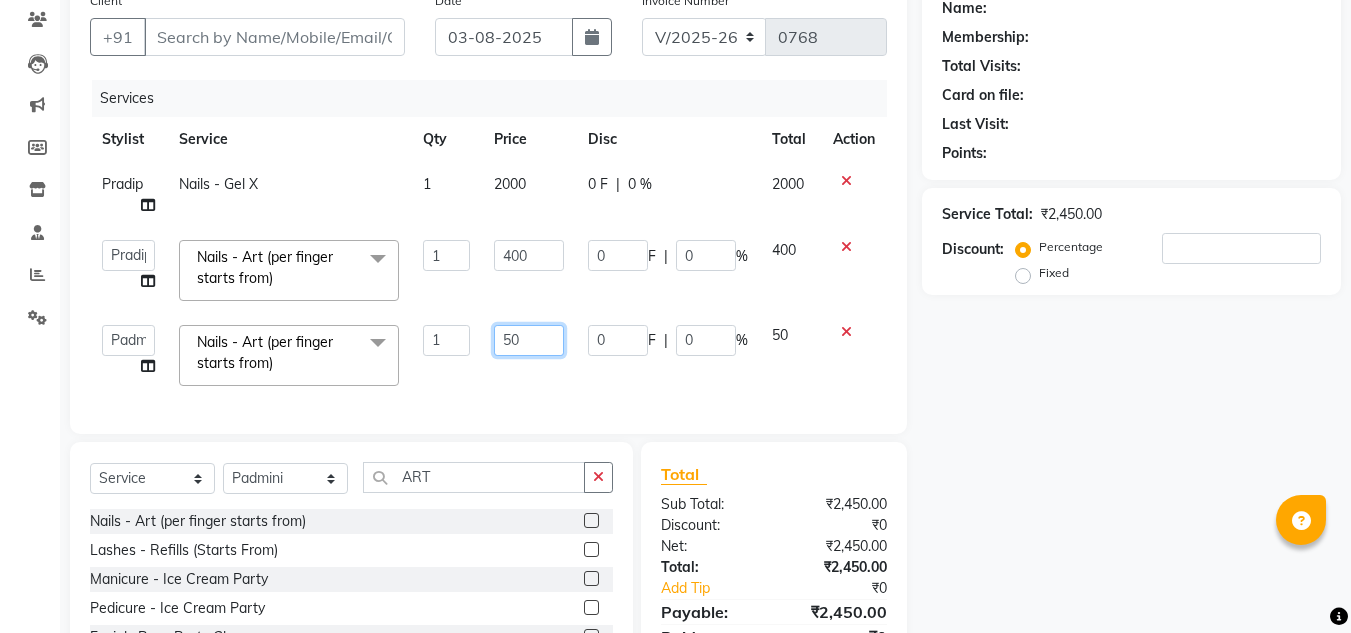 click on "50" 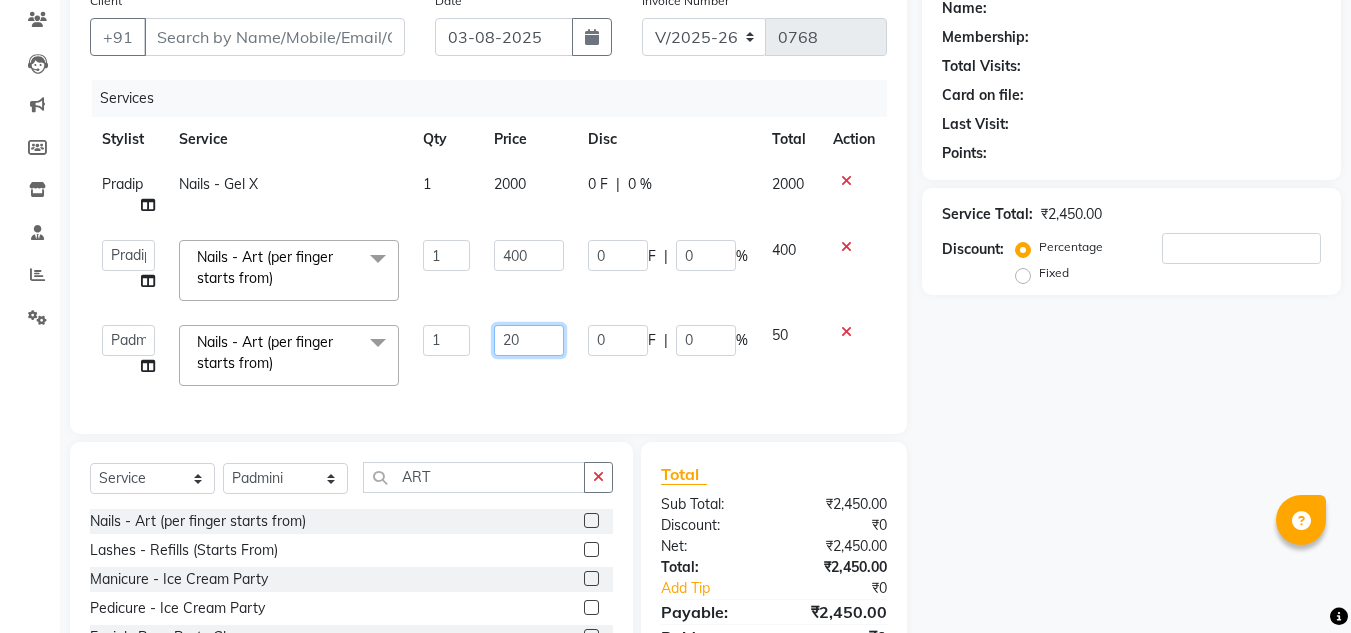 type on "200" 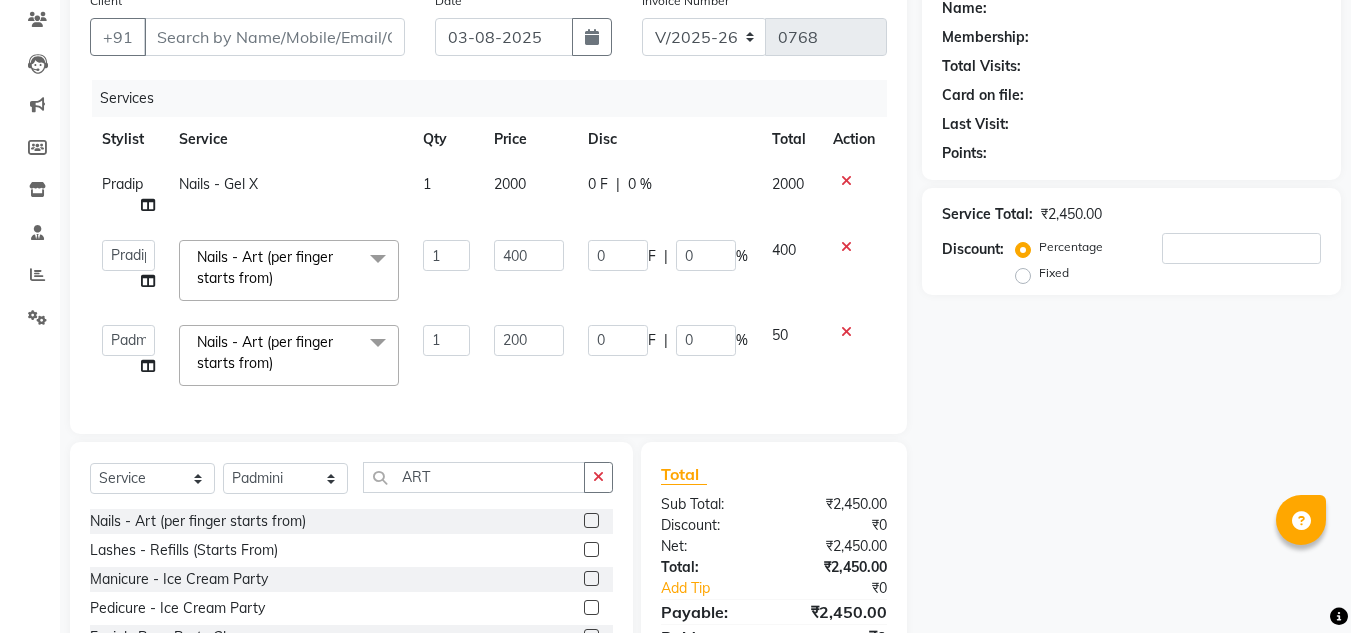 click on "Client +[COUNTRY_CODE] Date [DATE] Invoice Number V/2025 V/2025-26 0768 Services Stylist Service Qty Price Disc Total Action [NAME] Nails - Gel X 1 2000 0 F | 0 % 2000  H Robinson Keivom   Khushi   Krisha   Manoranjan   Neeta Sonkar   Padmini   Pradip   Praksh Sharma   Rakshu   Roshni  Nails - Art (per finger starts from)  x Nails - Gel / Acrylic Nail Extensions Nails - Gel X Nails - Temporary Nail Extensions Nails - Refills Nails - Toe Nail Extensions Nails - Gel Polish Nails - Gel/Acrylic Overlays Nails - Acrylic/Gel Toe Nail Extensions Nails - Extensions Removal Nails - Gel Polish Removal Nails - Art (per finger starts from) press ons beard  french Ombre glitter ombre inbuilt  inbuilt  per streak highlights per streak highlights per streak highlights Nails - Gel / Acrylic Nail Extensions ([NAME]) Nails - Gel X ( [NAME]) Nails - Temporary Nail Extensions([NAME]) Nails - Refills ([NAME]) Nails - Gel/Acrylic Overlays ([NAME]) Nails - Gel Polish ( [NAME] ) Cut,File,Polish Lashes - Classic Eyelash Extensions Blow-Dry" 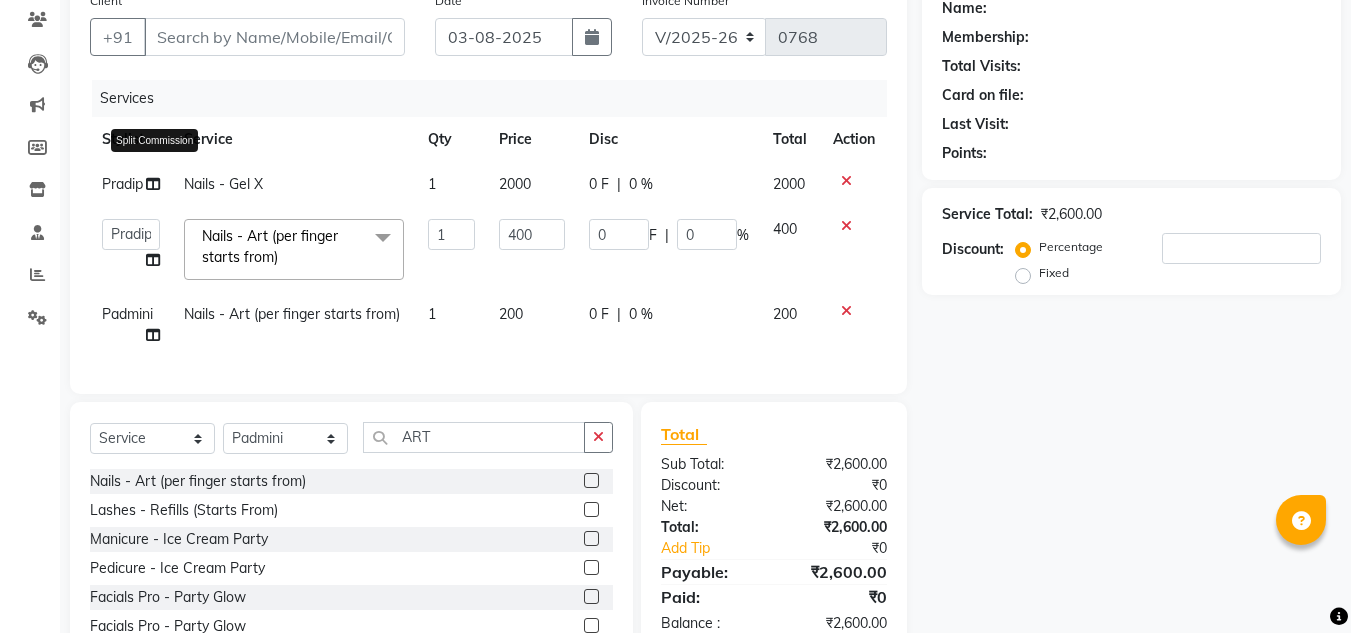 click 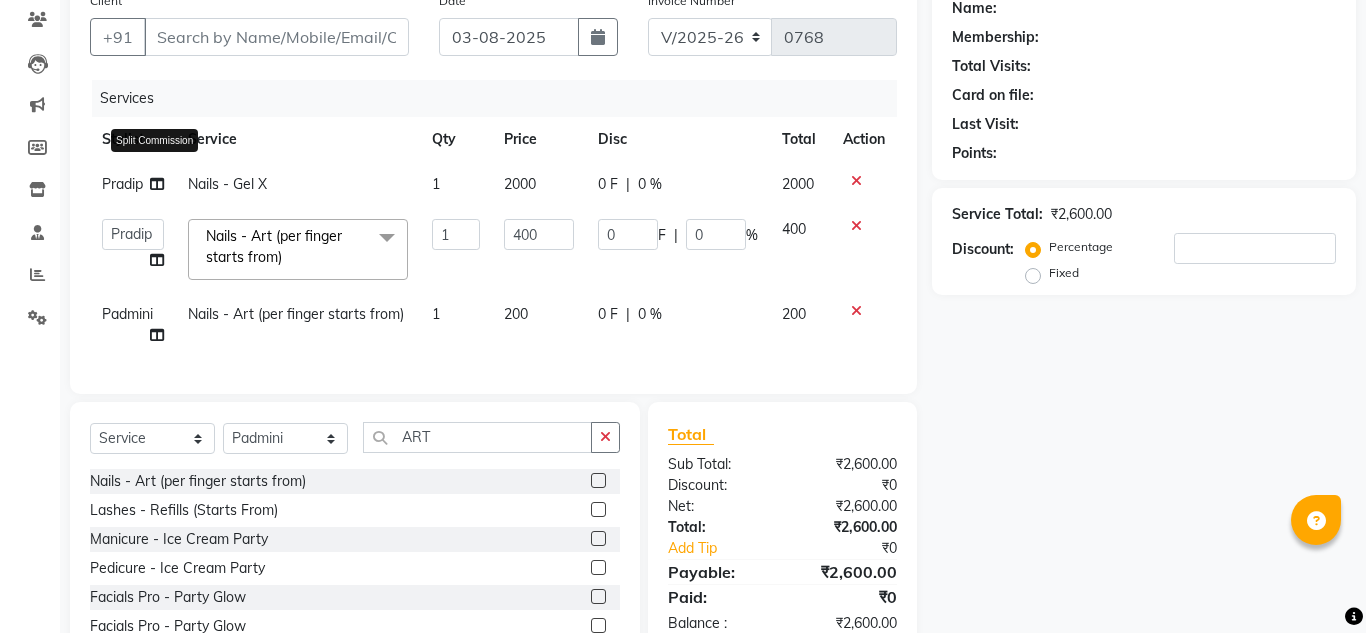 select on "68227" 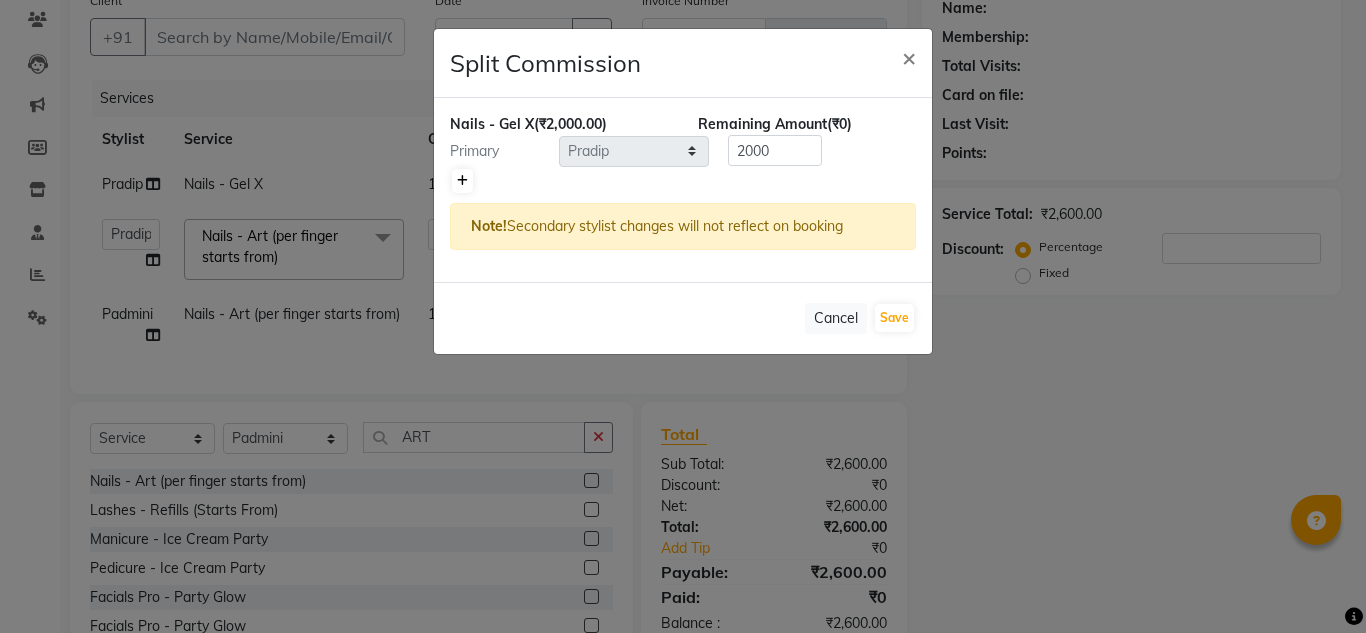 click 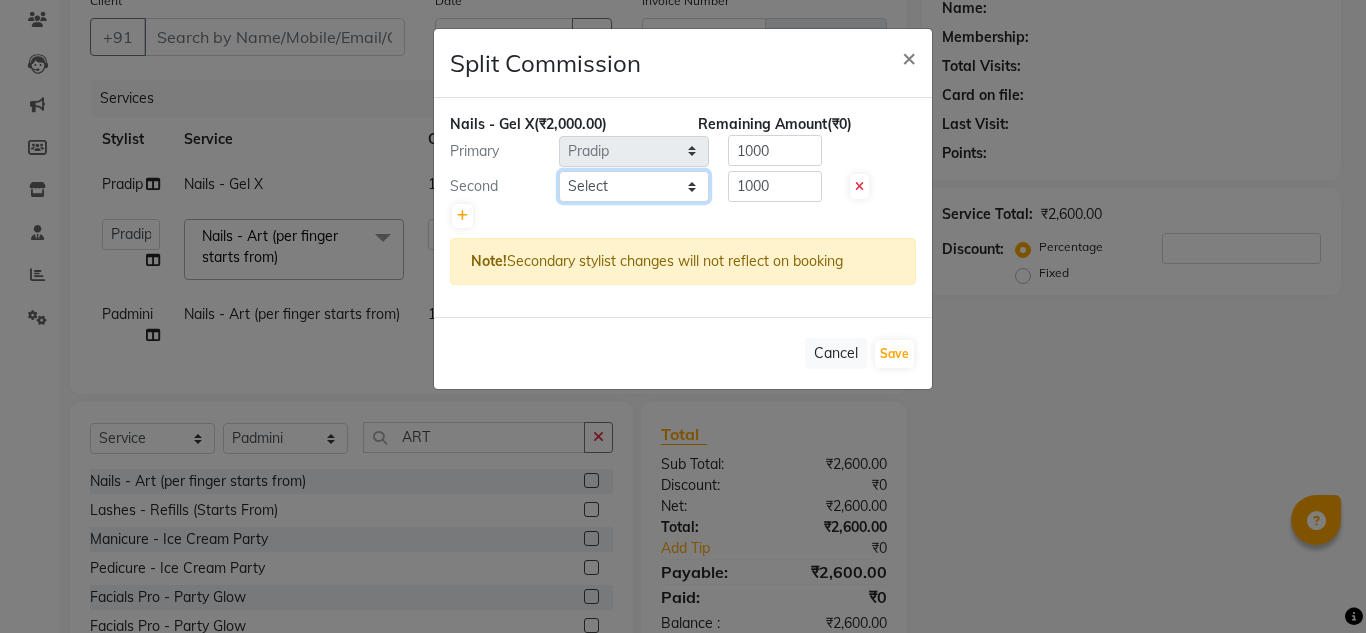 click on "Select [FIRST] [LAST] [NAME] [NAME] [NAME] [NAME] [NAME] [NAME] [FIRST] [LAST] [NAME] [NAME]" 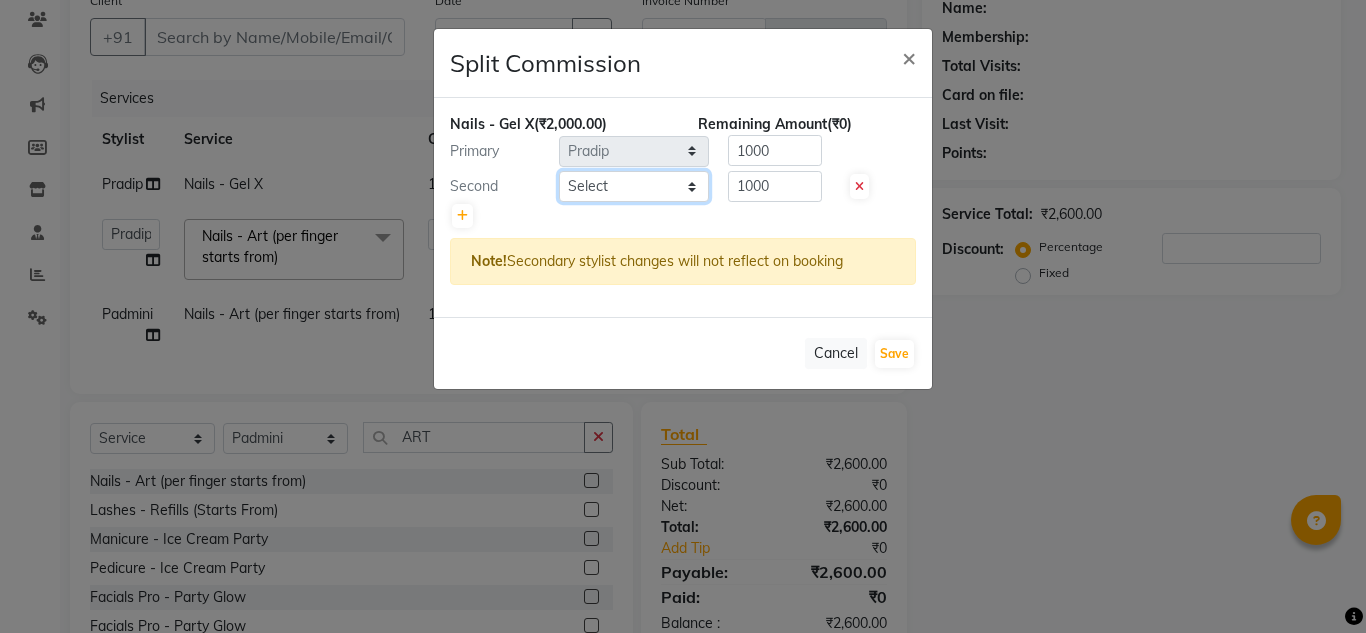 select on "82249" 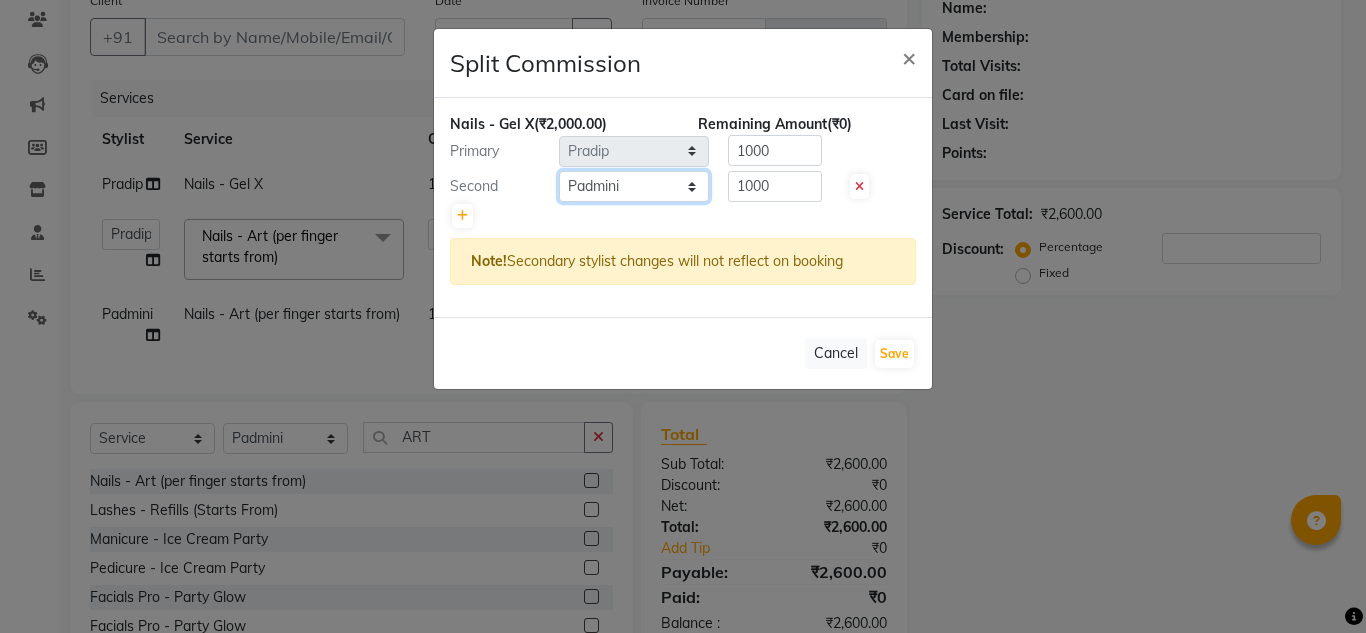 click on "Select [FIRST] [LAST] [NAME] [NAME] [NAME] [NAME] [NAME] [NAME] [FIRST] [LAST] [NAME] [NAME]" 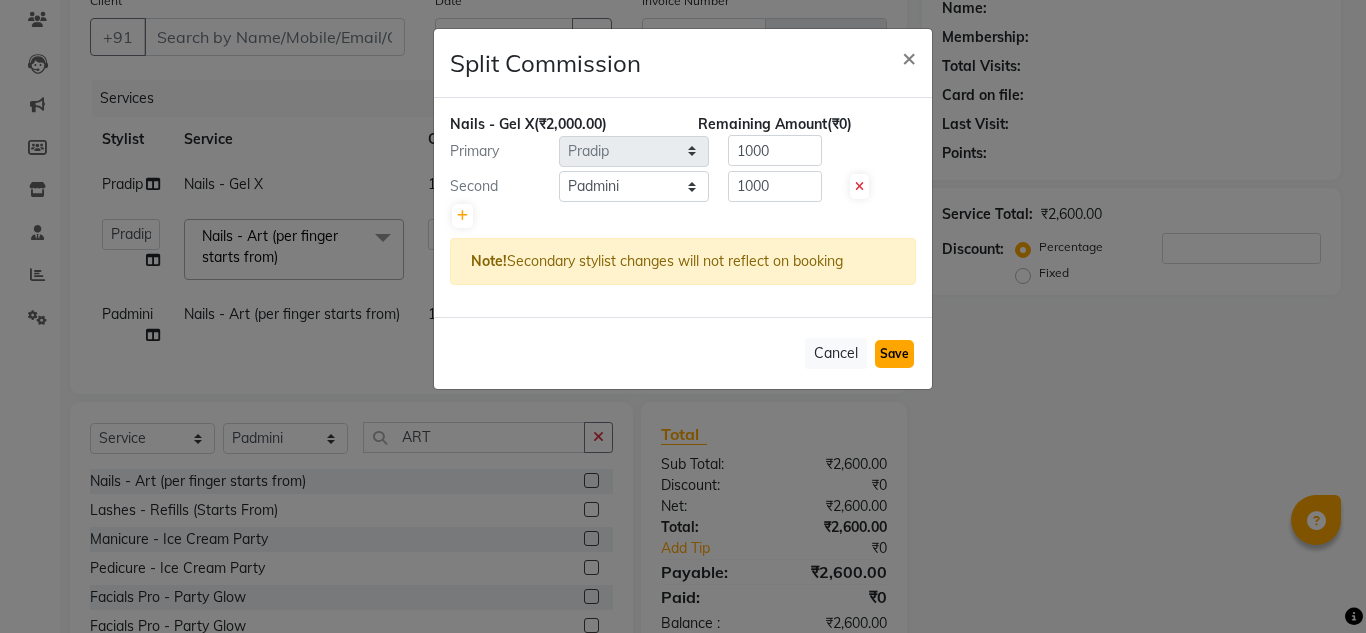 click on "Save" 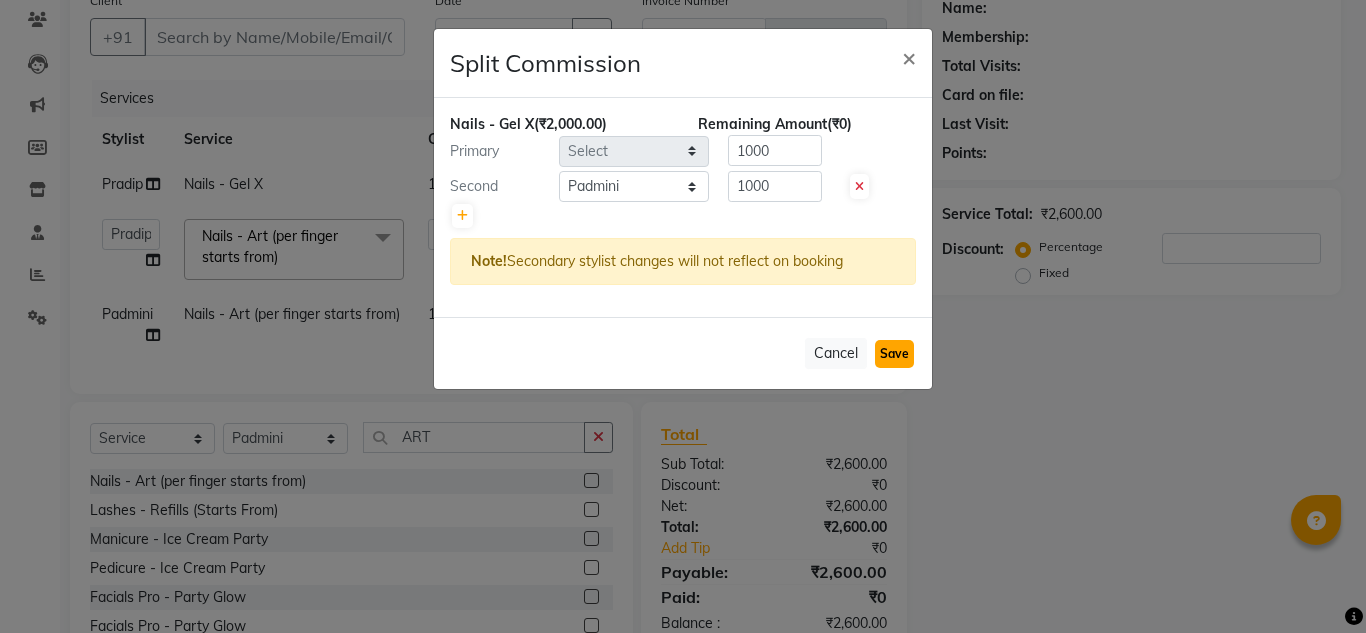 type 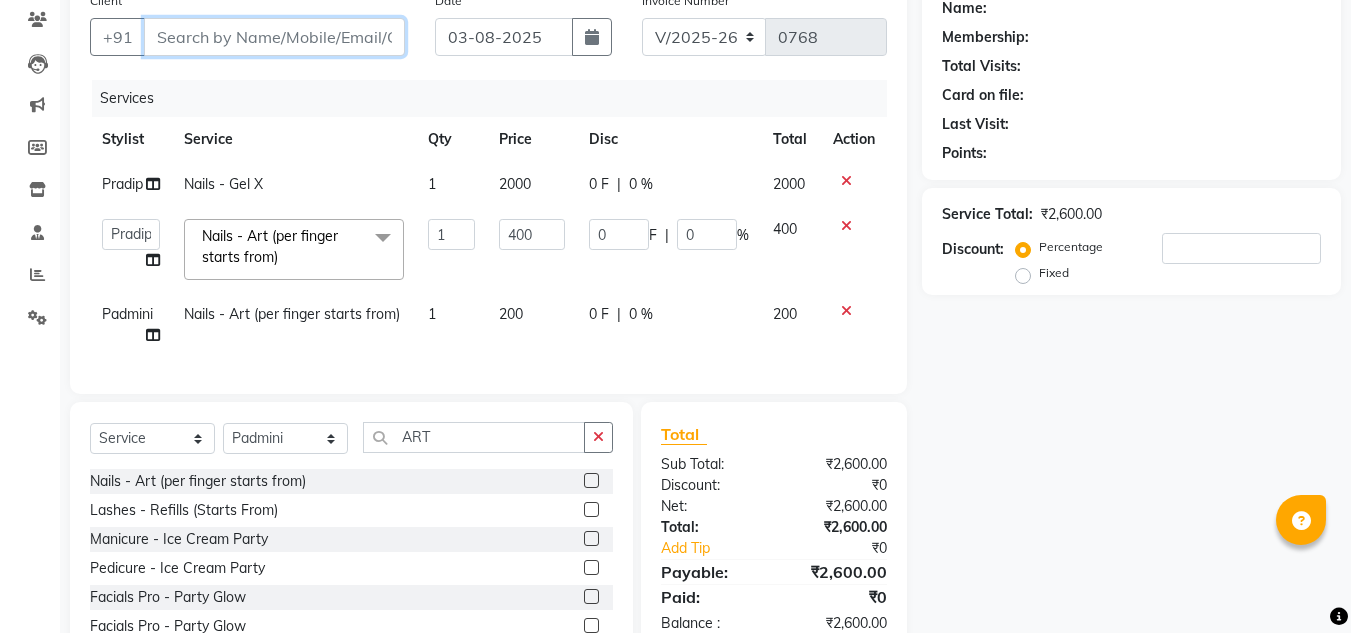 click on "Client" at bounding box center (274, 37) 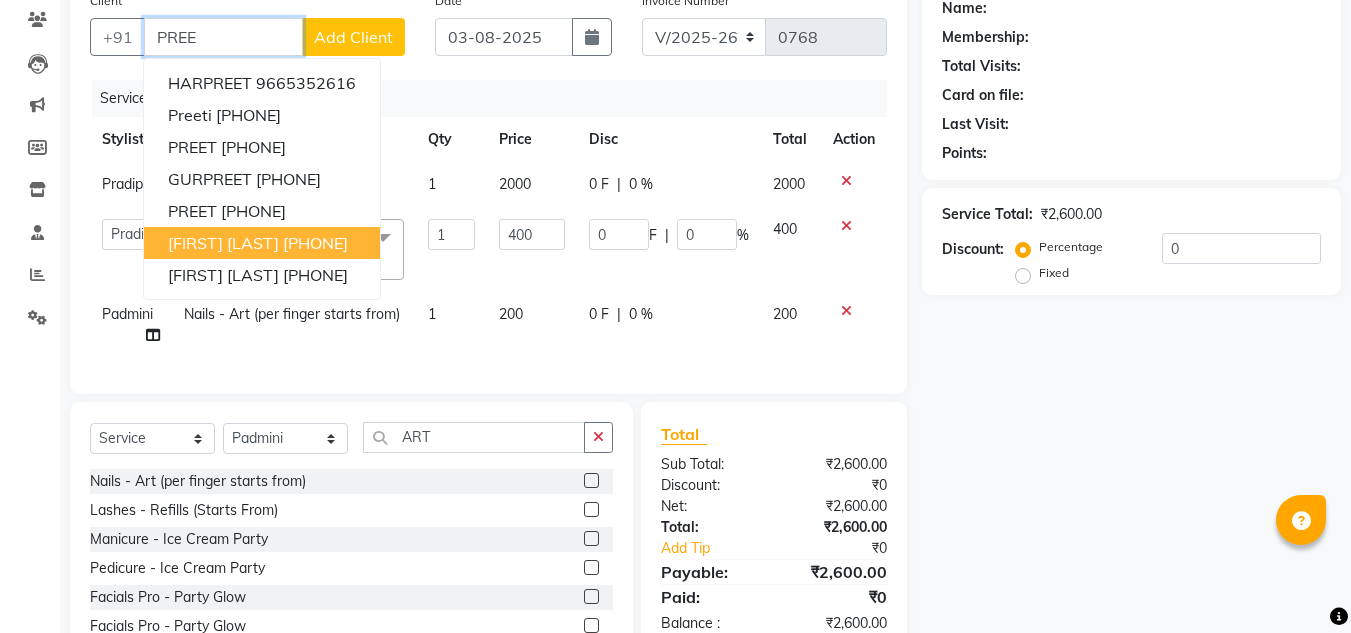 click on "[PHONE]" at bounding box center [315, 243] 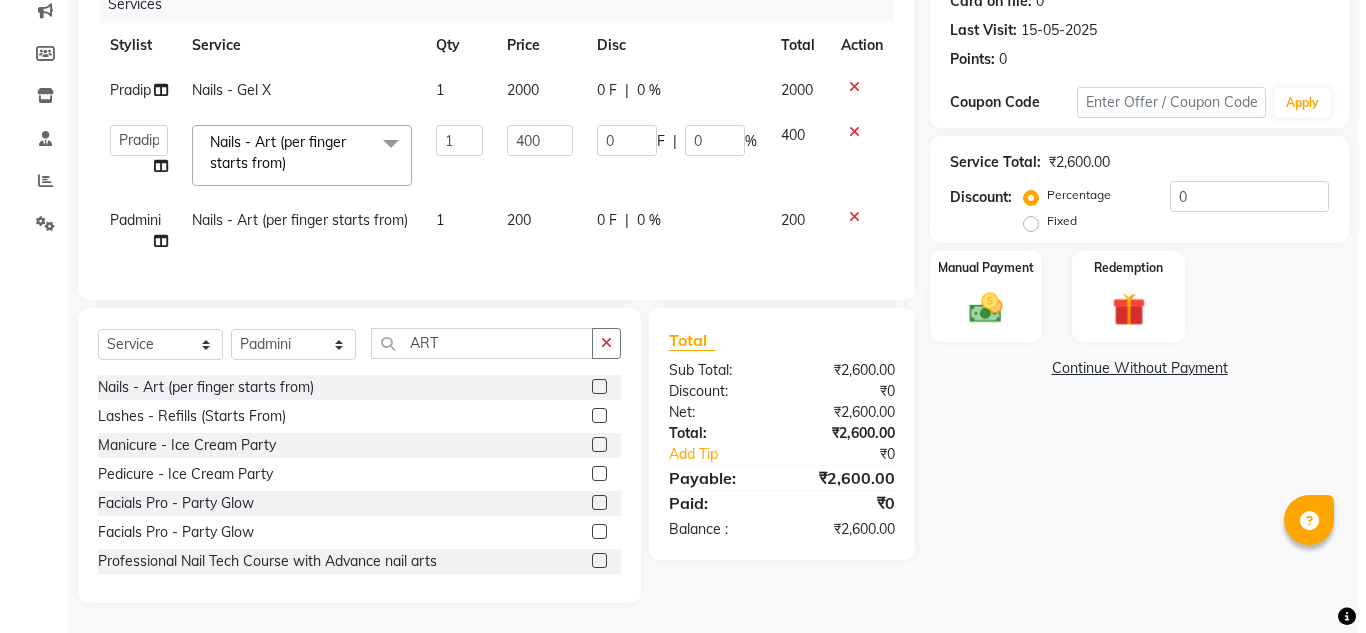 scroll, scrollTop: 0, scrollLeft: 0, axis: both 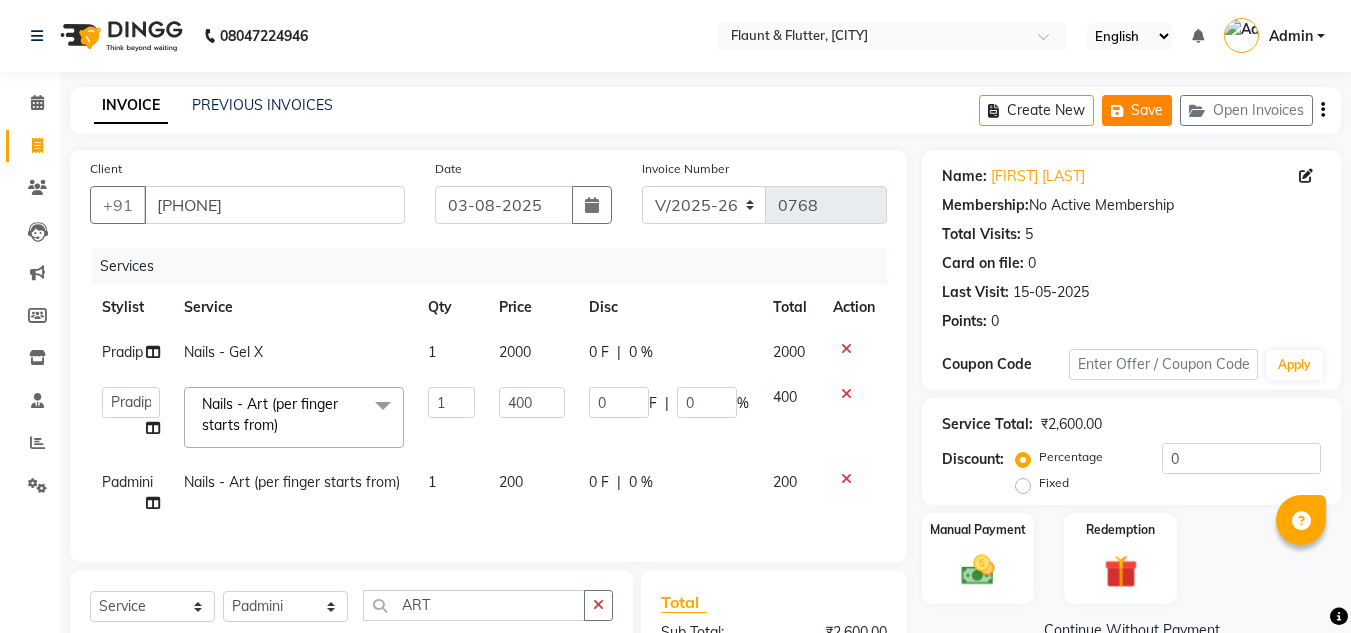 click on "Save" 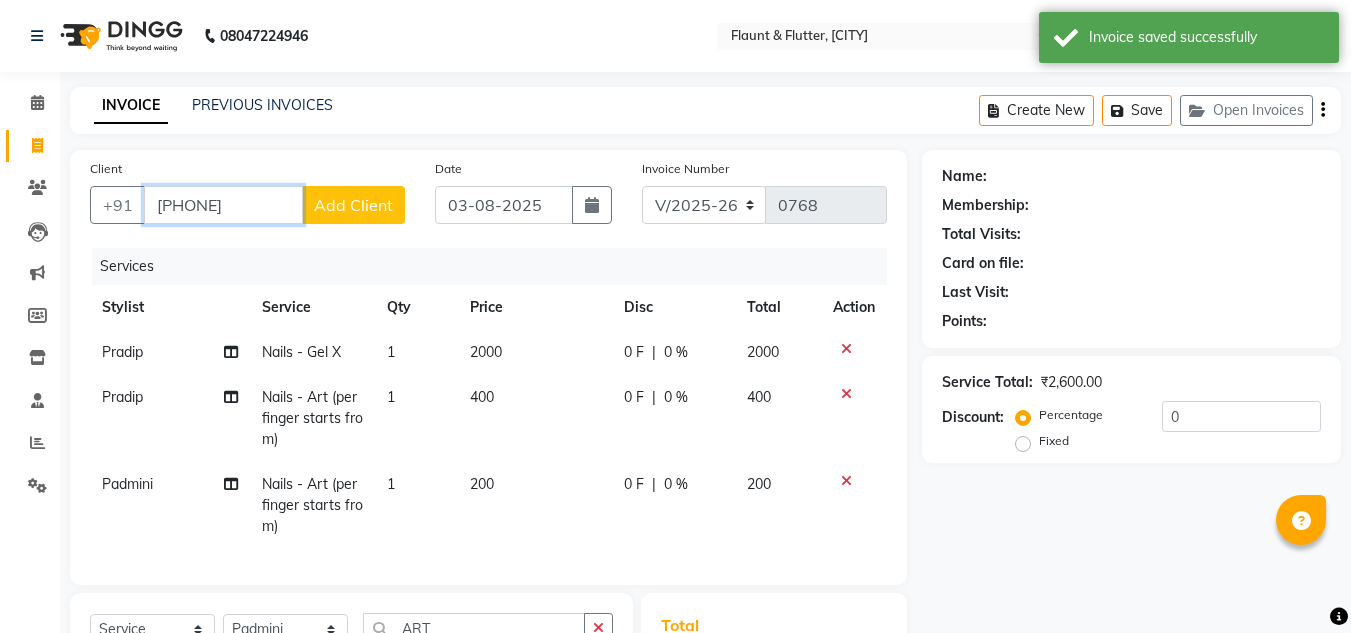 click on "[PHONE]" at bounding box center (223, 205) 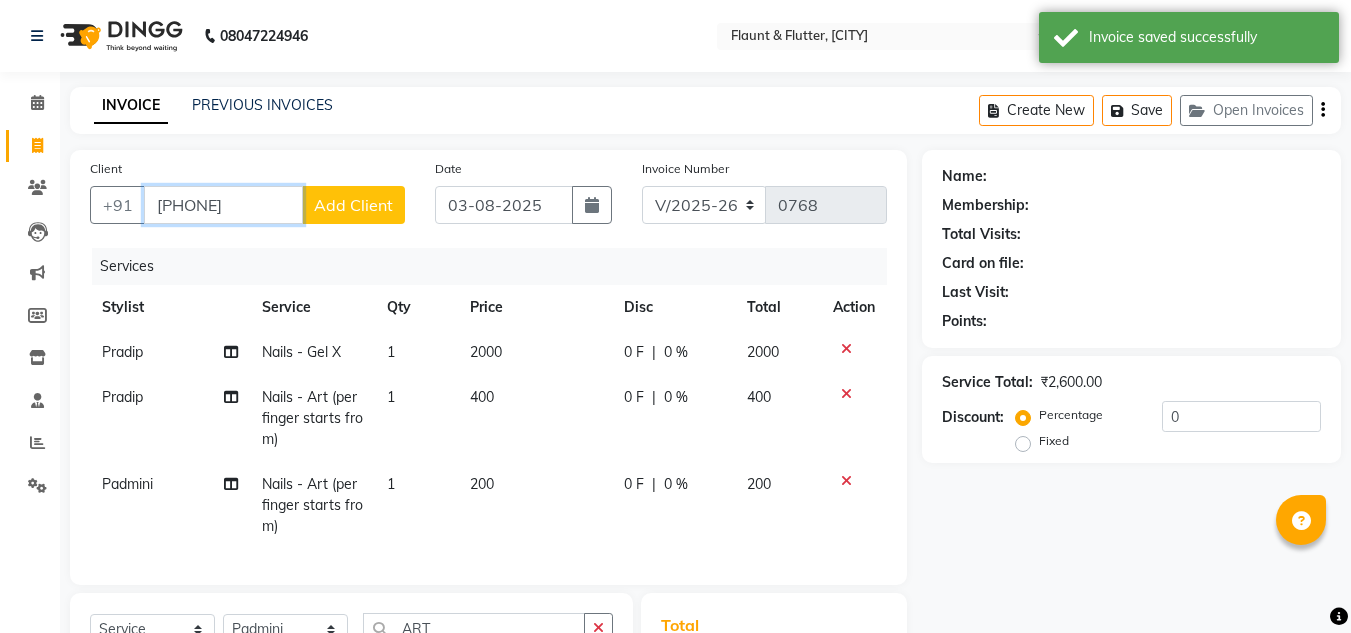 click on "[PHONE]" at bounding box center (223, 205) 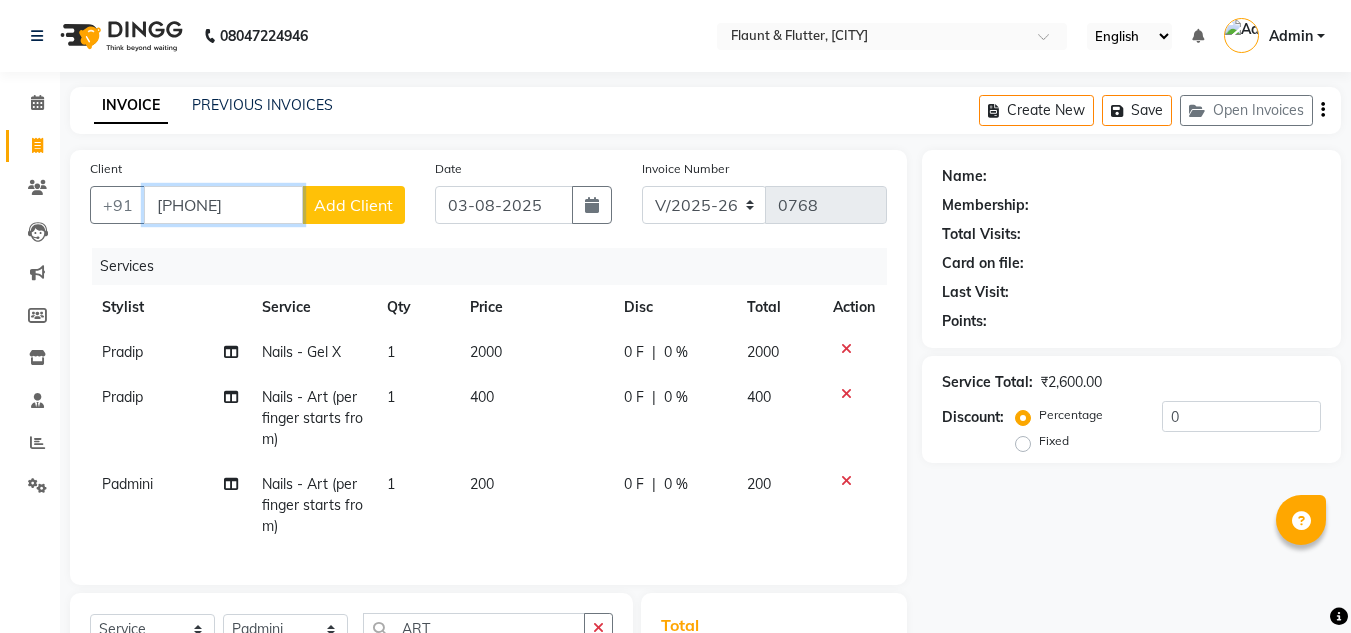 click on "[PHONE]" at bounding box center [223, 205] 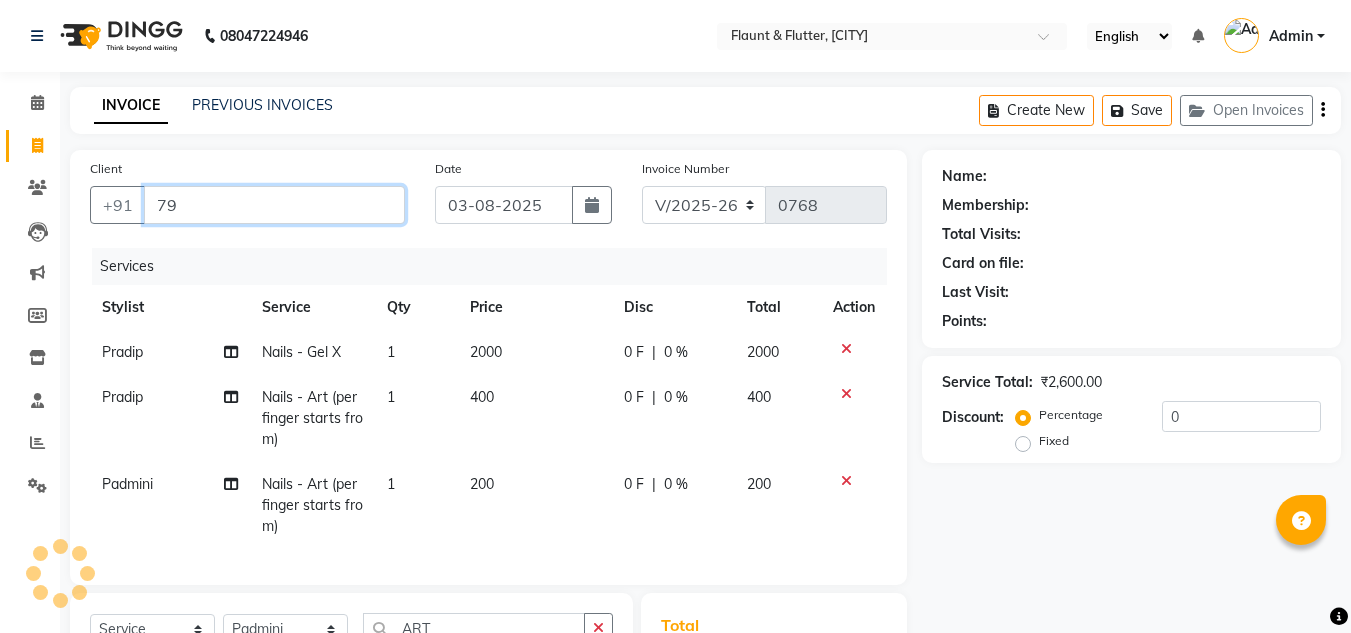 type on "7" 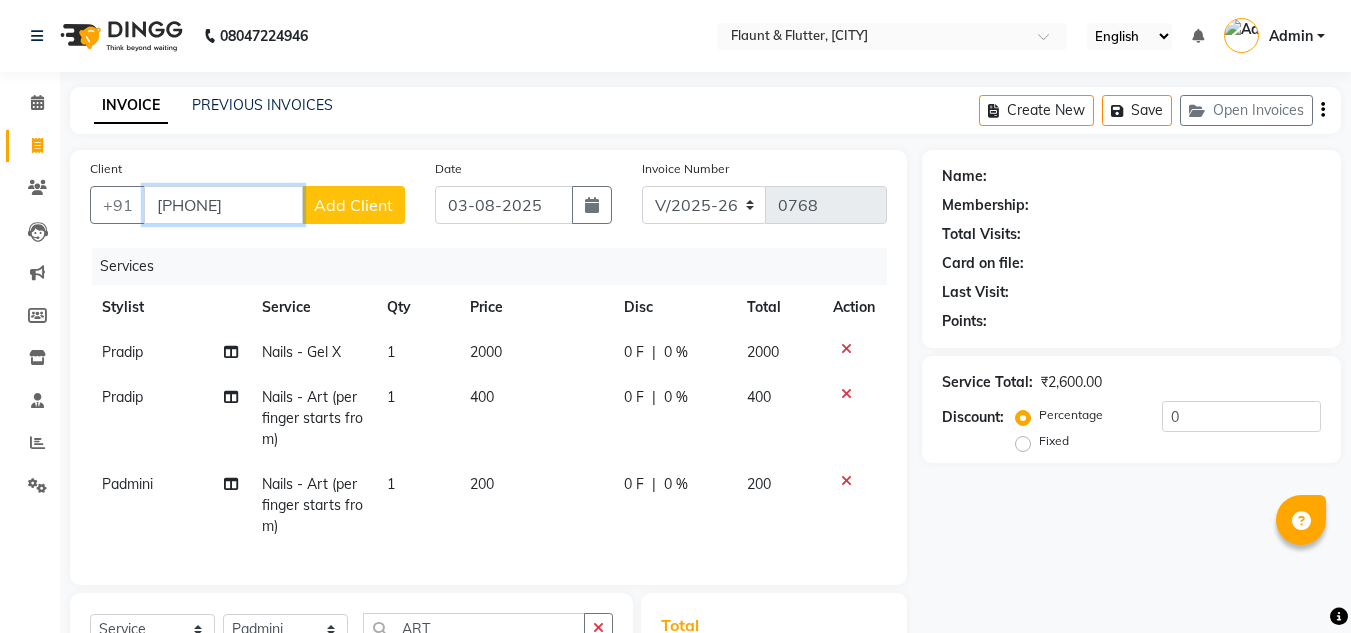 type on "[PHONE]" 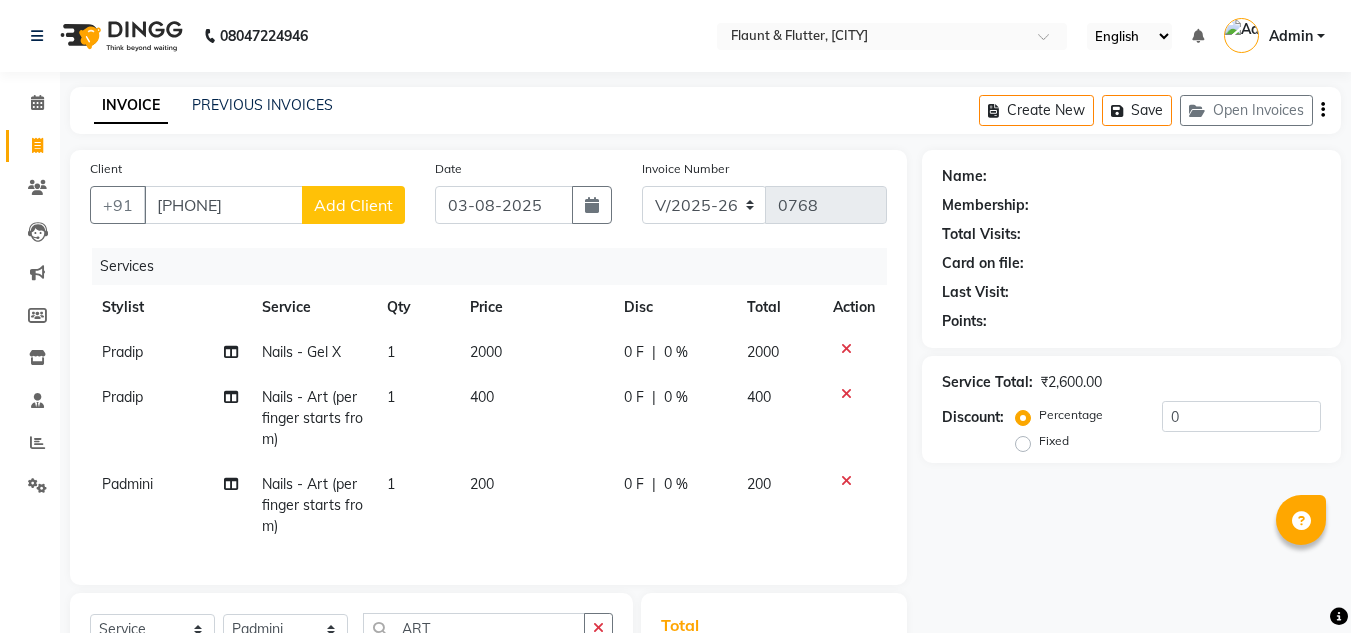 click on "Add Client" 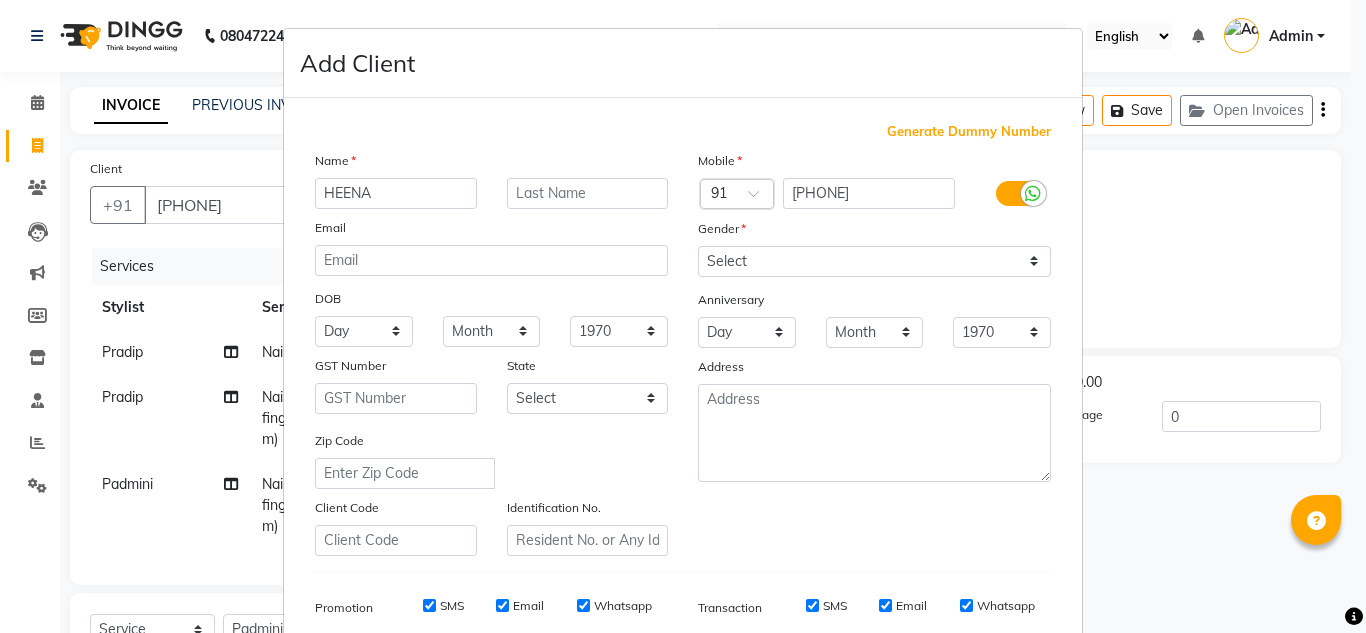 type on "HEENA" 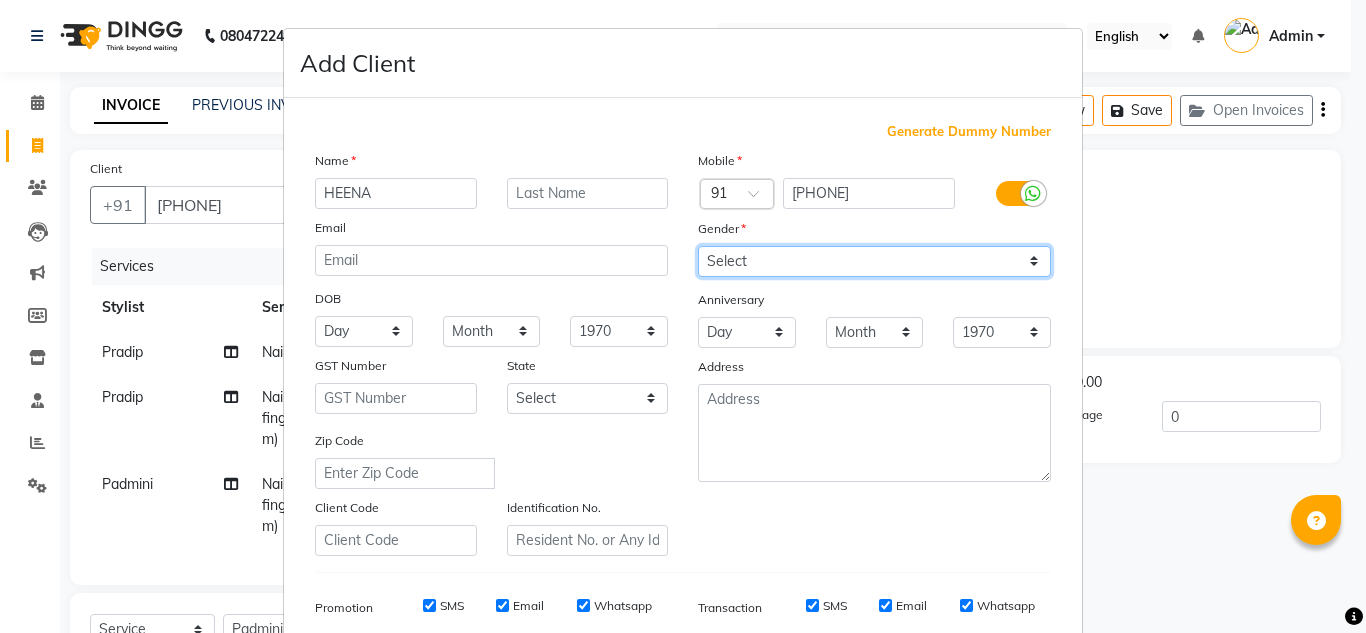 click on "Select Male Female Other Prefer Not To Say" at bounding box center (874, 261) 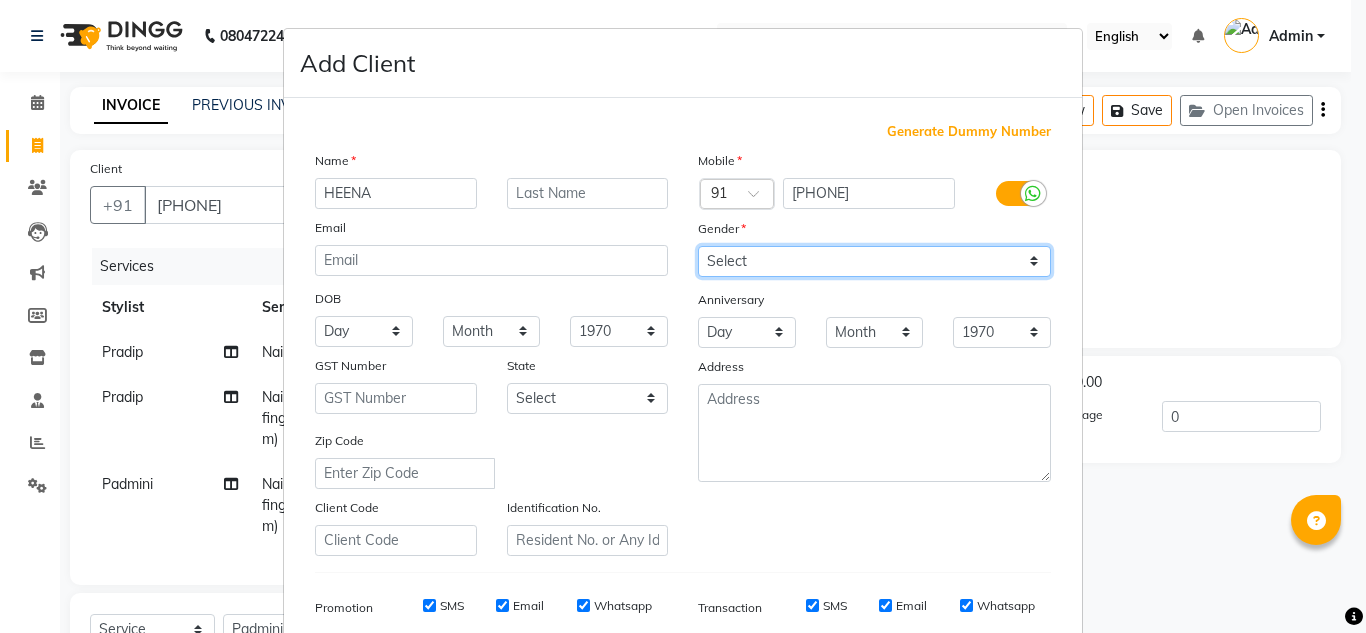 select on "female" 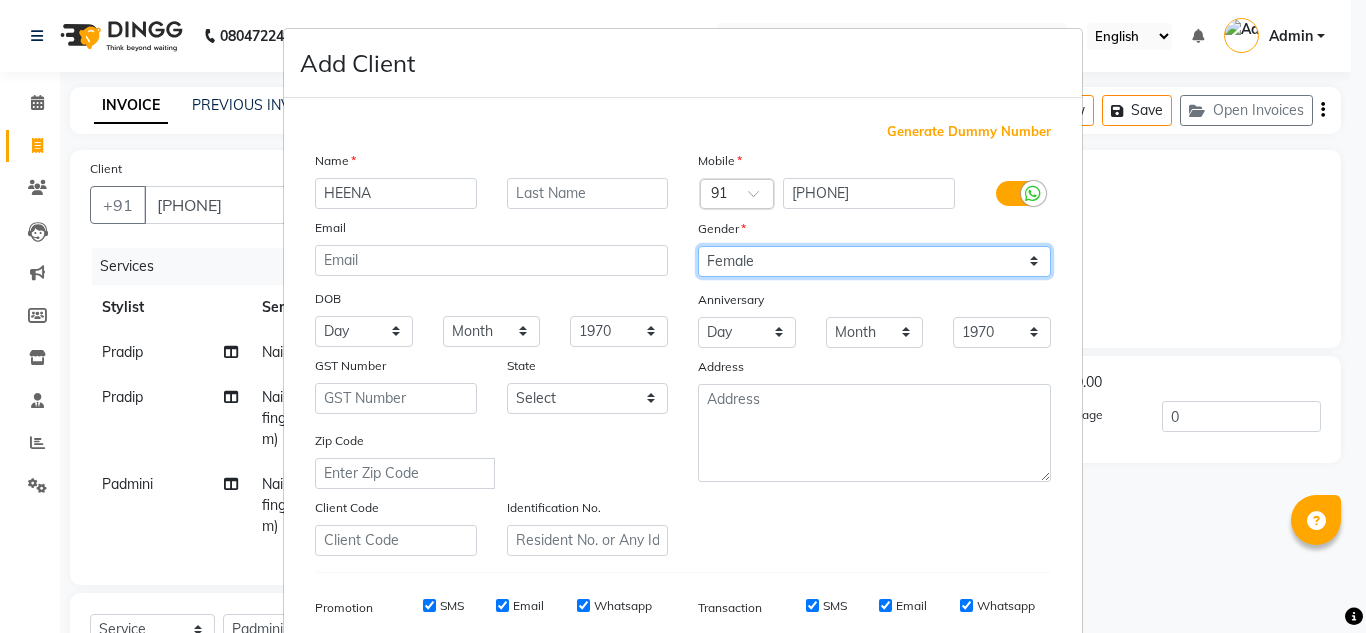 click on "Select Male Female Other Prefer Not To Say" at bounding box center (874, 261) 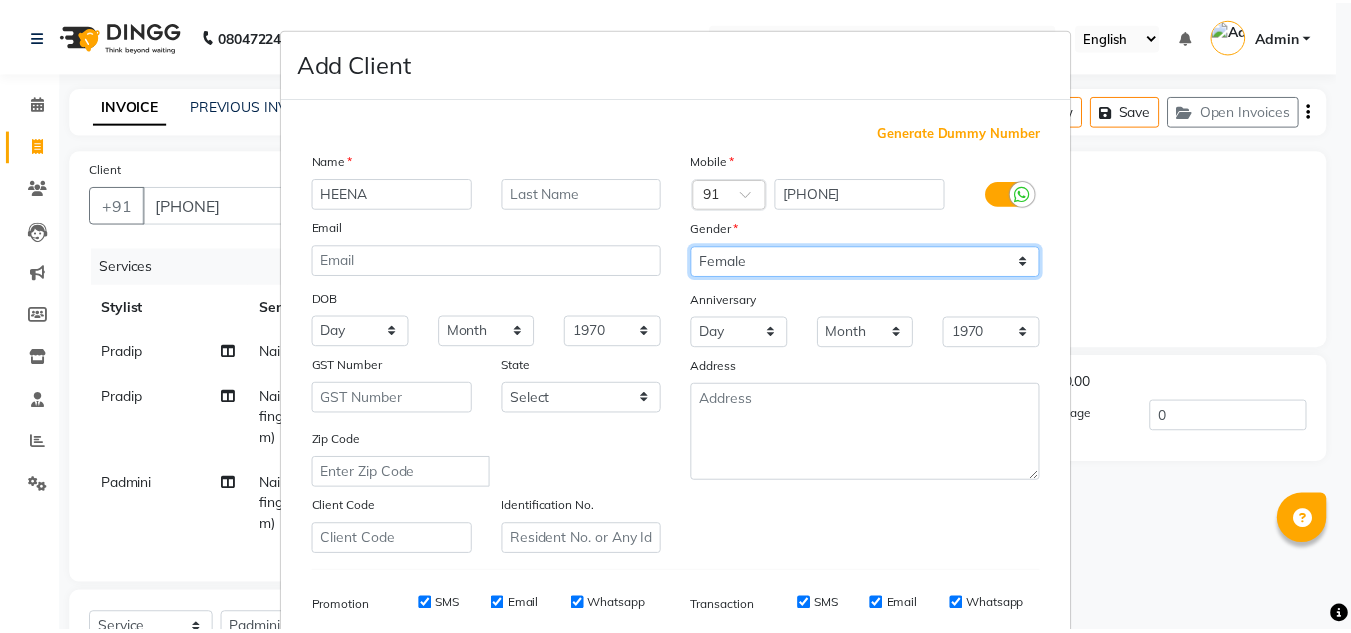 scroll, scrollTop: 290, scrollLeft: 0, axis: vertical 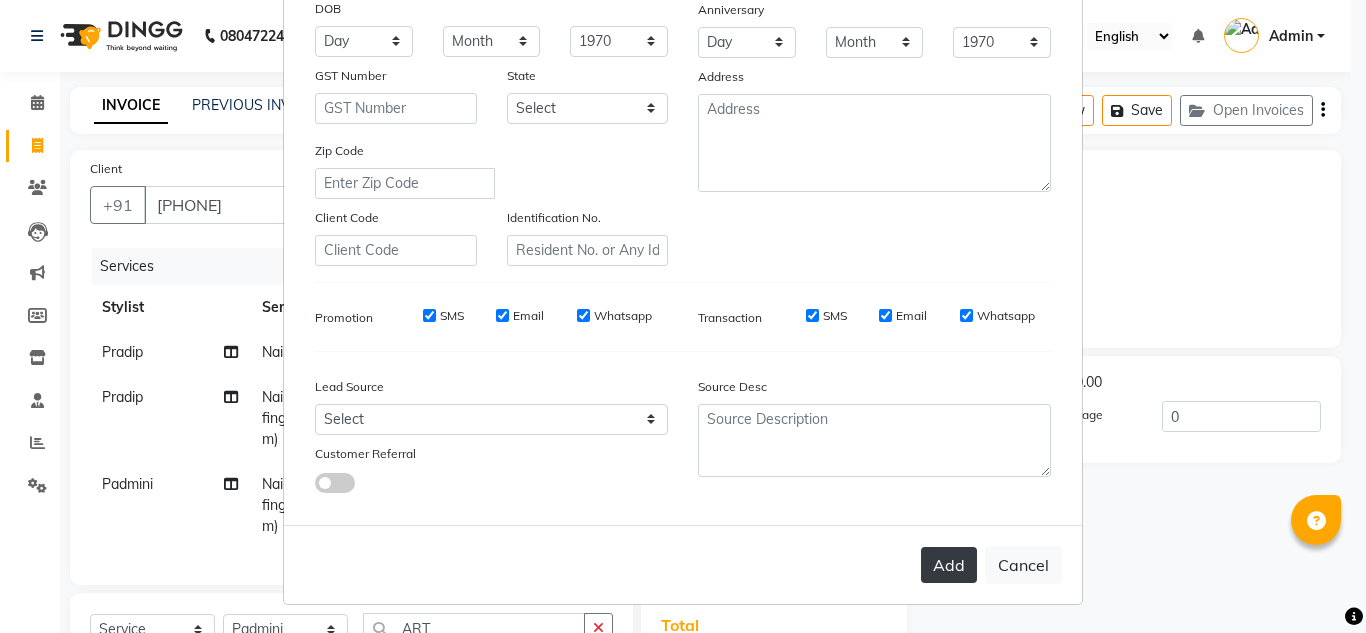 click on "Add" at bounding box center [949, 565] 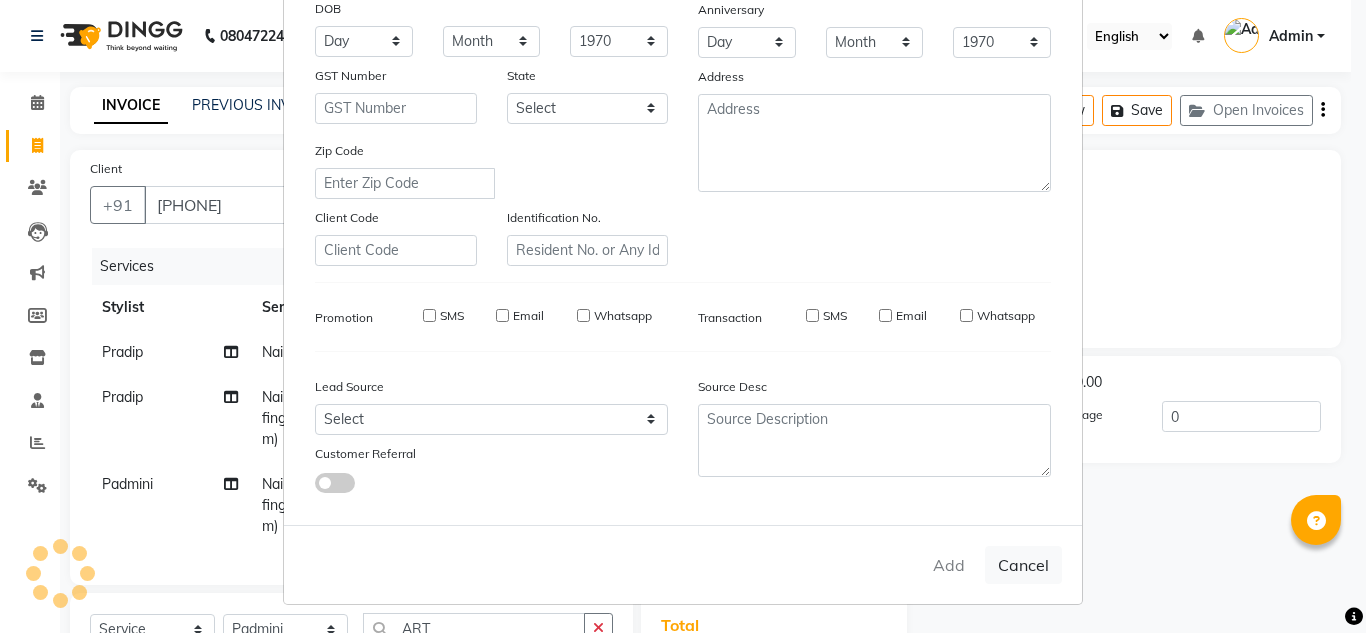 type 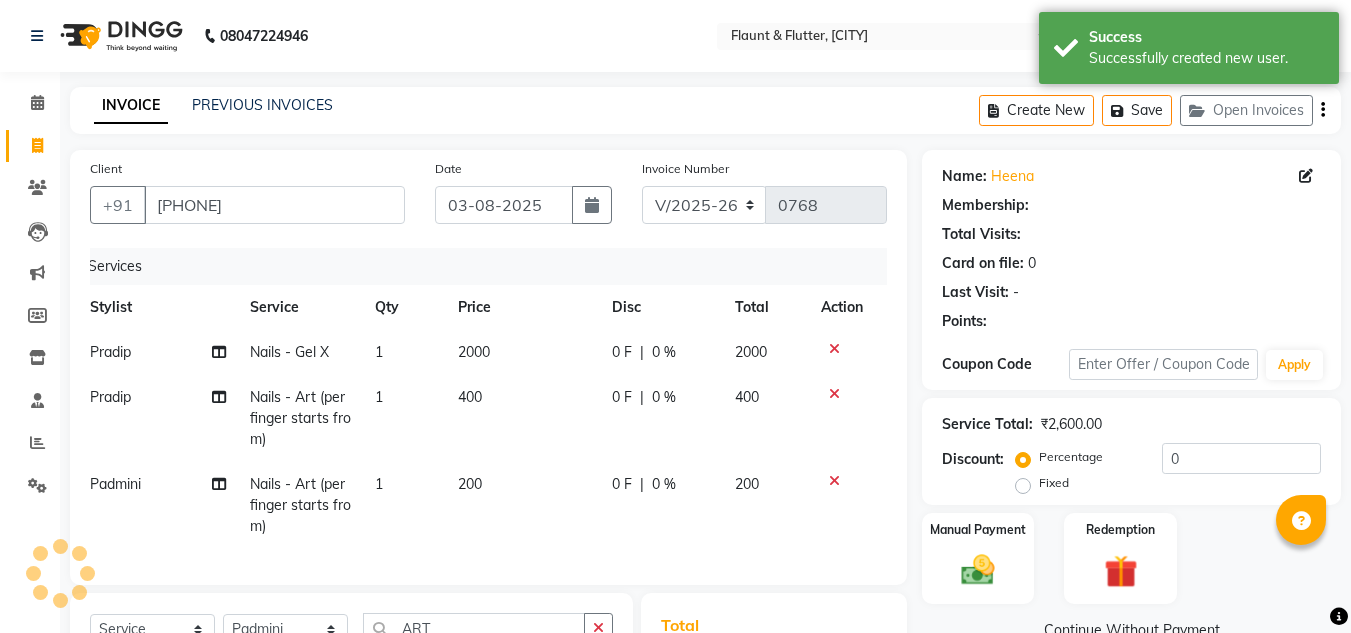scroll, scrollTop: 0, scrollLeft: 12, axis: horizontal 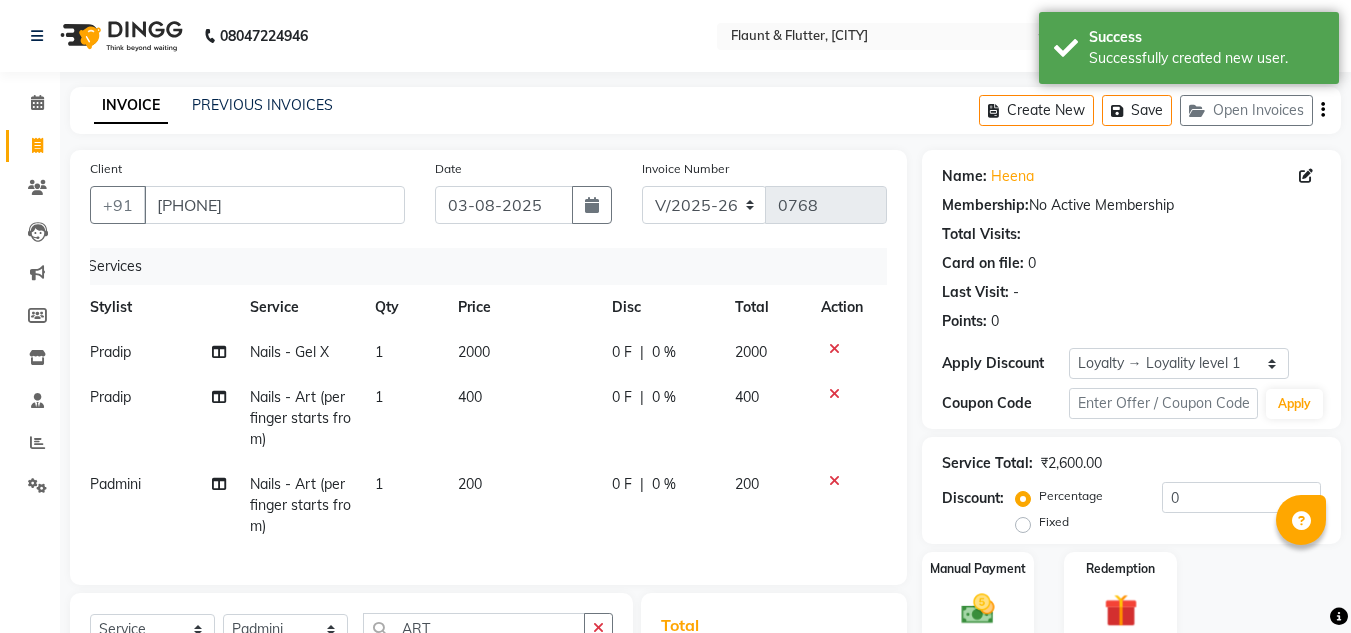 click 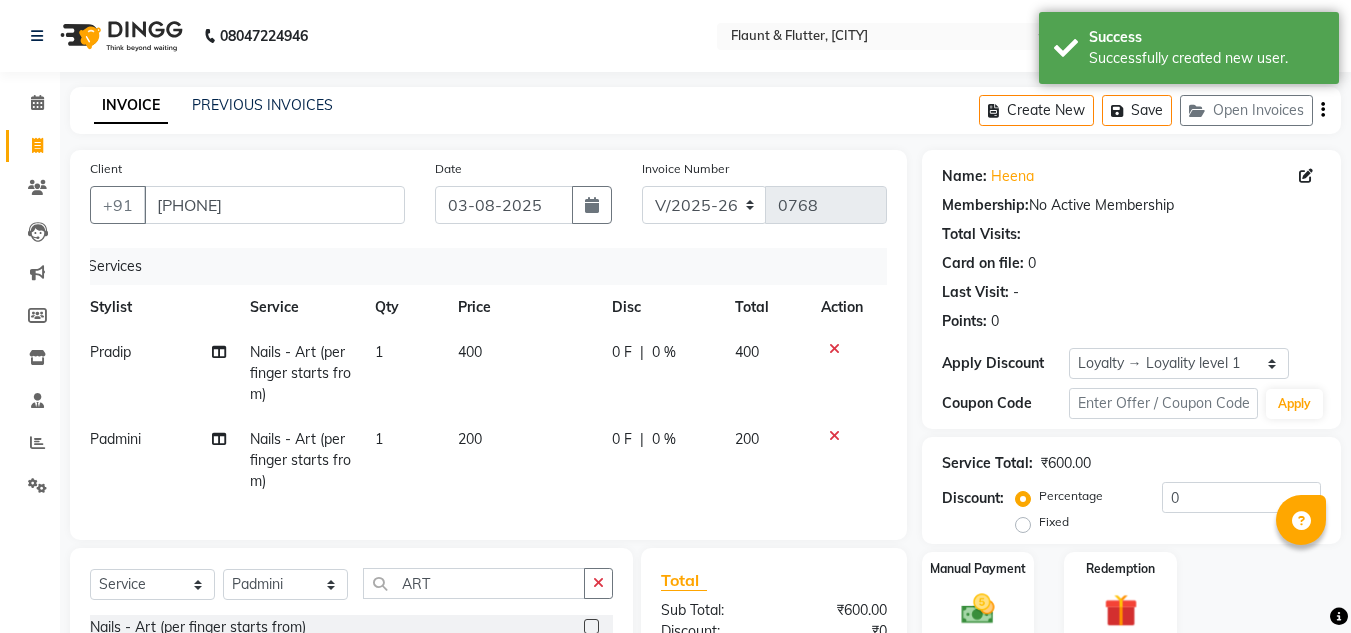 click 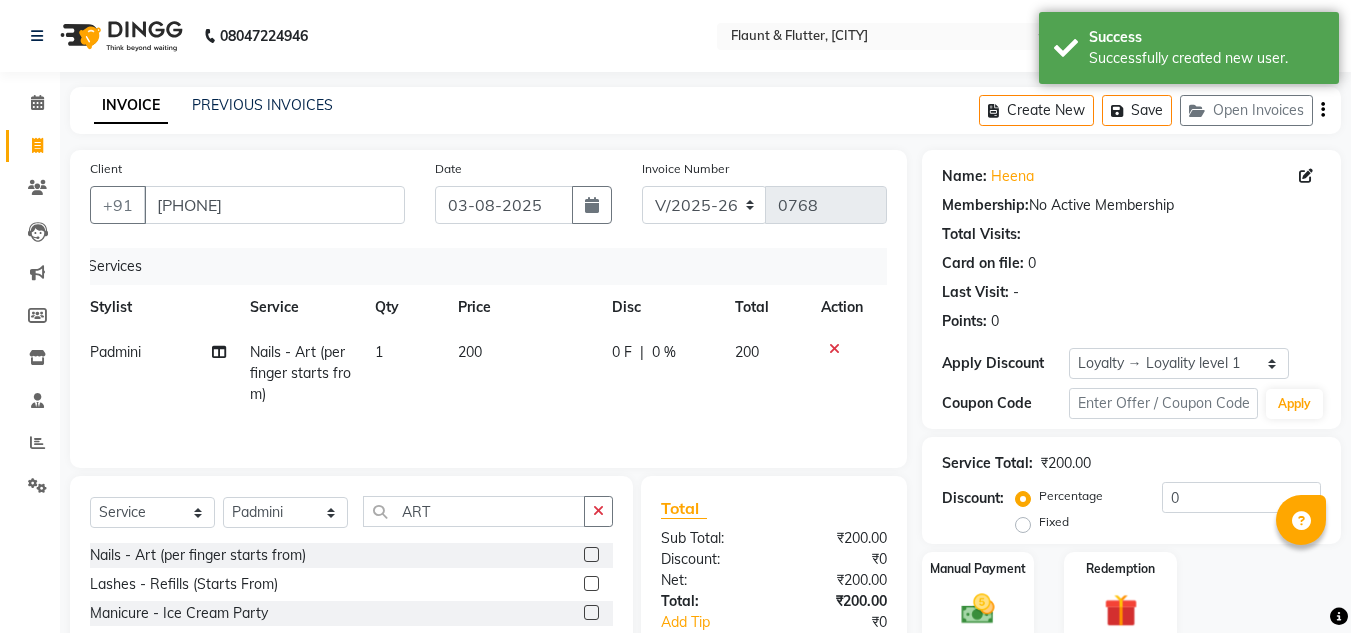click 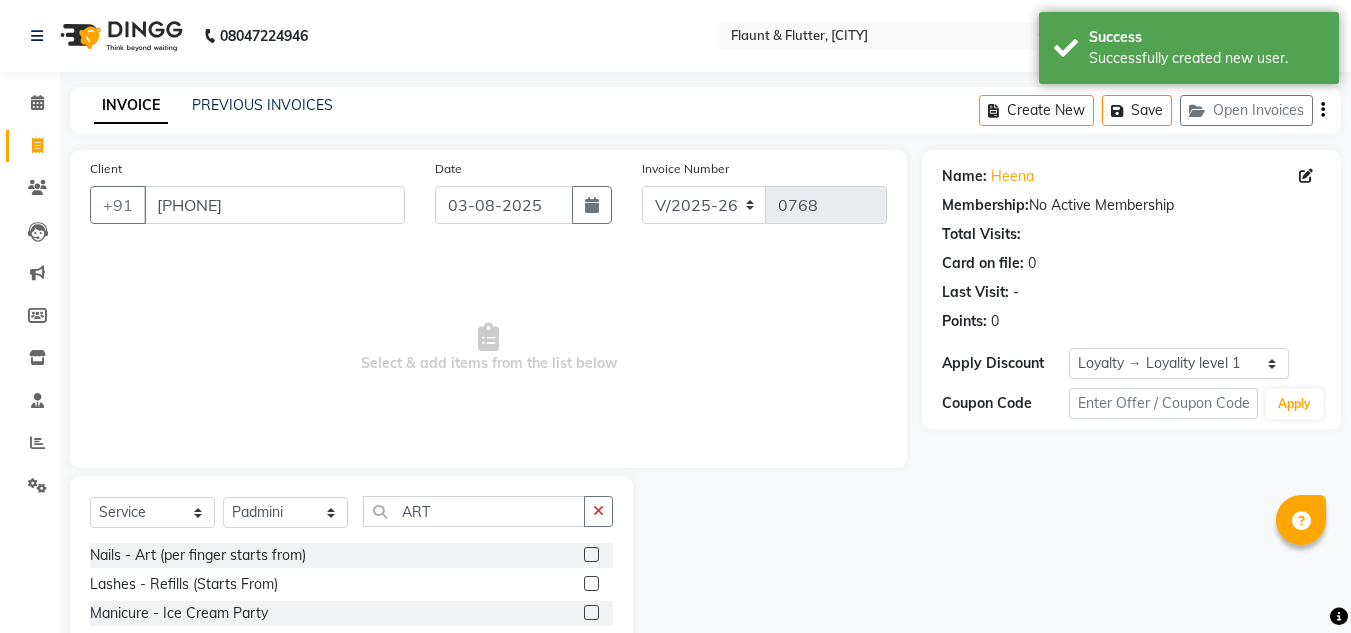 scroll, scrollTop: 0, scrollLeft: 0, axis: both 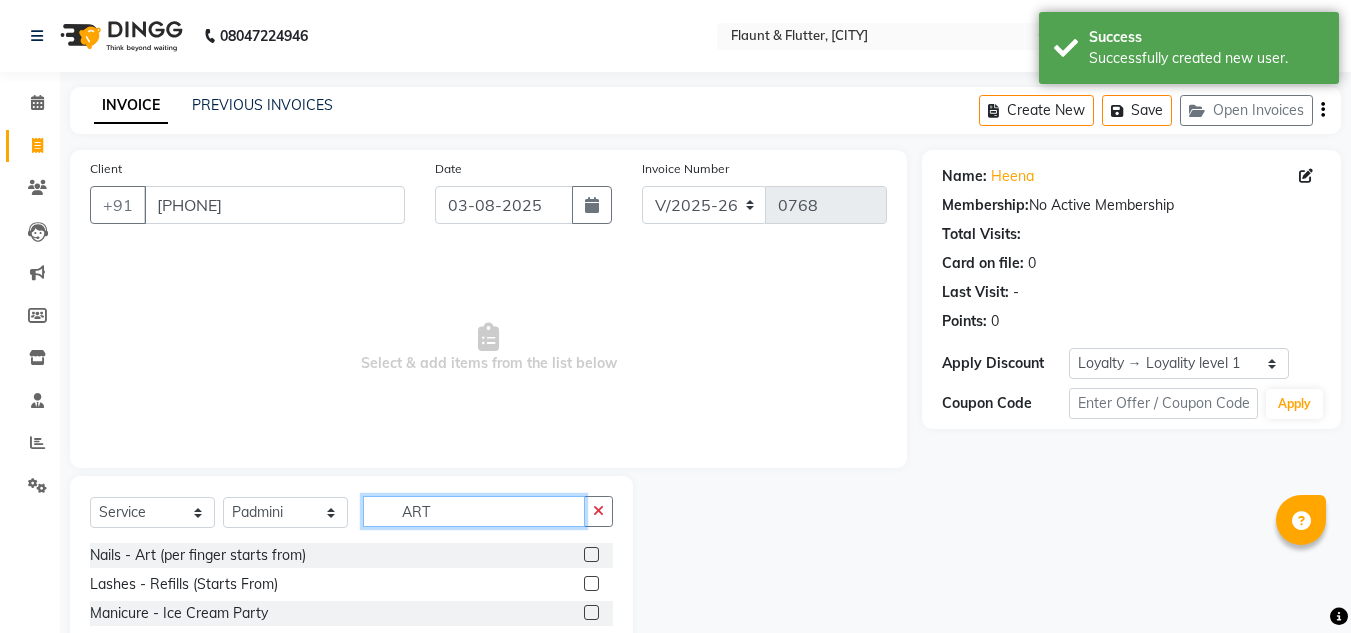 click on "ART" 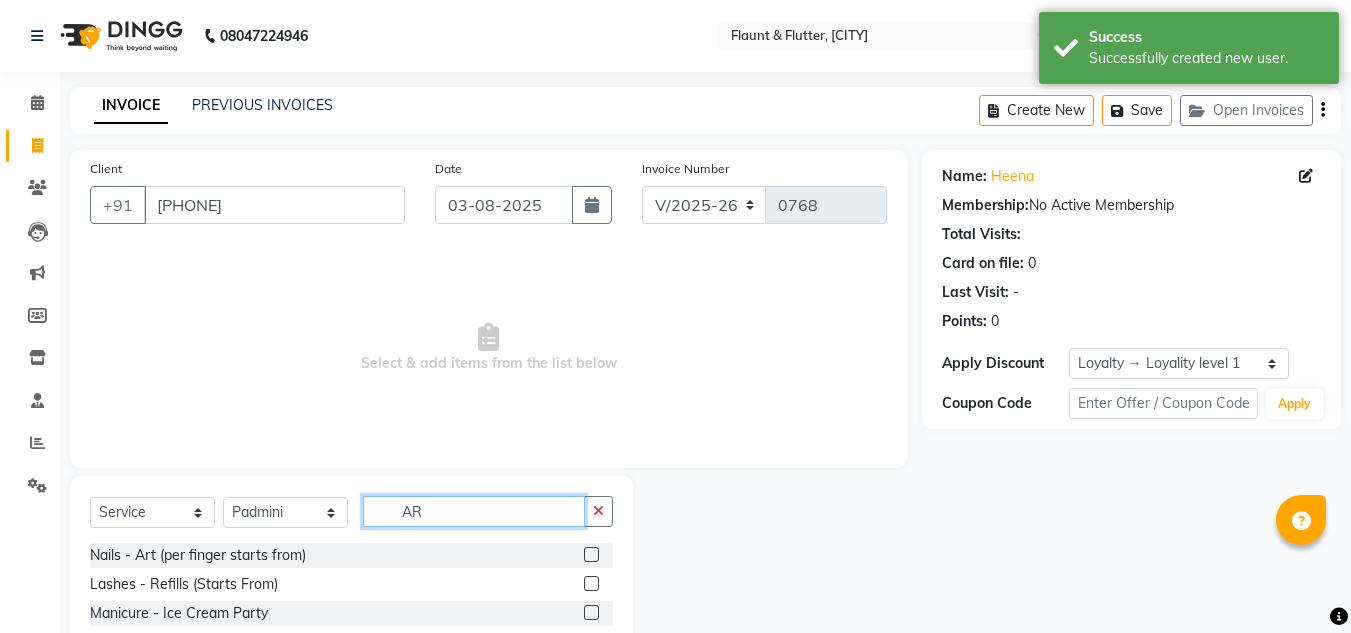 type on "A" 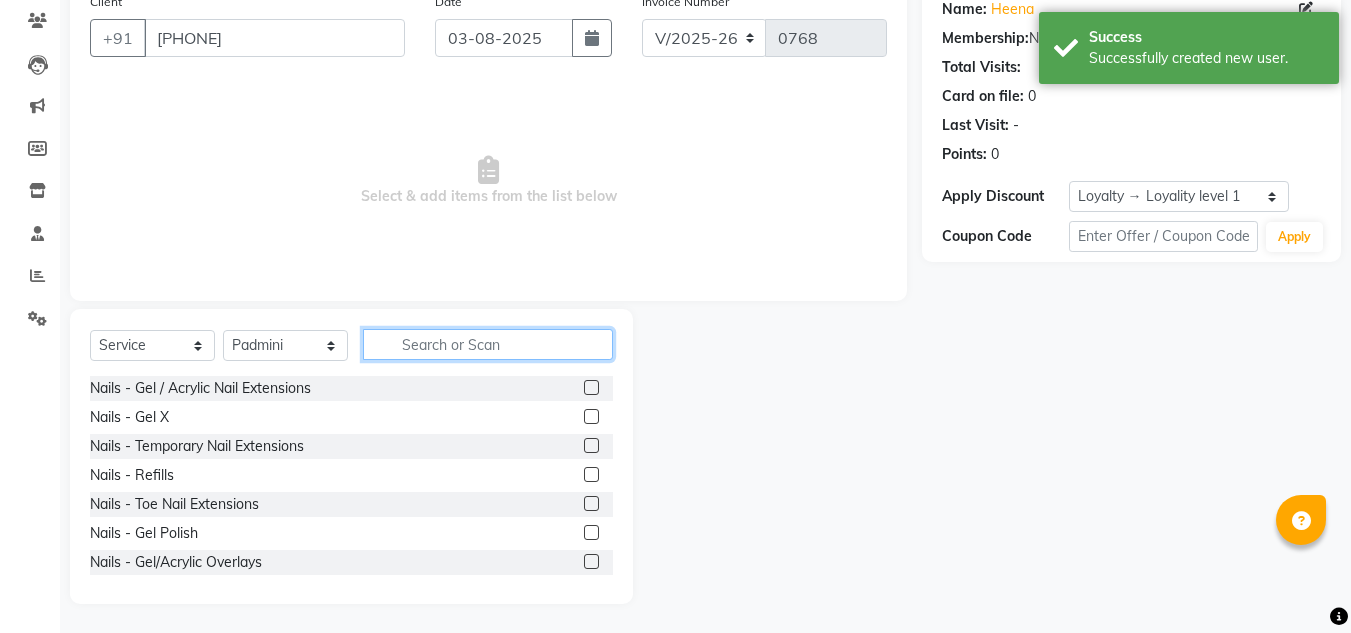 scroll, scrollTop: 168, scrollLeft: 0, axis: vertical 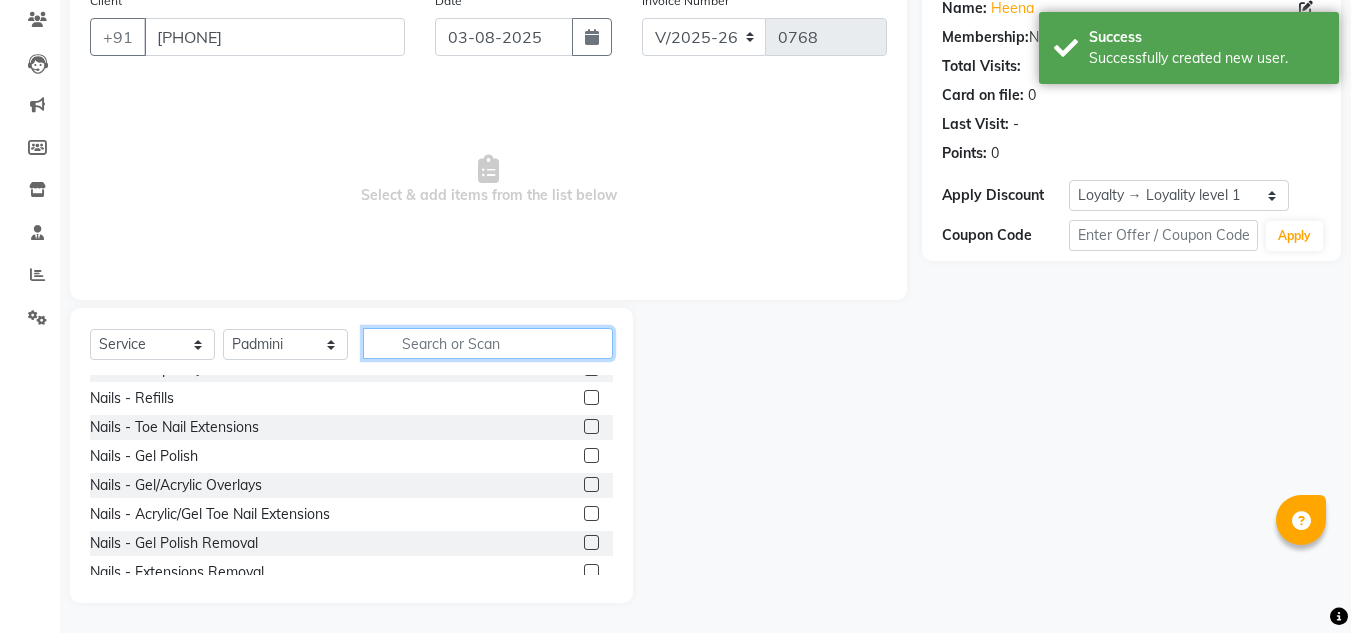 type 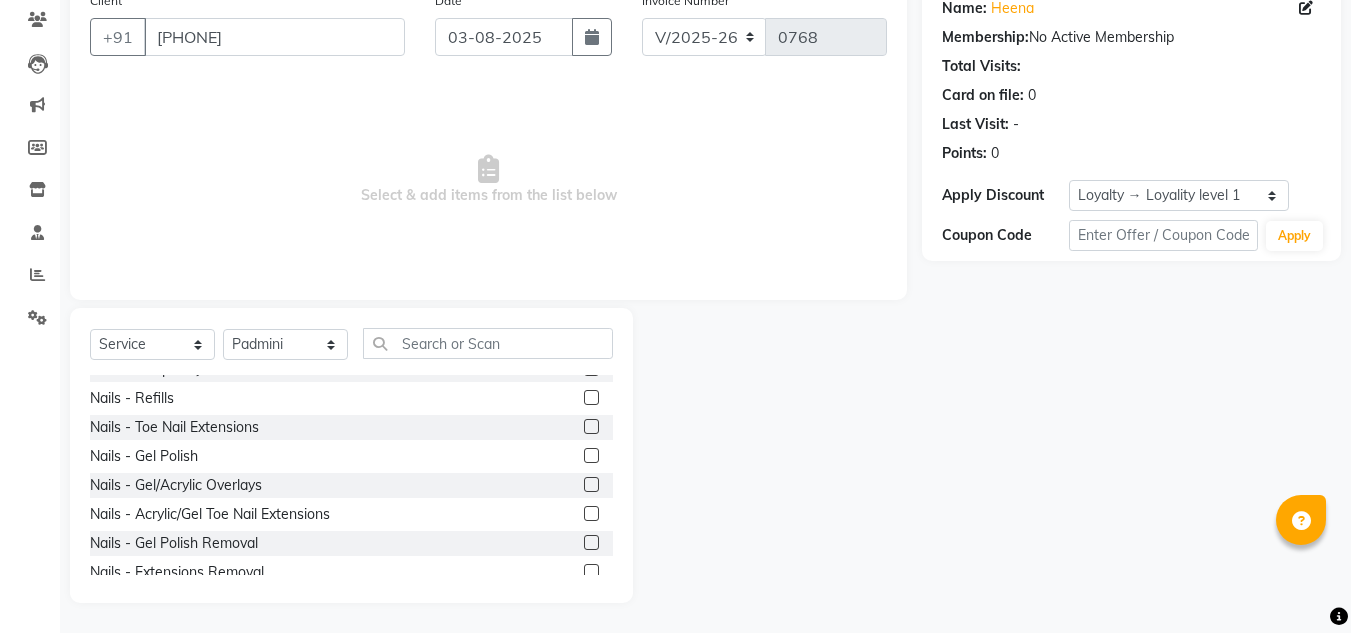 click 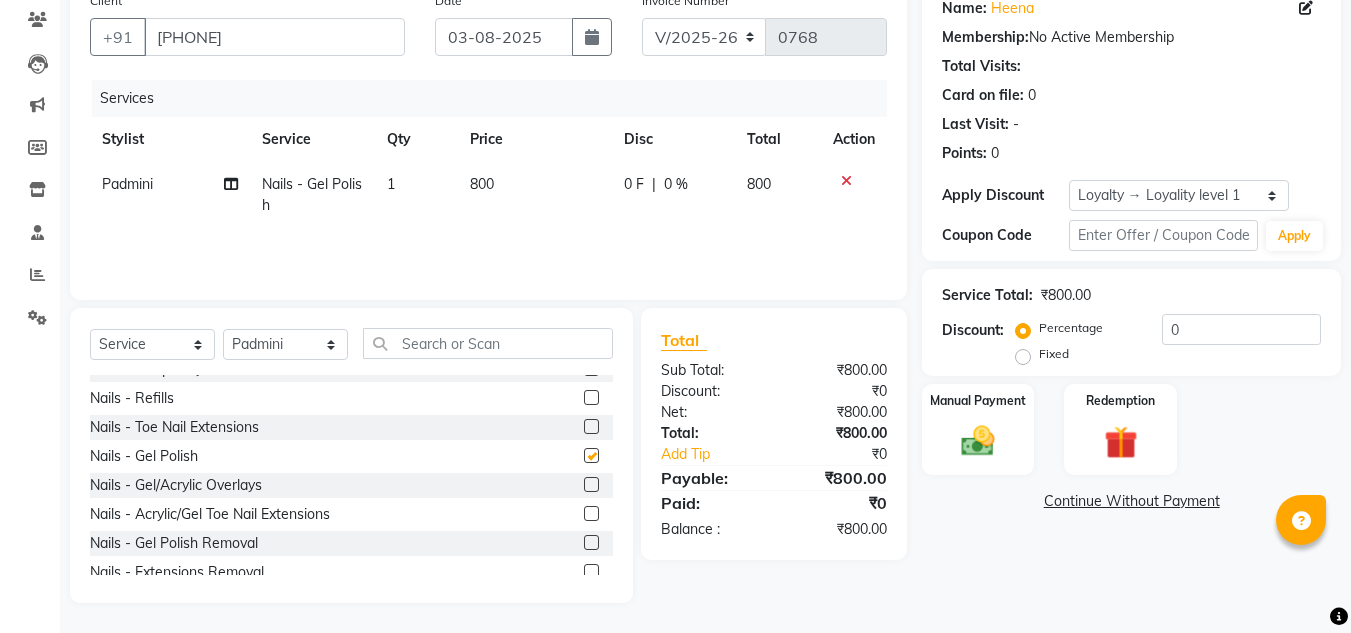 checkbox on "false" 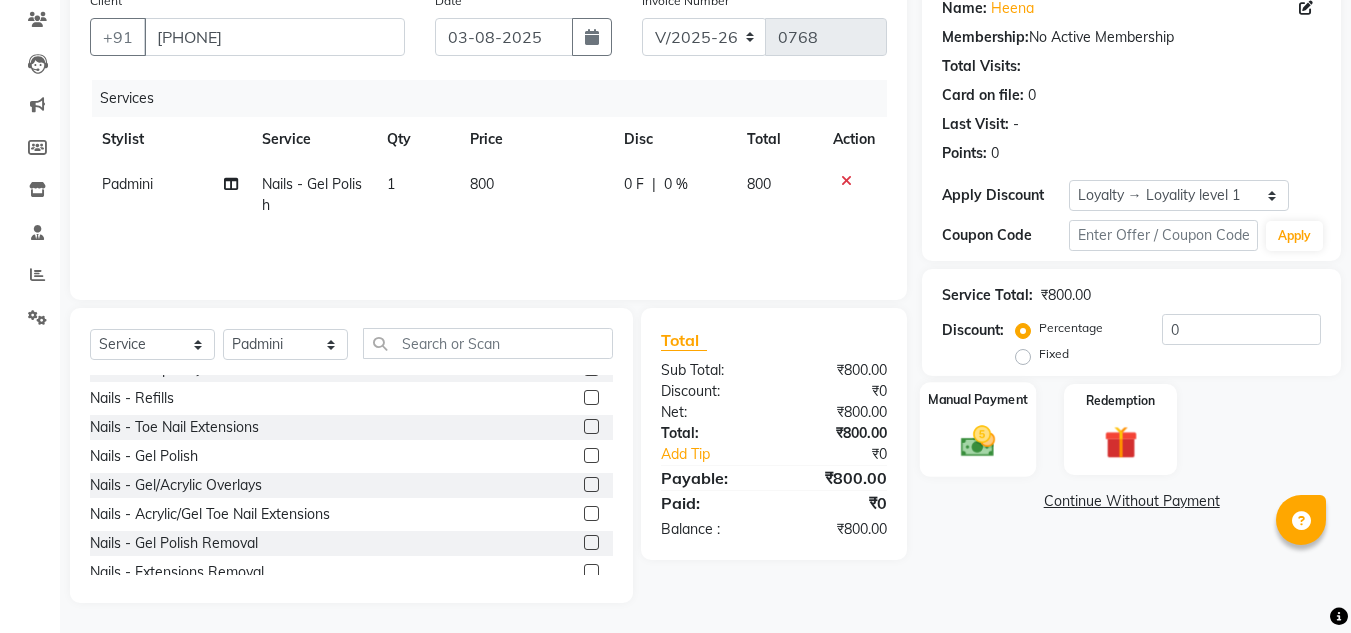click on "Manual Payment" 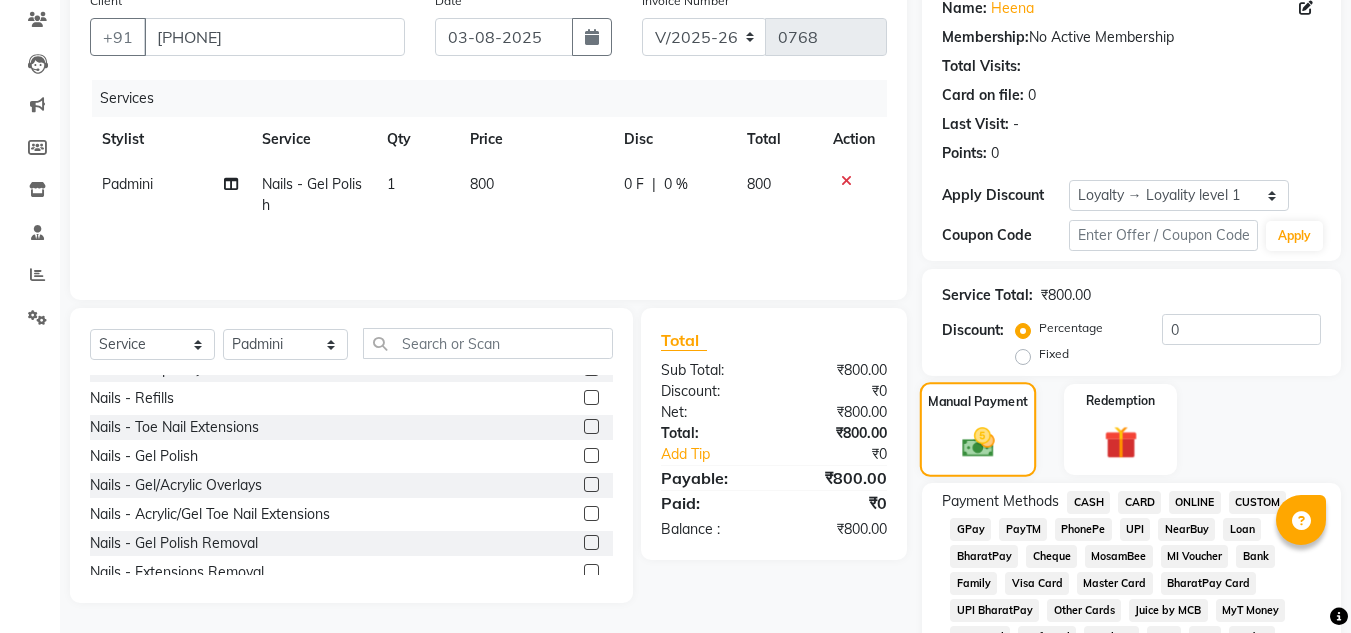 scroll, scrollTop: 591, scrollLeft: 0, axis: vertical 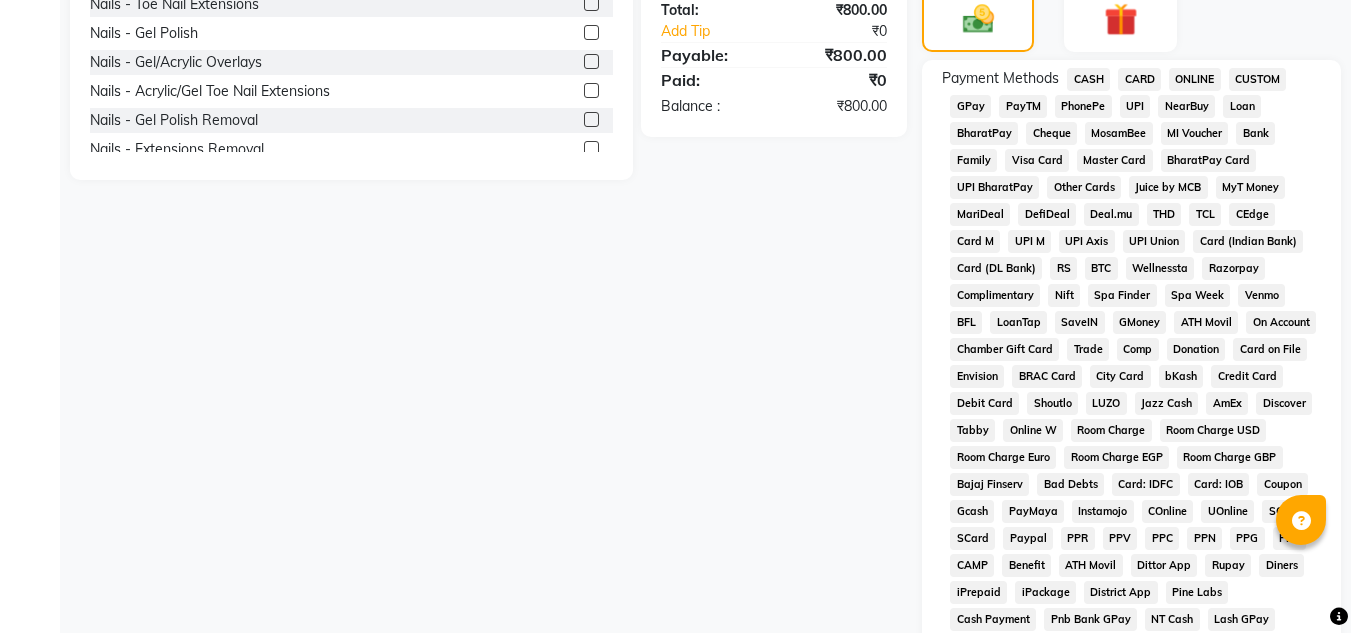 click on "ONLINE" 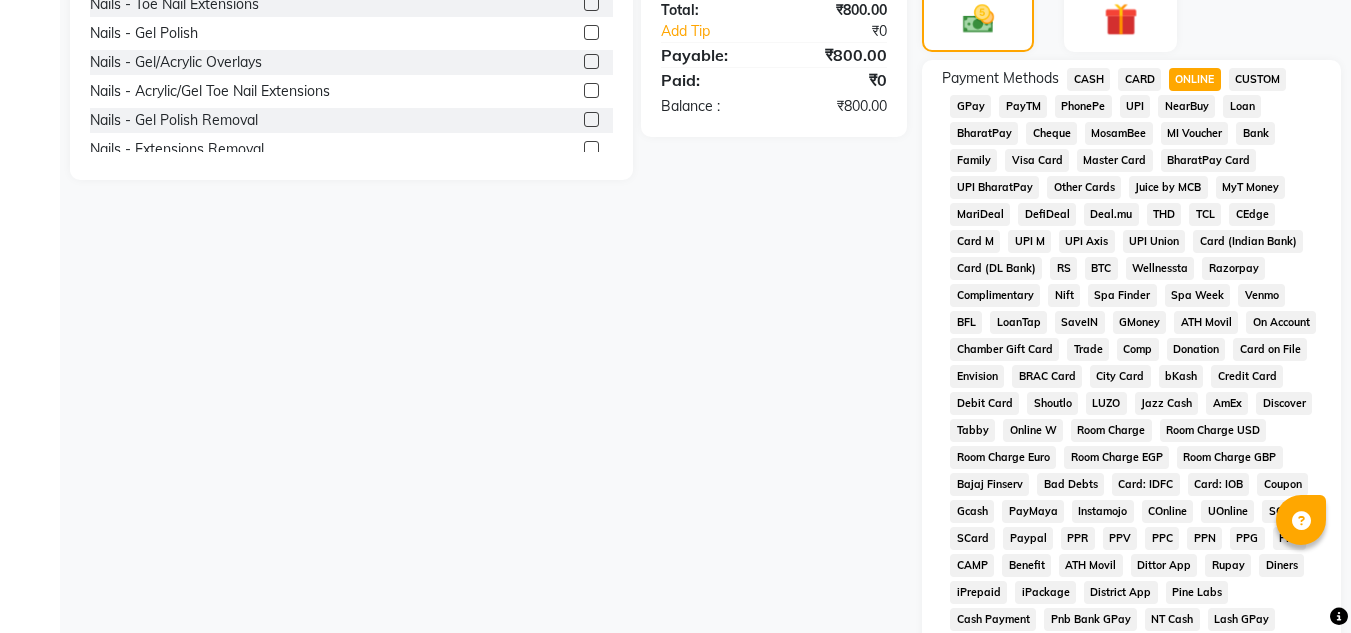 scroll, scrollTop: 908, scrollLeft: 0, axis: vertical 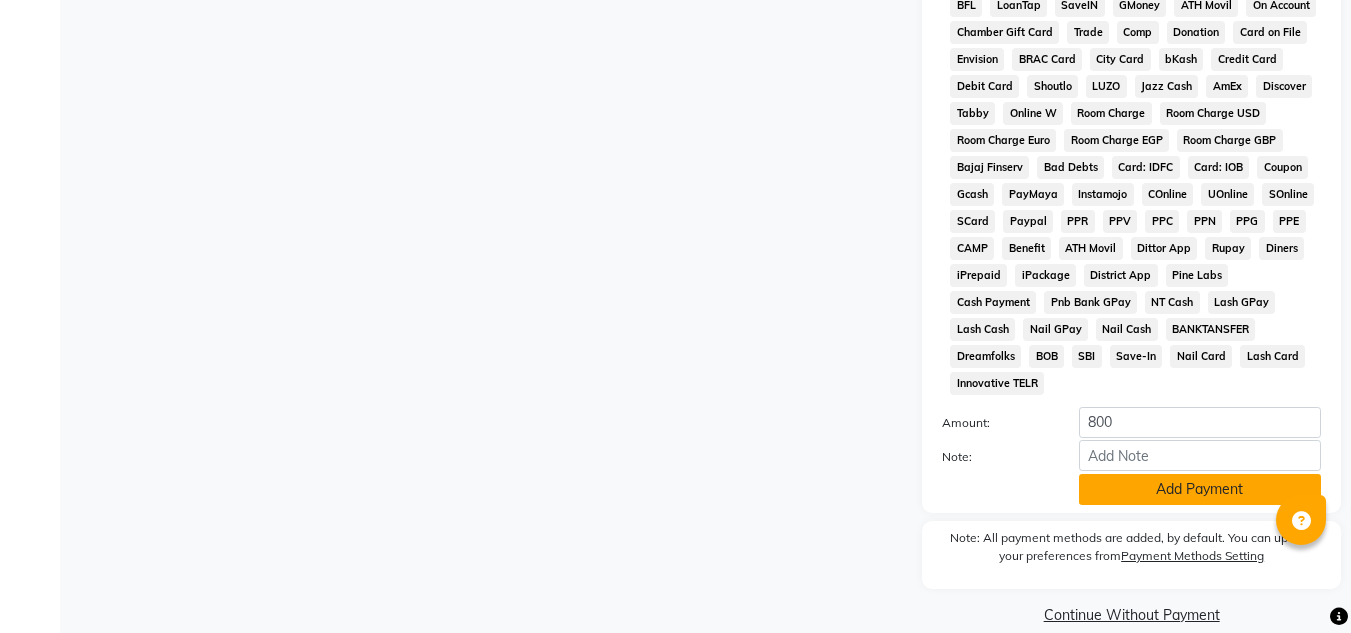 click on "Add Payment" 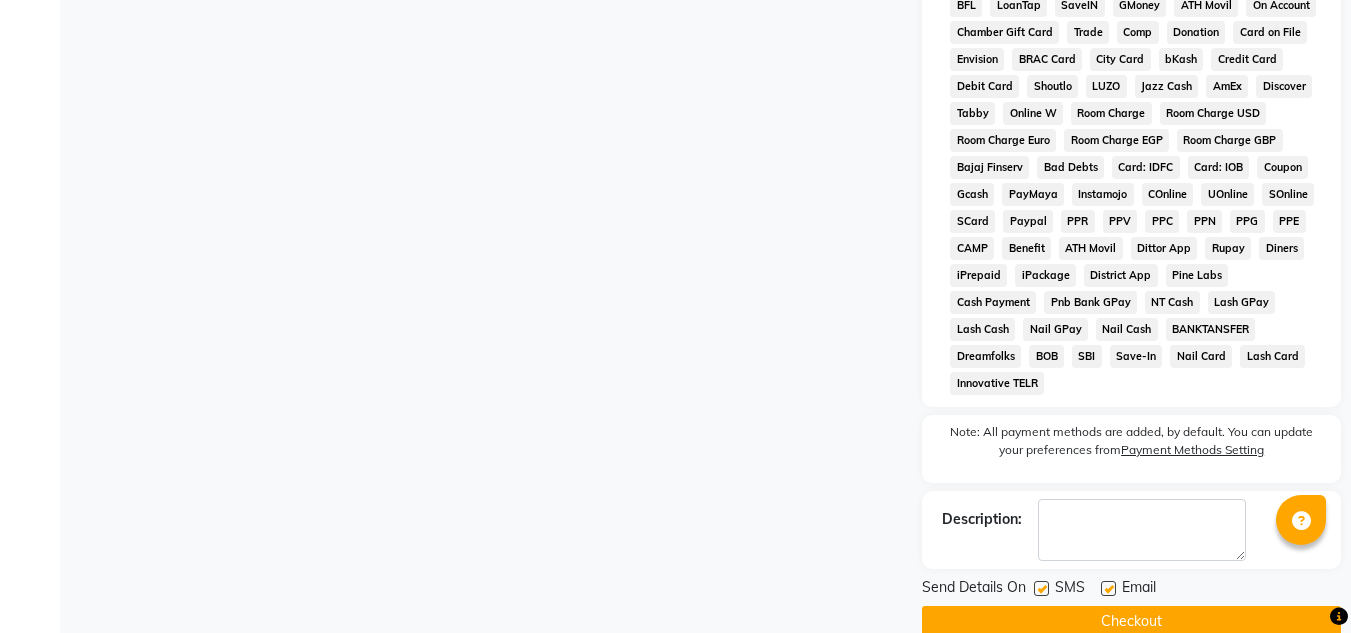 click 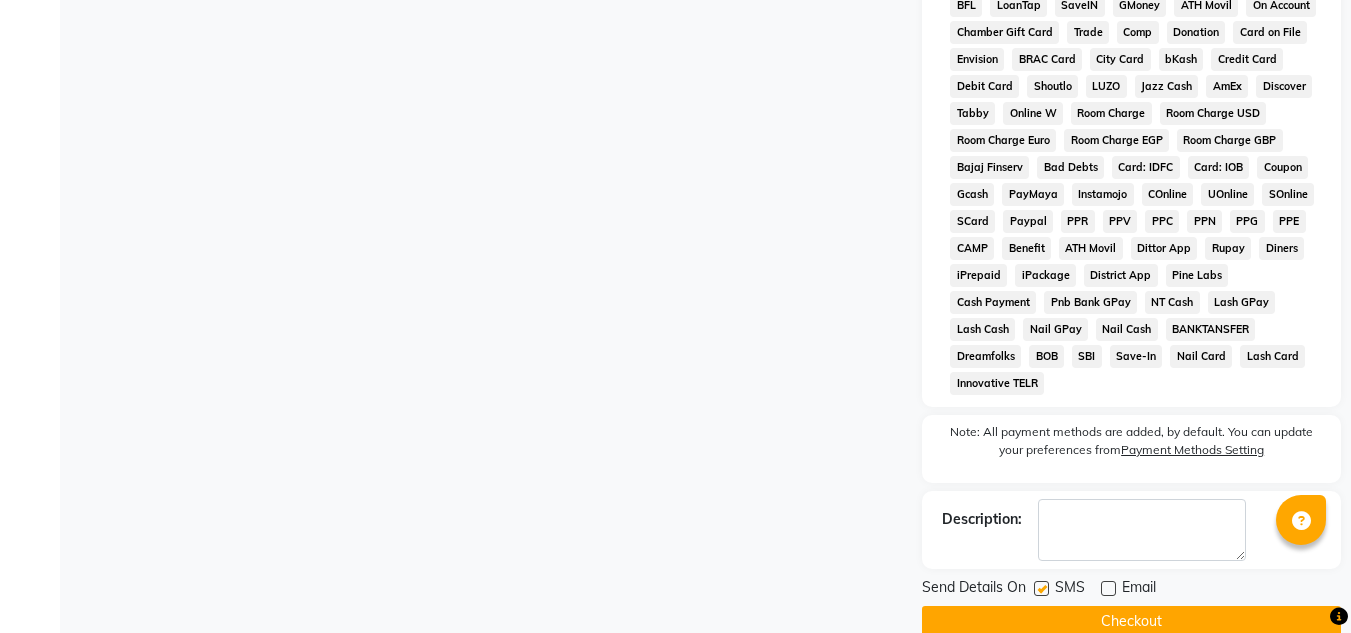 click on "Checkout" 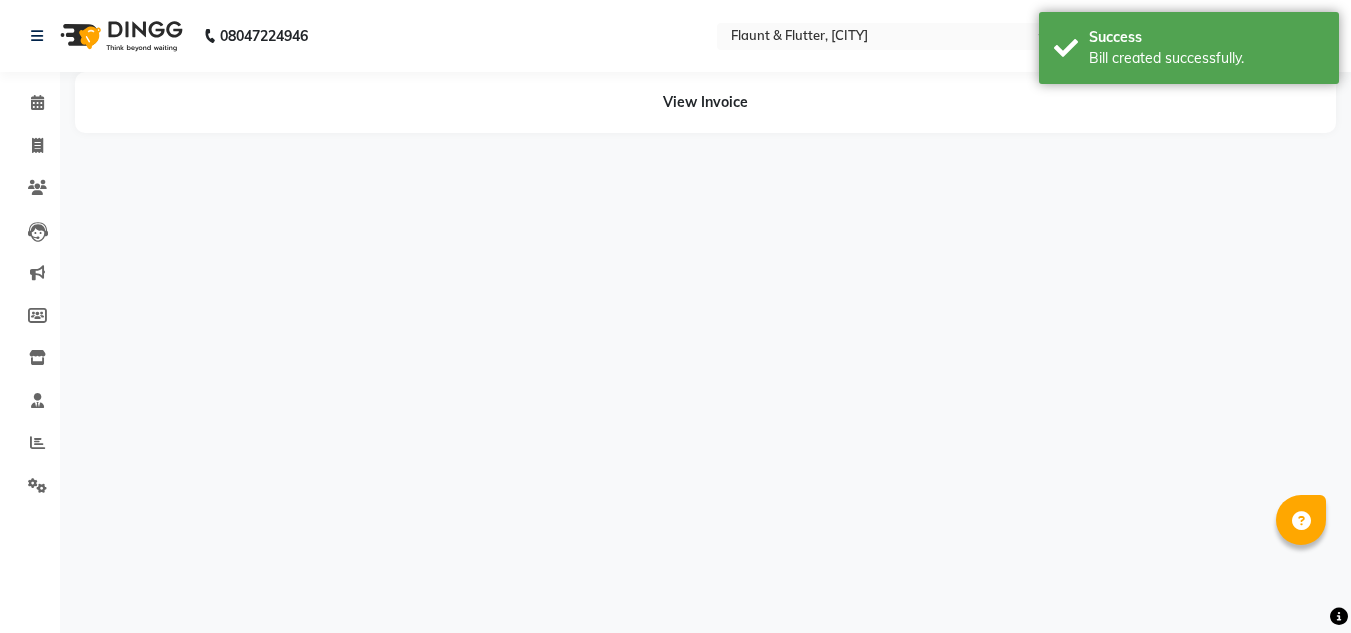 scroll, scrollTop: 0, scrollLeft: 0, axis: both 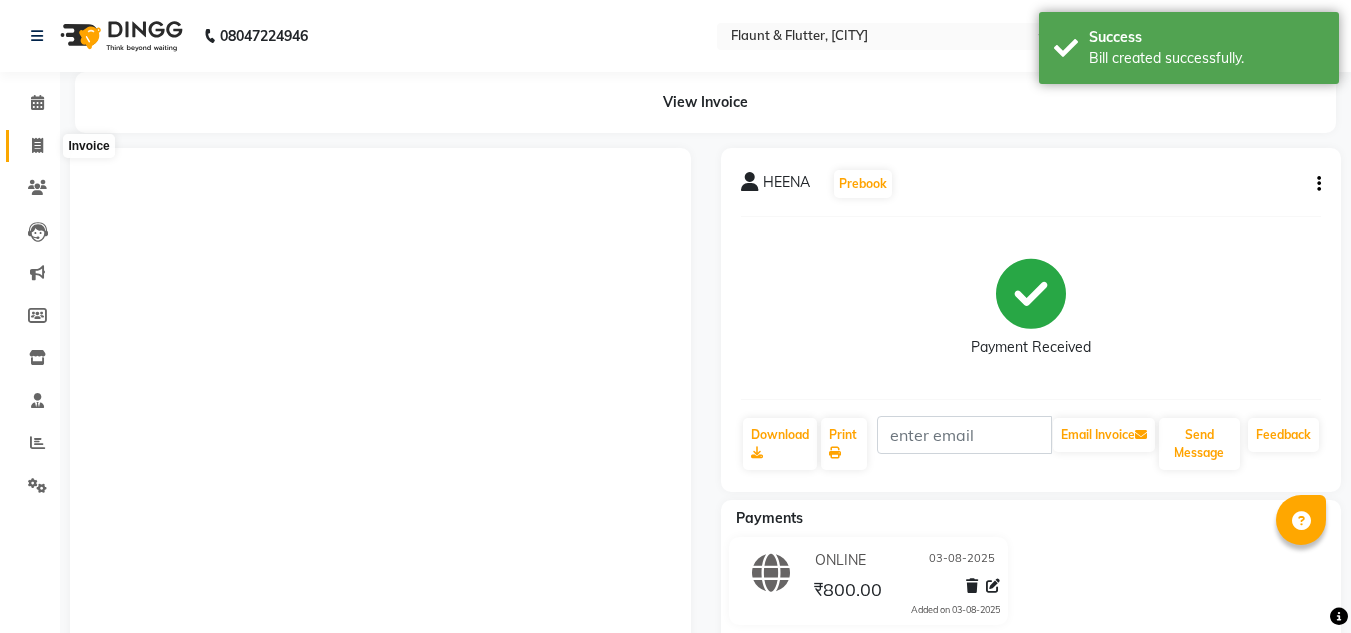 click 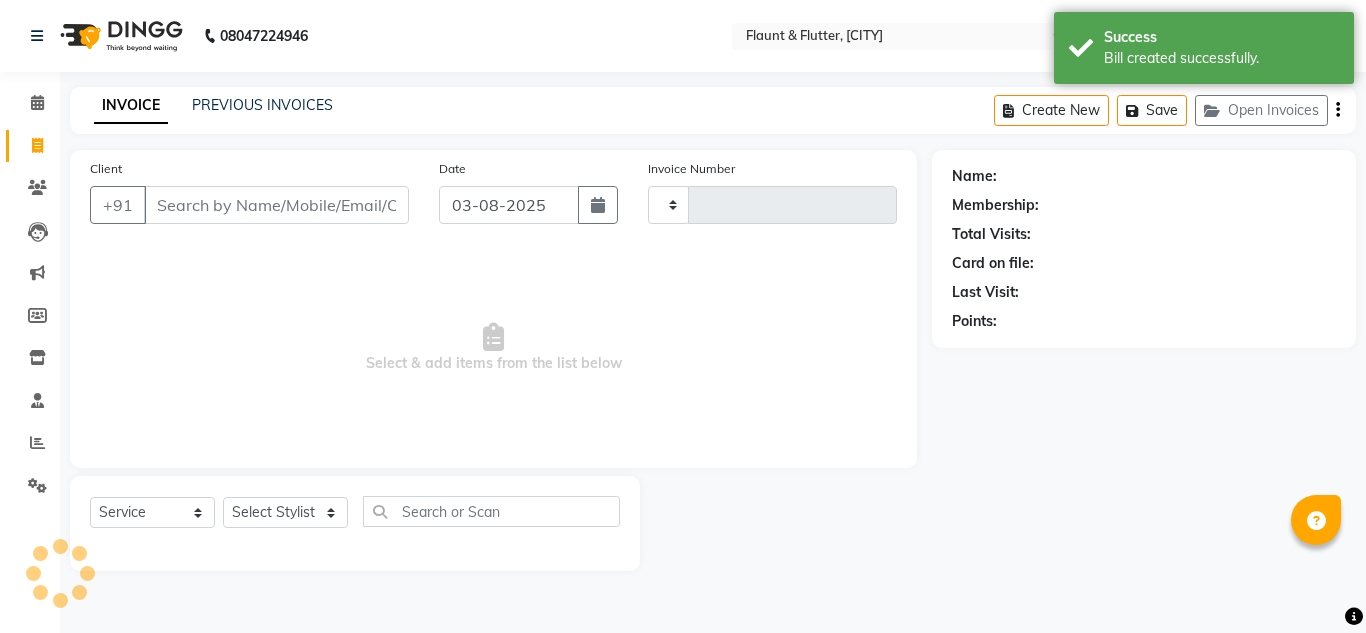 type on "0769" 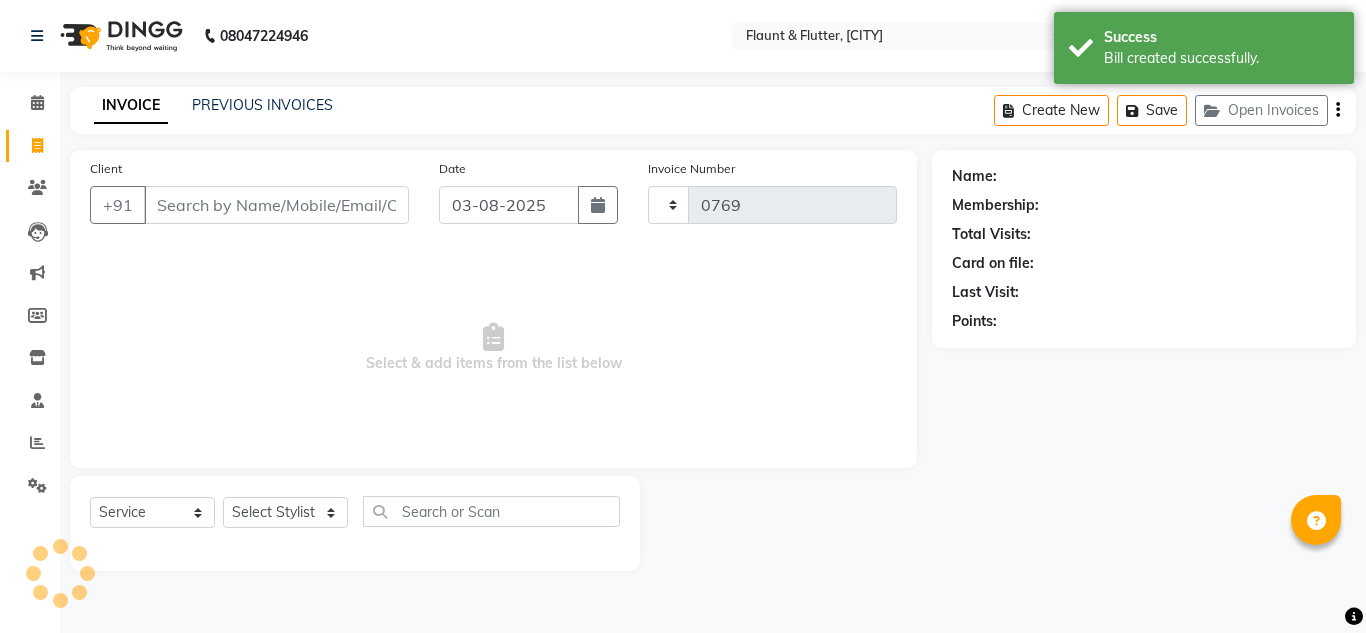 select on "4941" 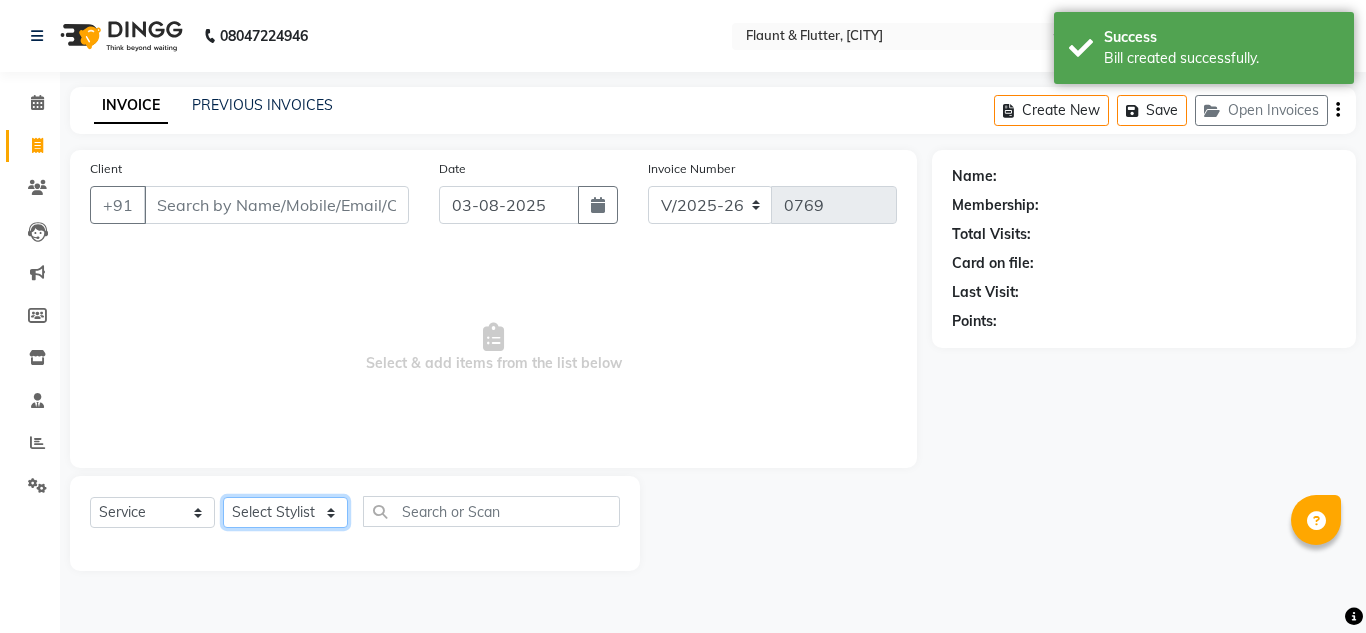 click on "Select Stylist" 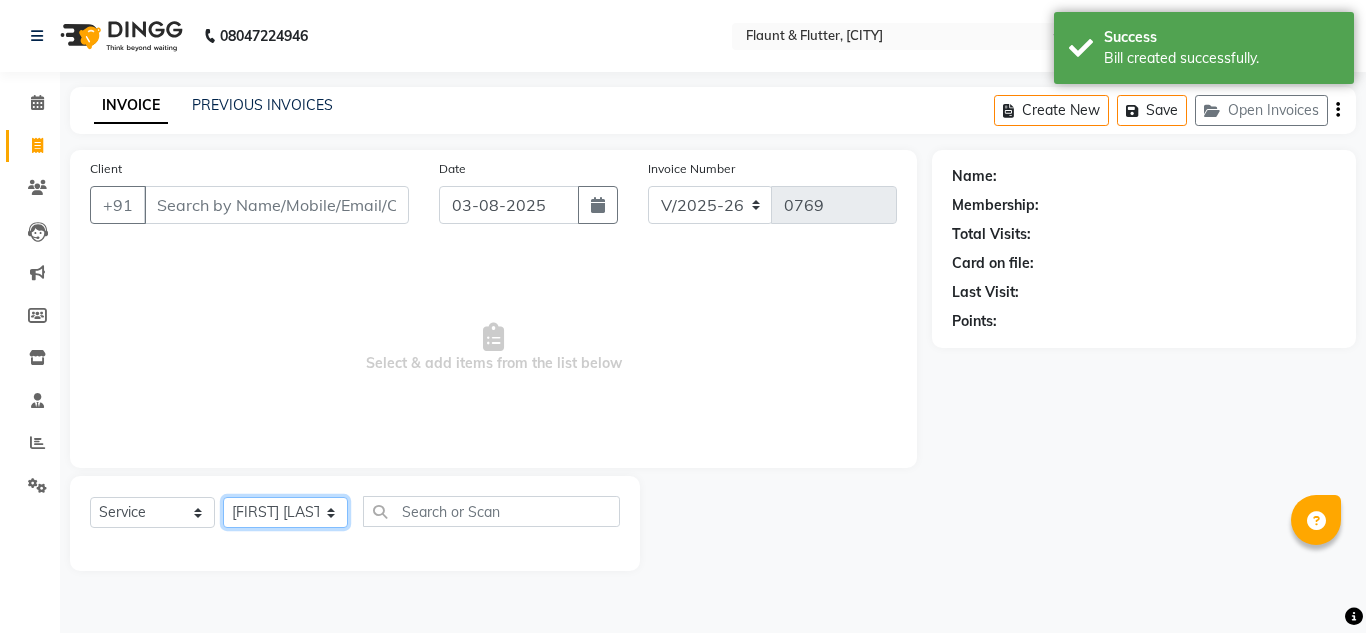 click on "Select Stylist H Robinson Keivom Khushi Krisha Manoranjan Neeta Sonkar Padmini Pradip Praksh Sharma Rakshu Roshni" 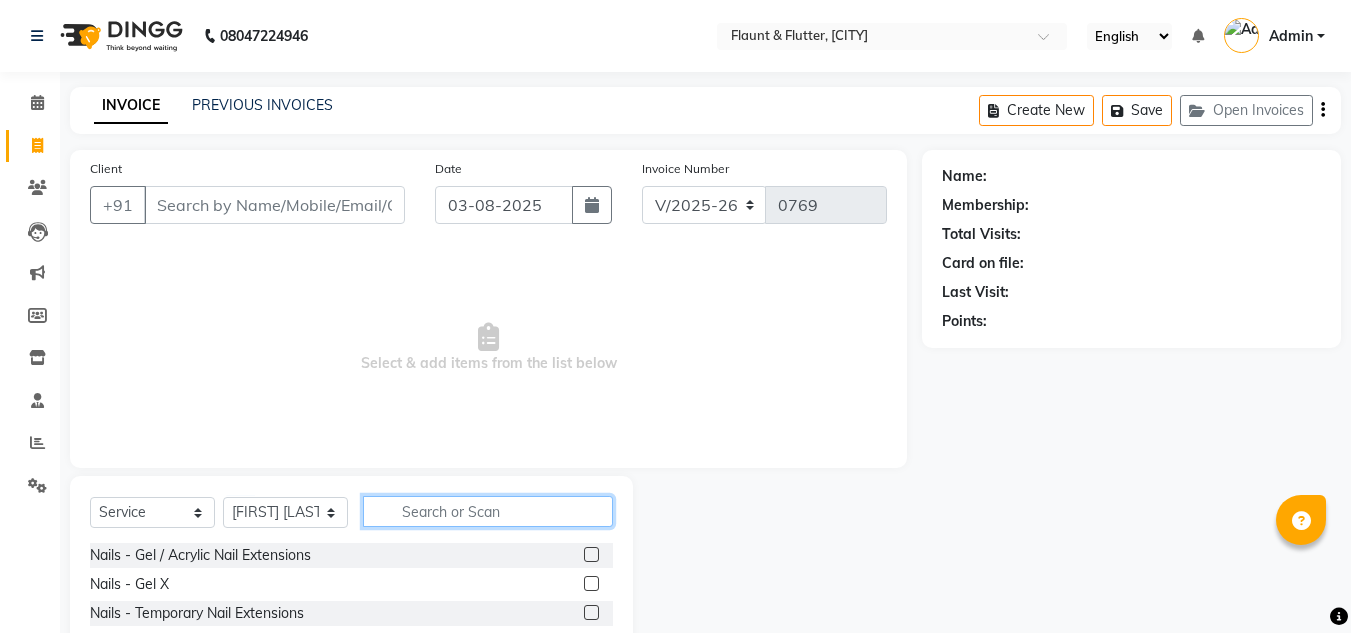 click 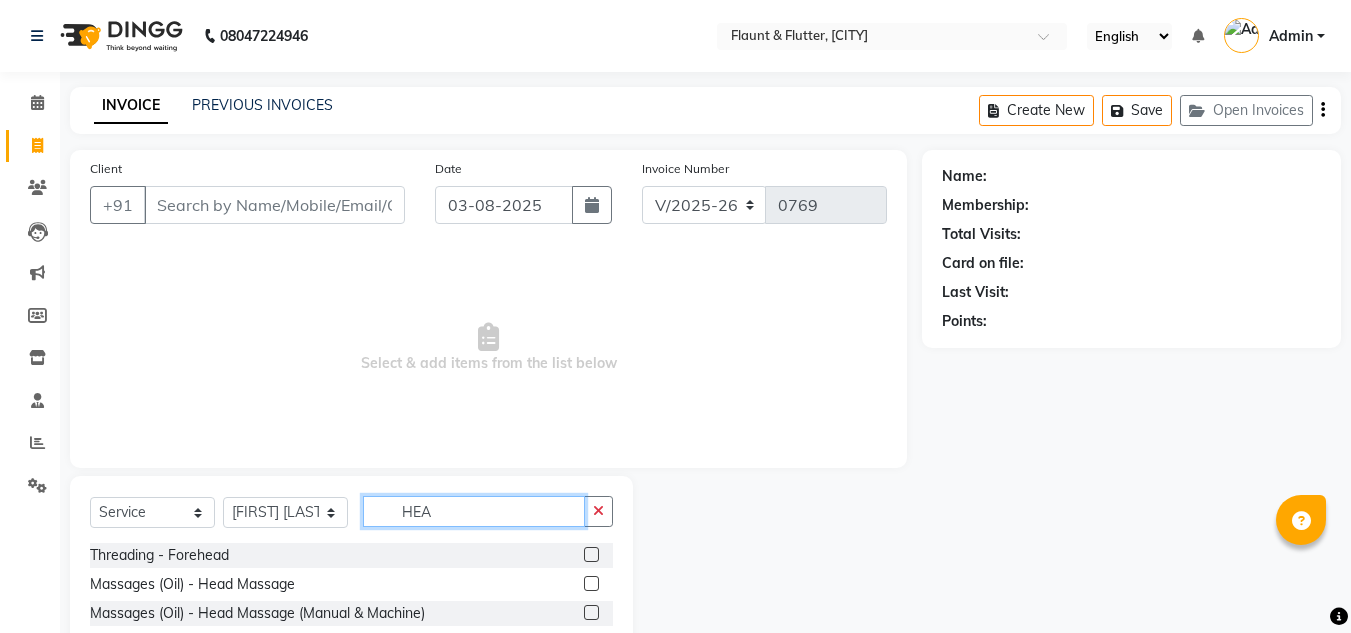 type on "HEA" 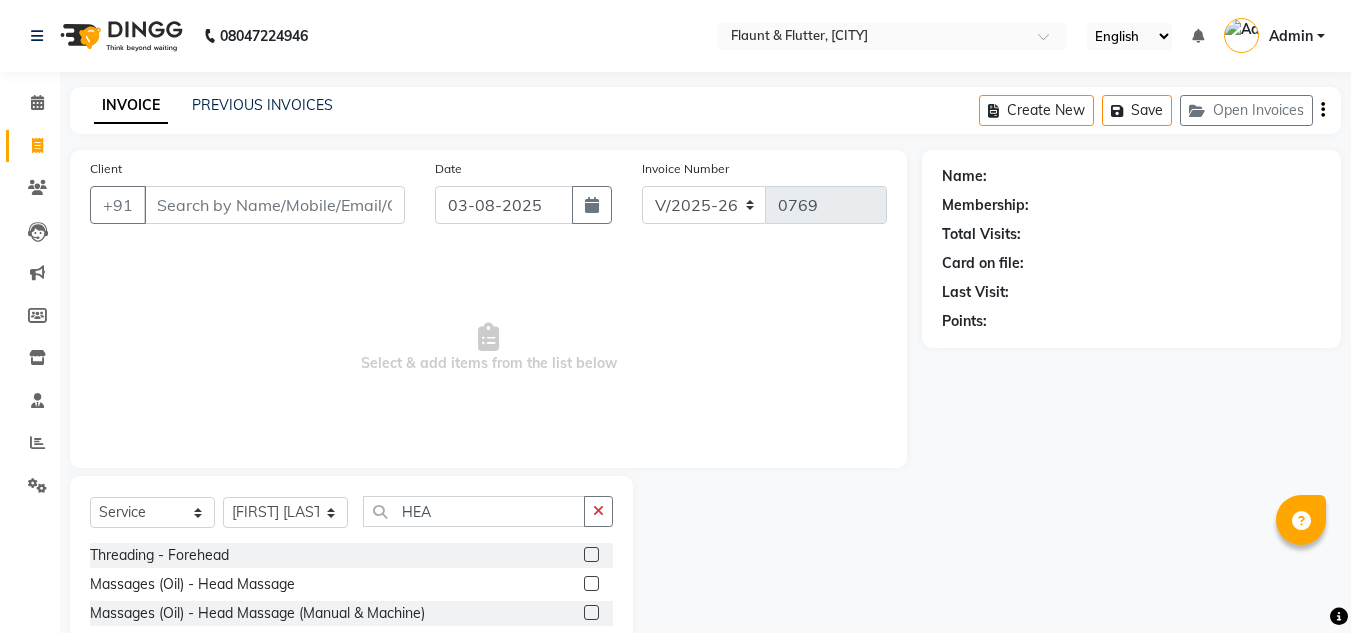 click 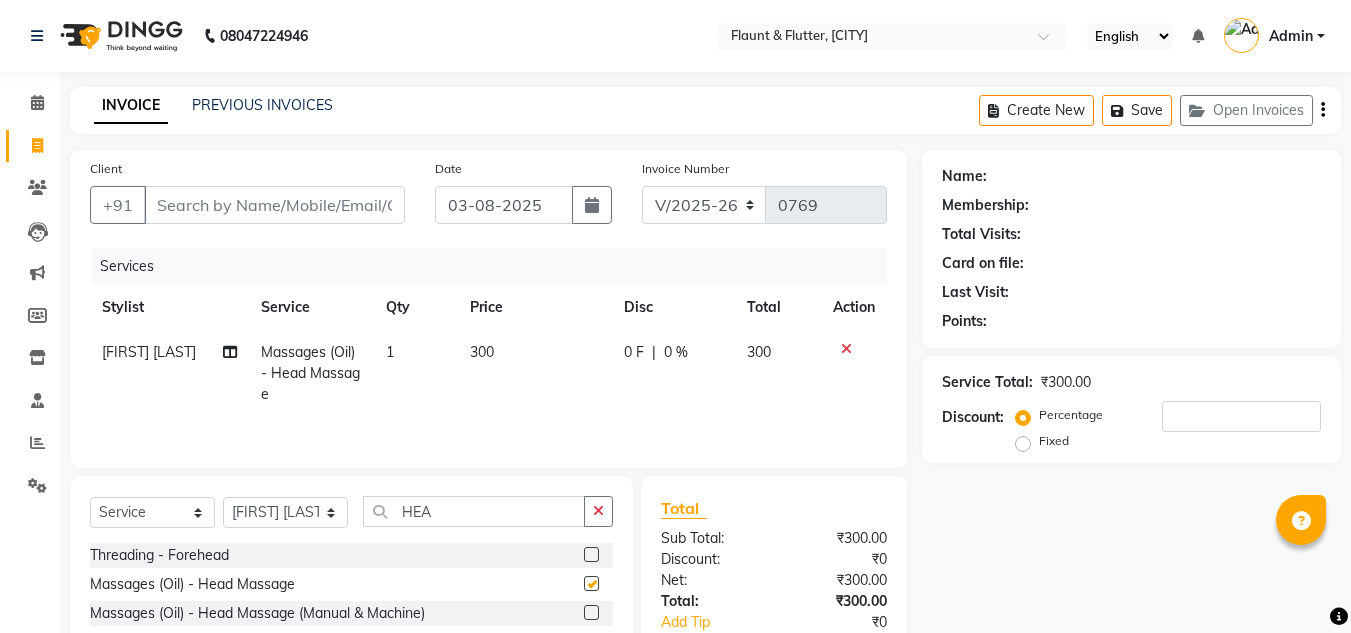checkbox on "false" 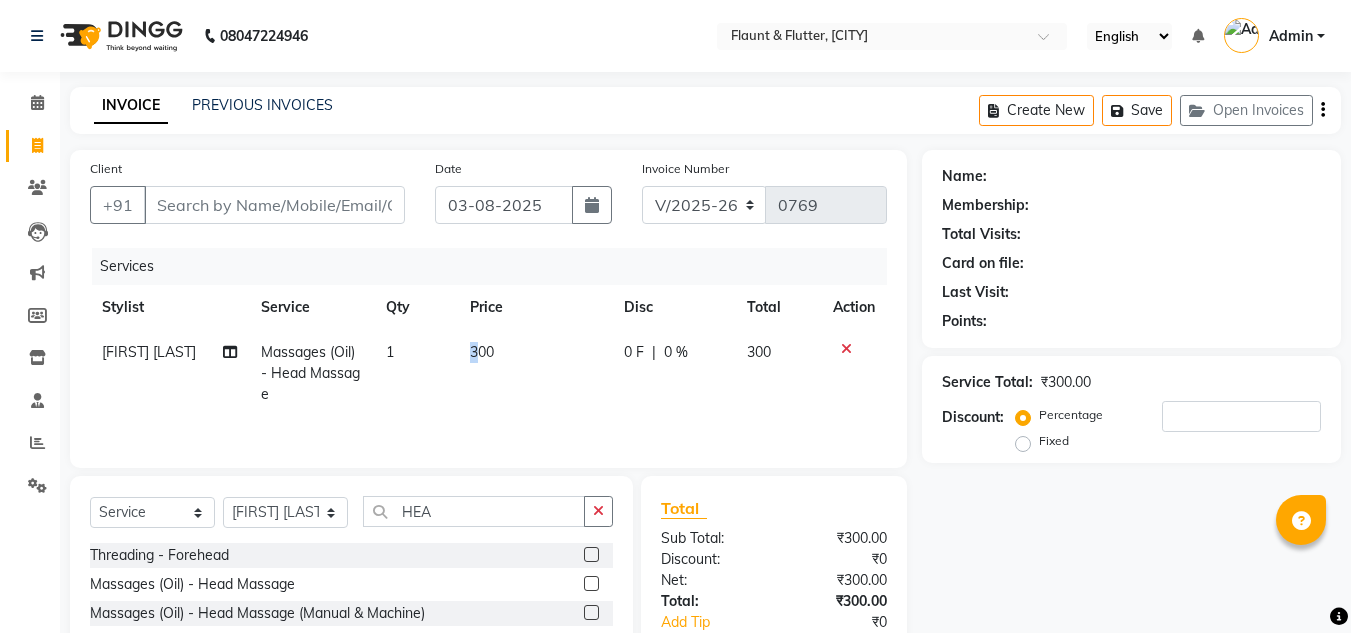 drag, startPoint x: 475, startPoint y: 361, endPoint x: 448, endPoint y: 523, distance: 164.23459 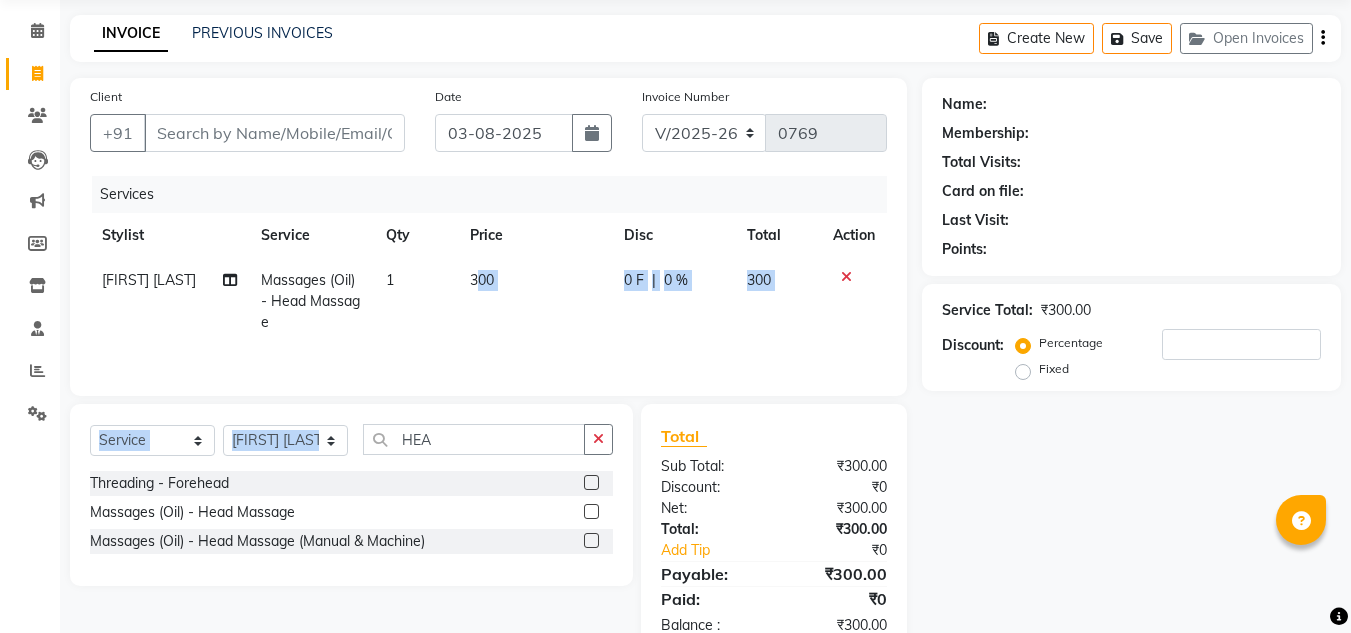 scroll, scrollTop: 125, scrollLeft: 0, axis: vertical 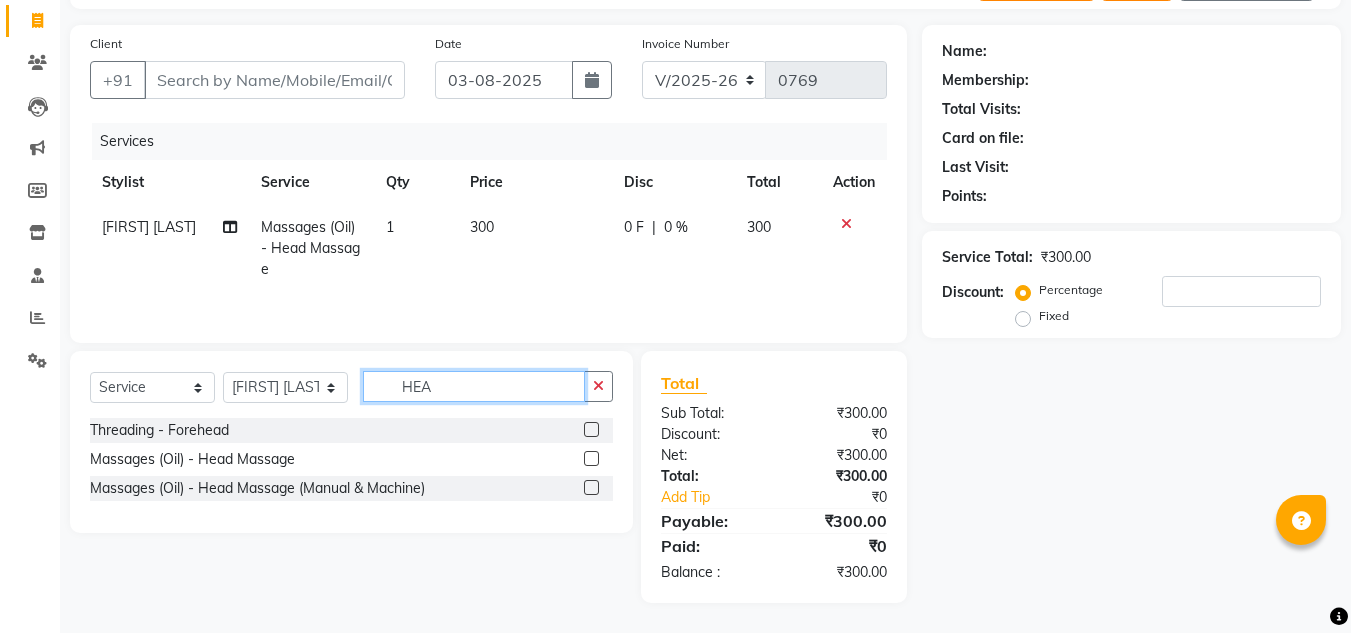 click on "HEA" 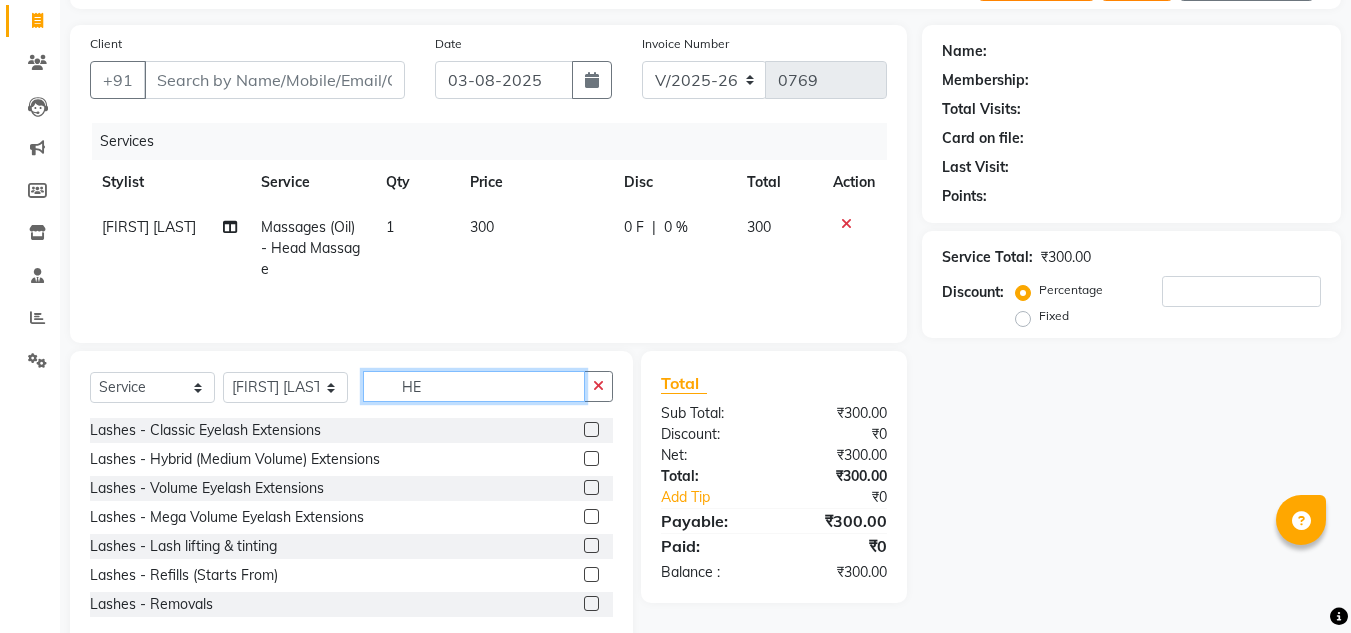 type on "H" 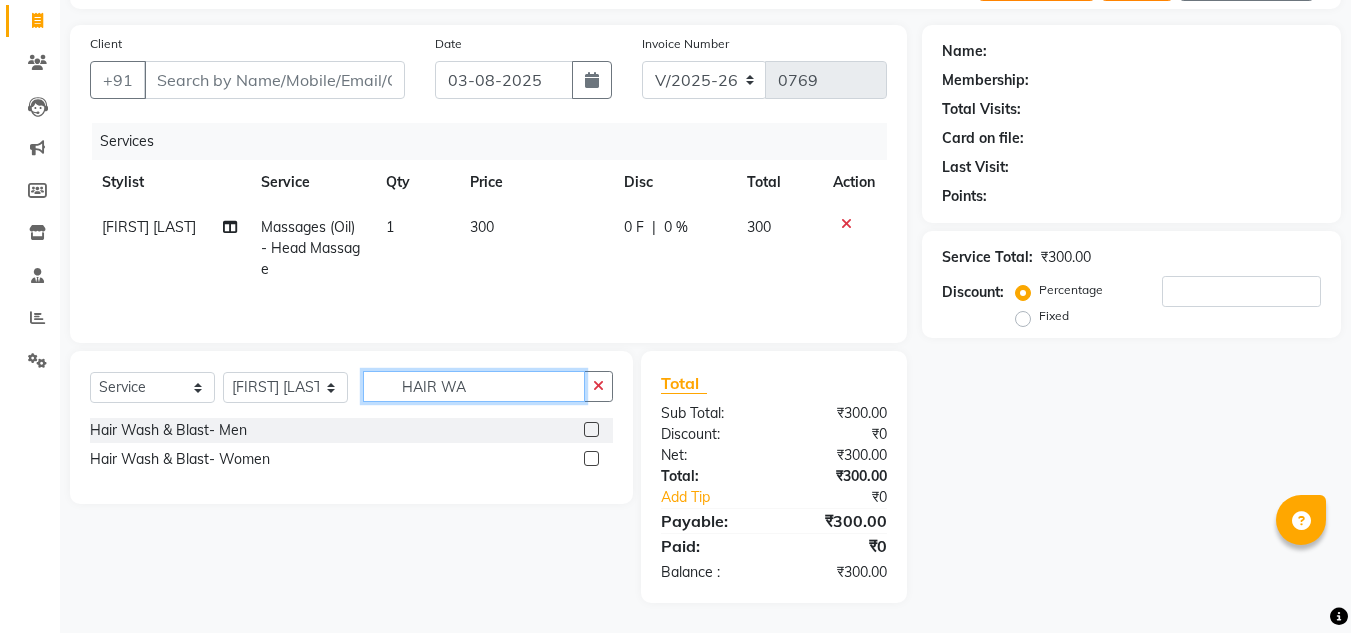 scroll, scrollTop: 0, scrollLeft: 0, axis: both 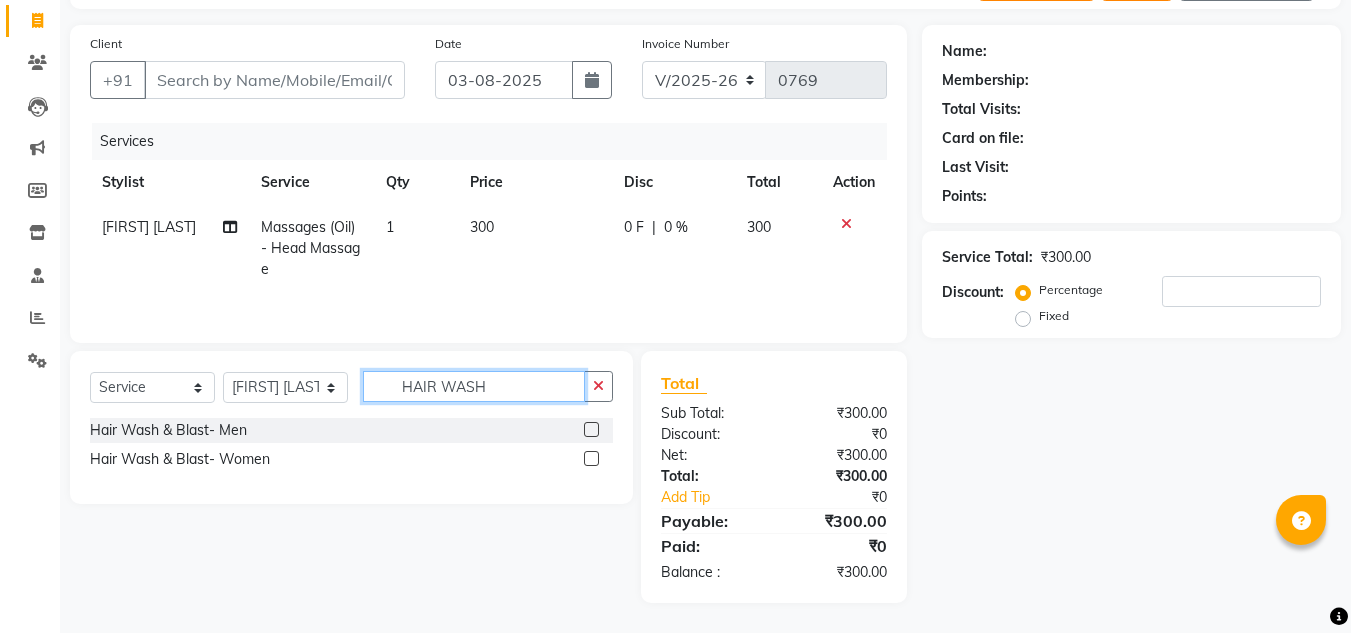 type on "HAIR WASH" 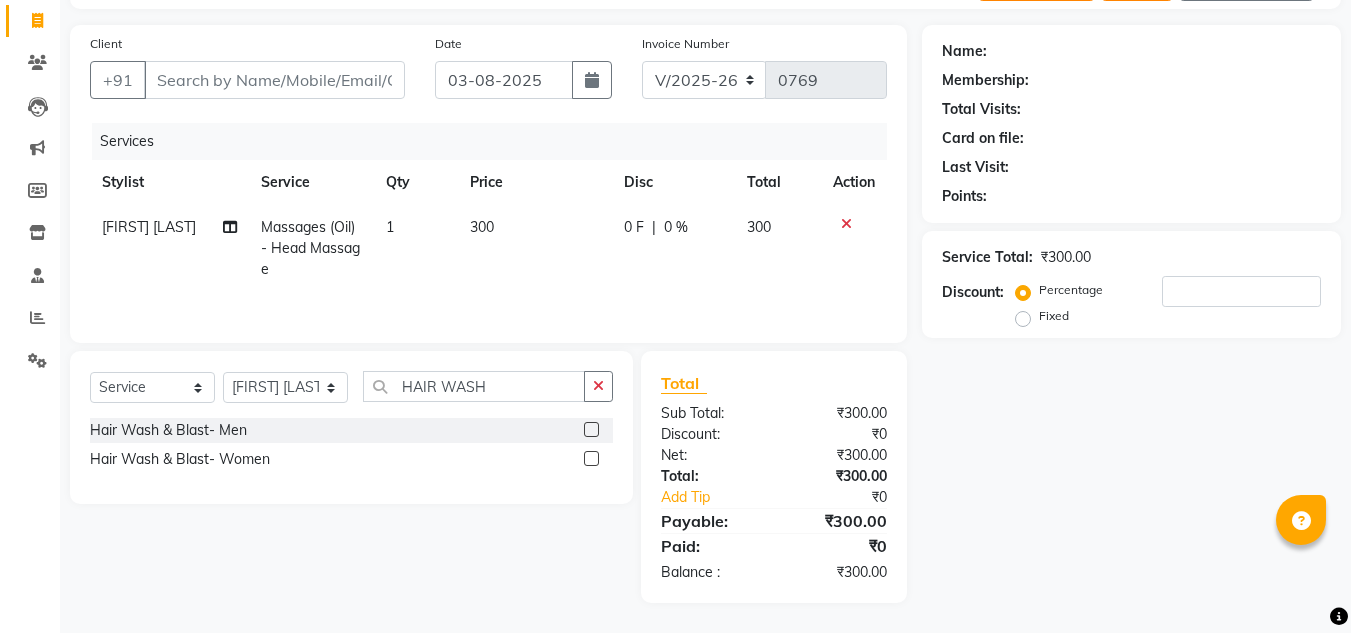 click 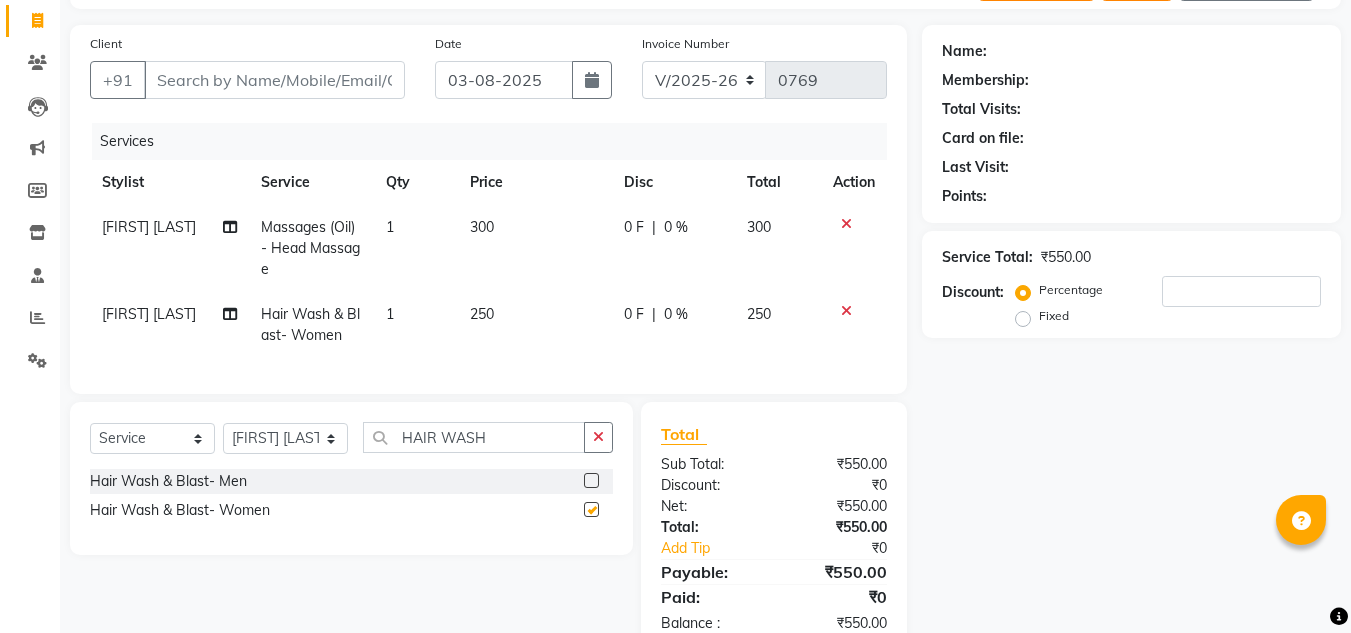 checkbox on "false" 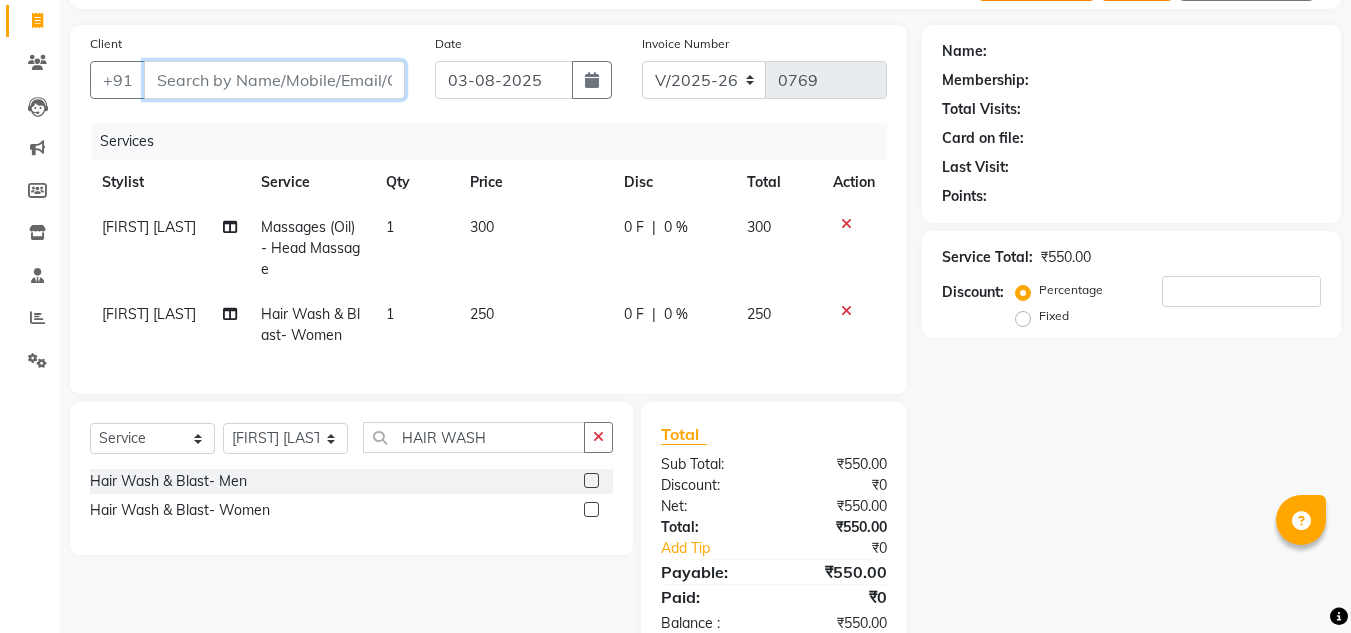 click on "Client" at bounding box center (274, 80) 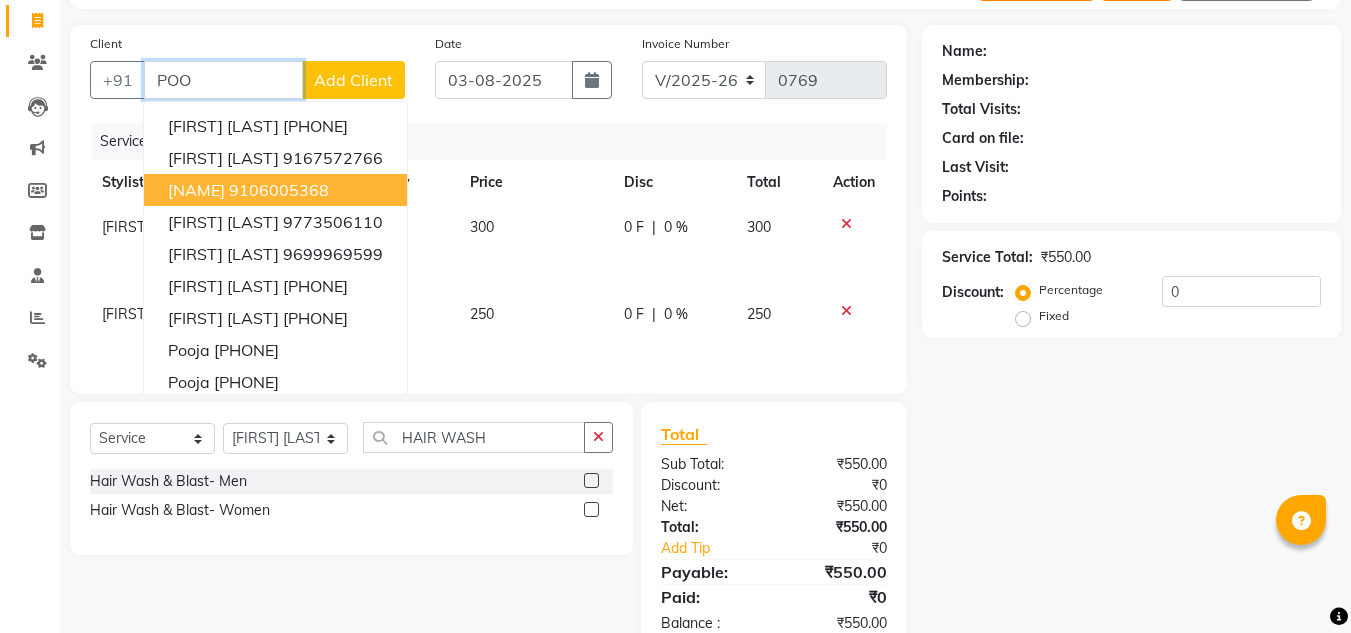 click on "[NAME]" at bounding box center (196, 190) 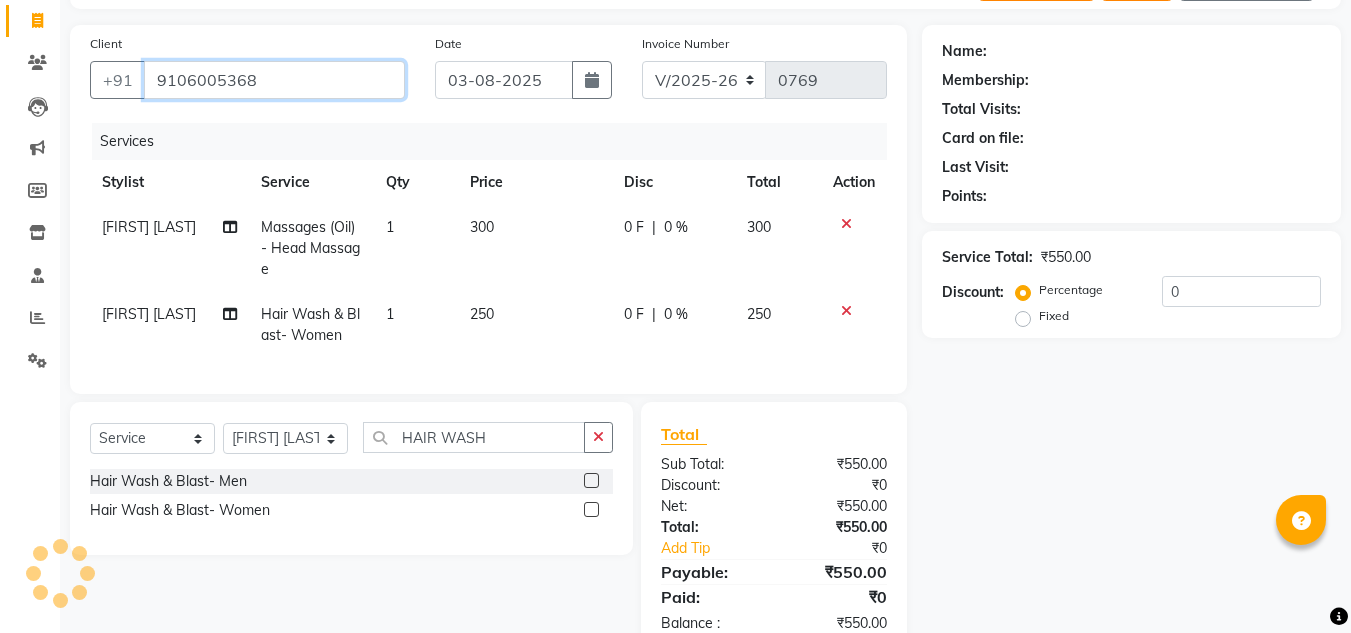 type on "9106005368" 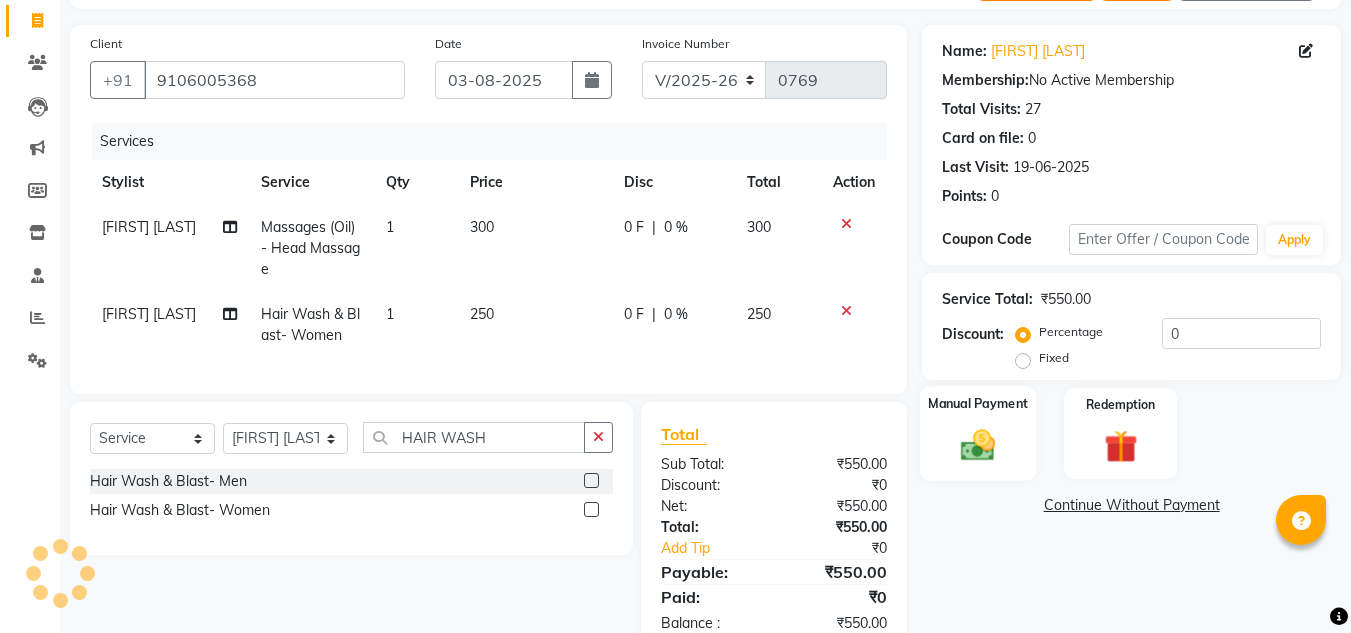 click on "Manual Payment" 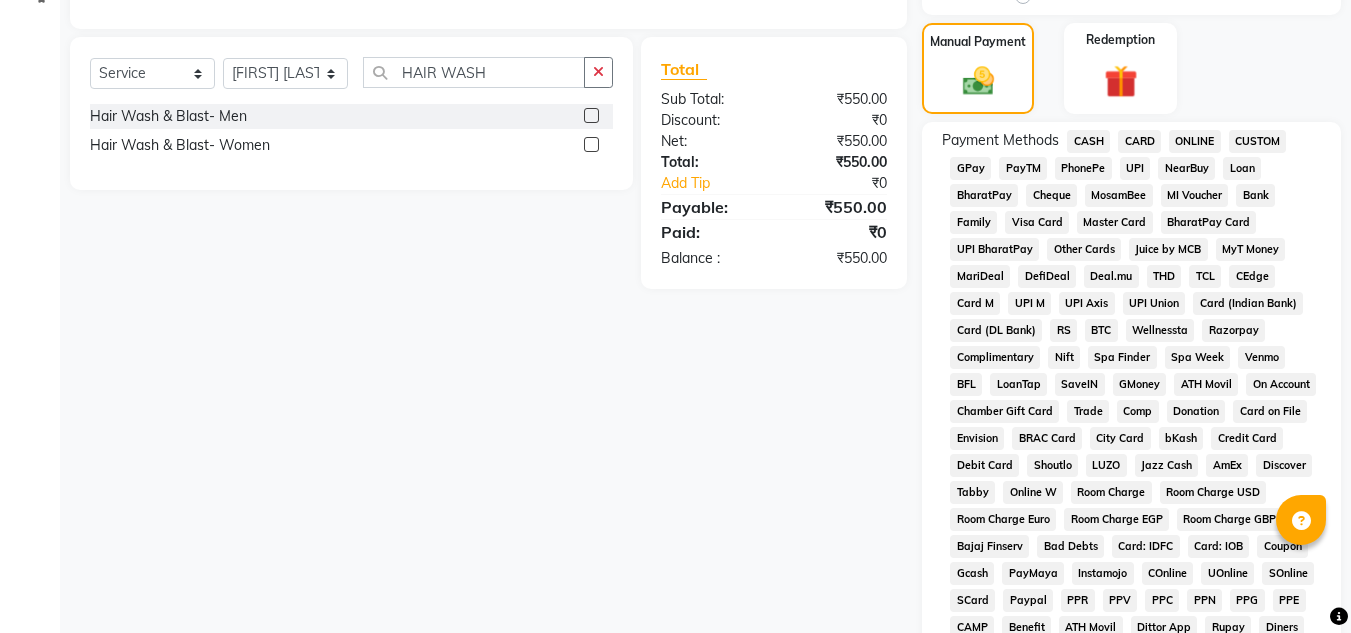 scroll, scrollTop: 489, scrollLeft: 0, axis: vertical 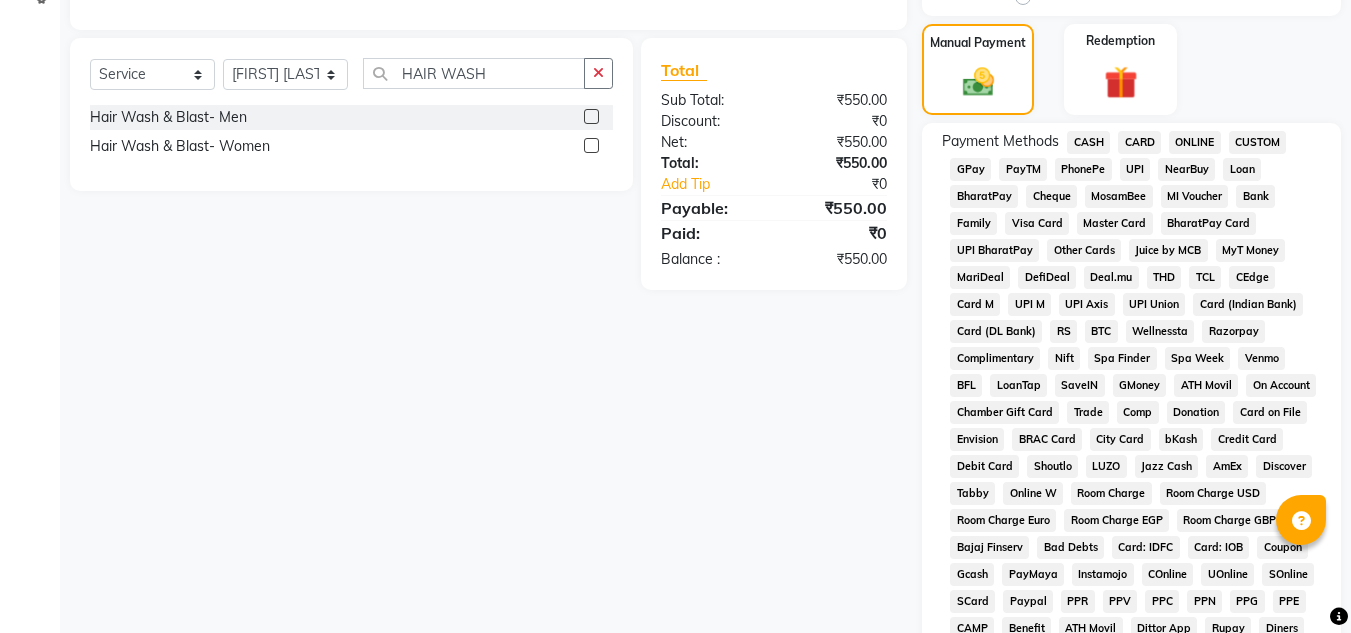 click on "CASH" 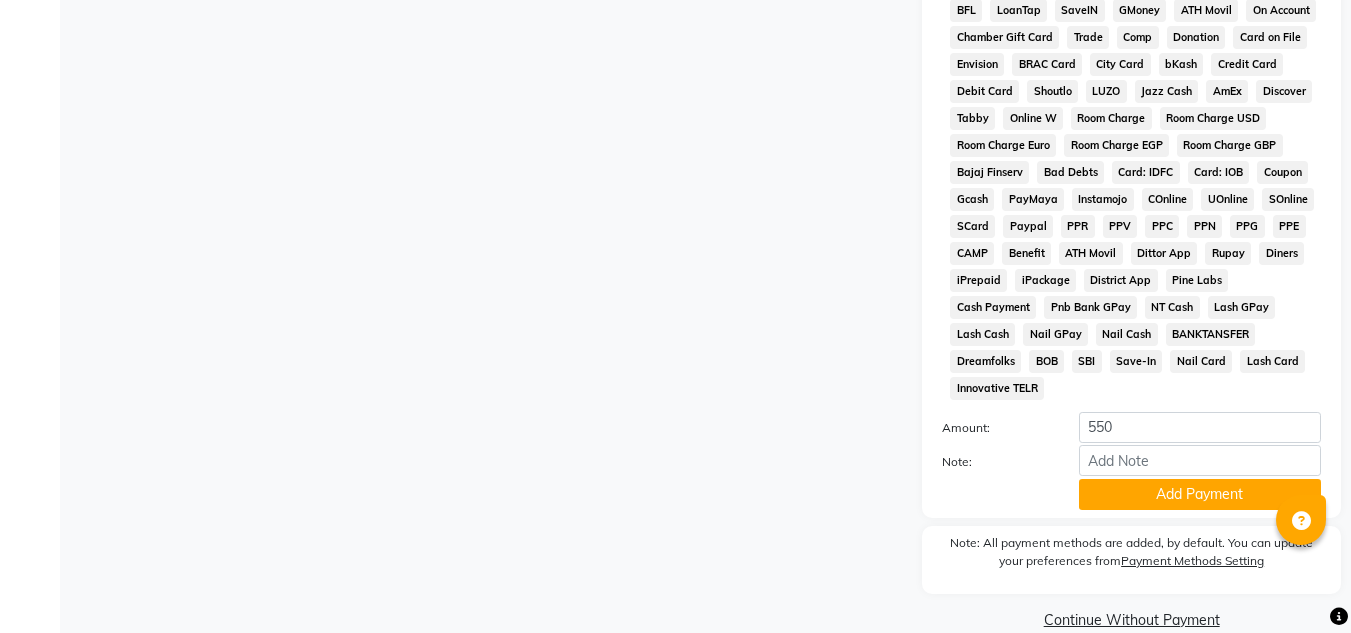 scroll, scrollTop: 869, scrollLeft: 0, axis: vertical 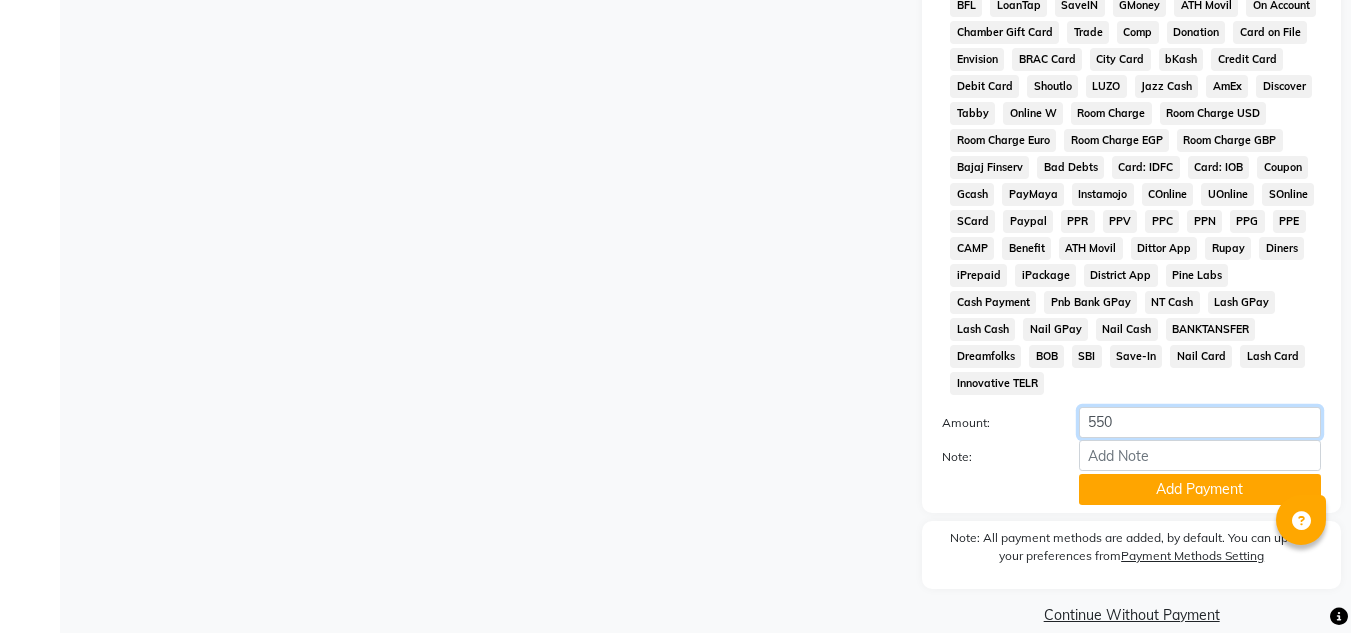 click on "550" 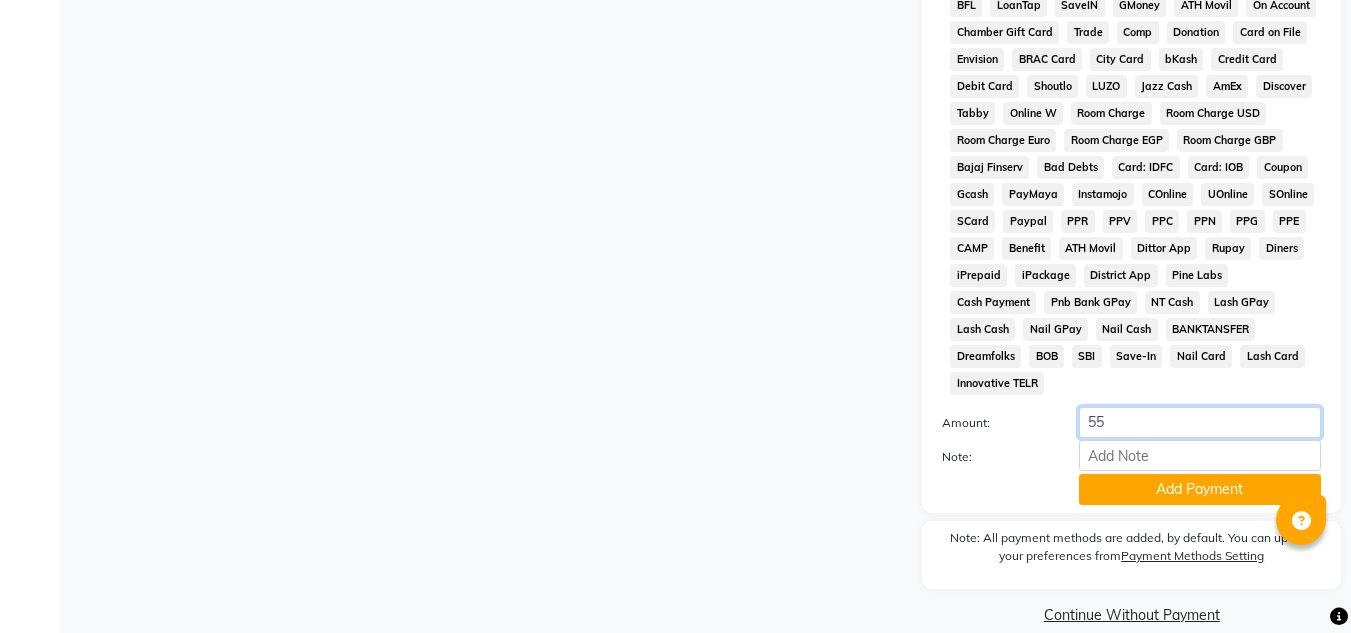 type on "5" 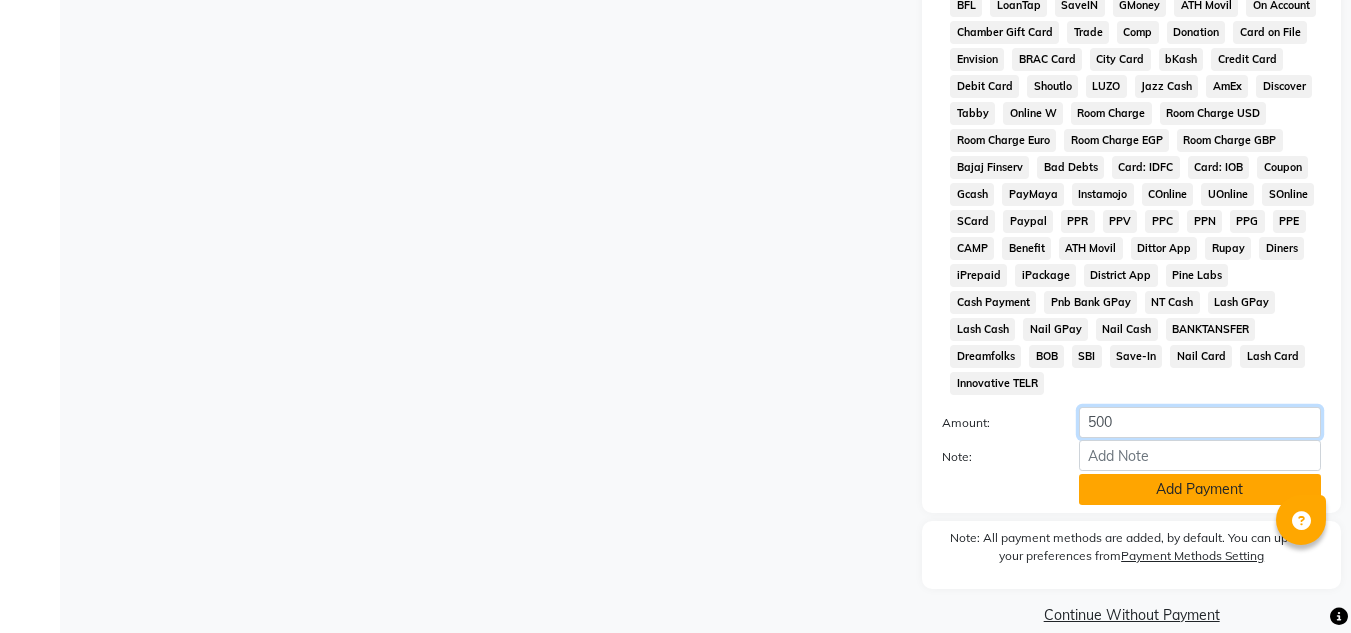 type on "500" 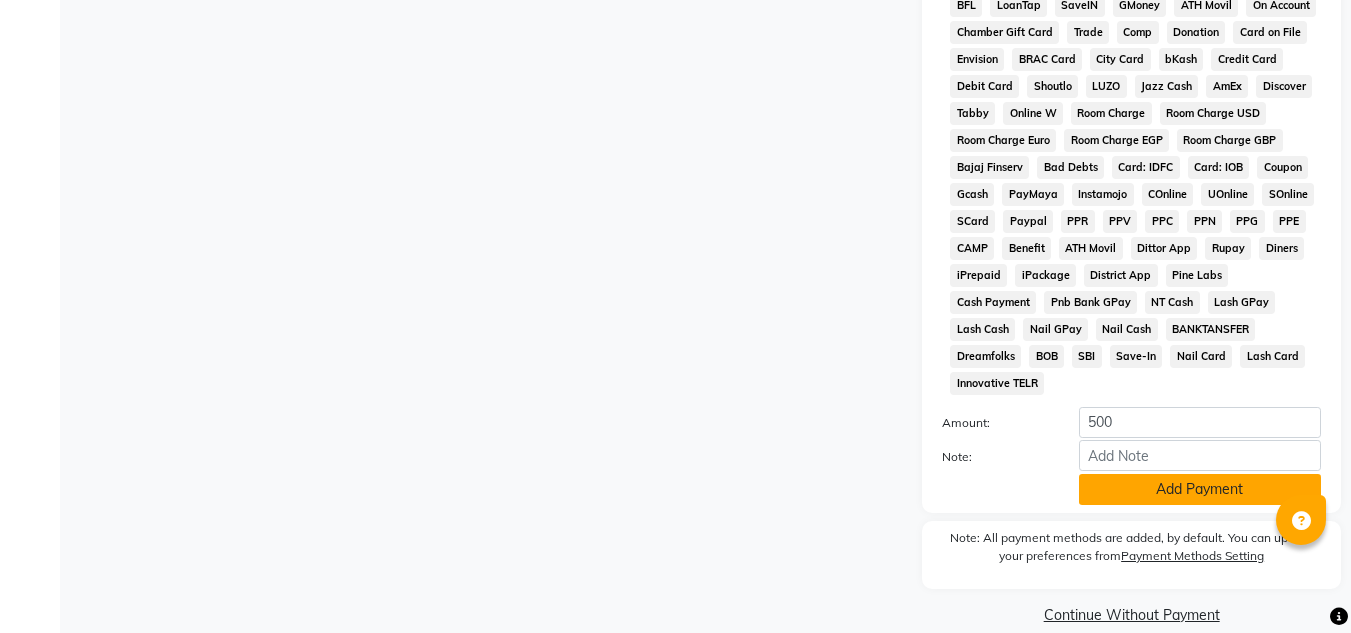 click on "Add Payment" 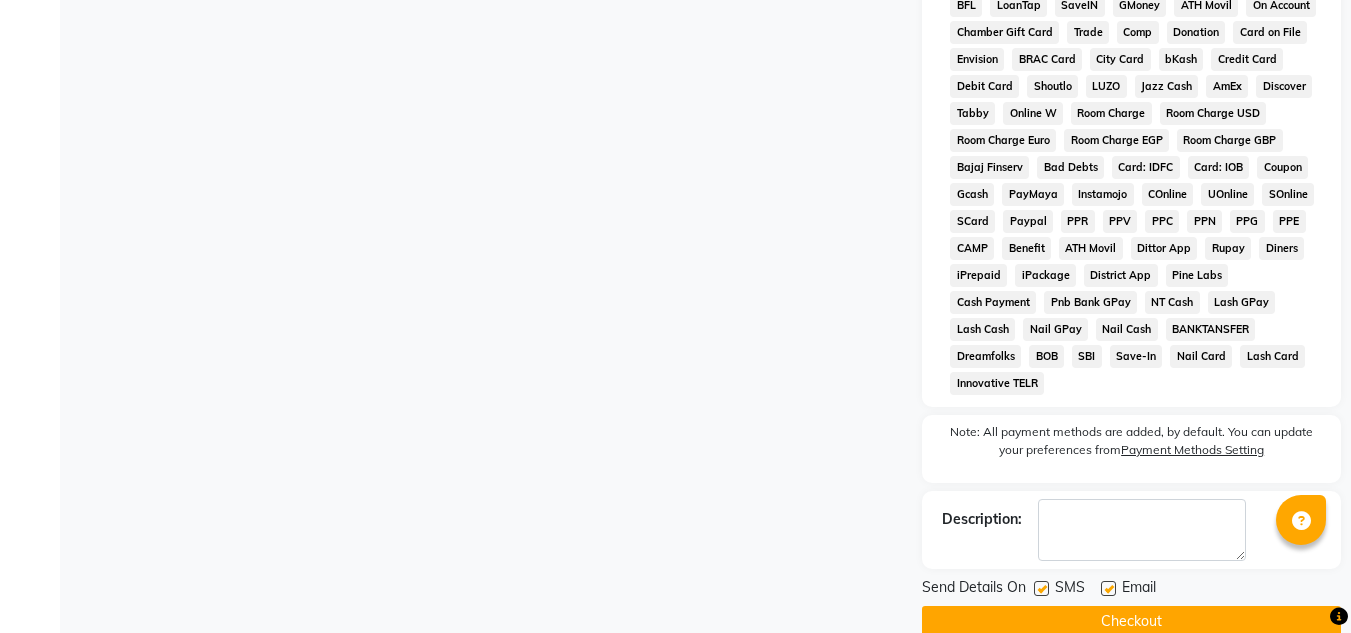 scroll, scrollTop: 622, scrollLeft: 0, axis: vertical 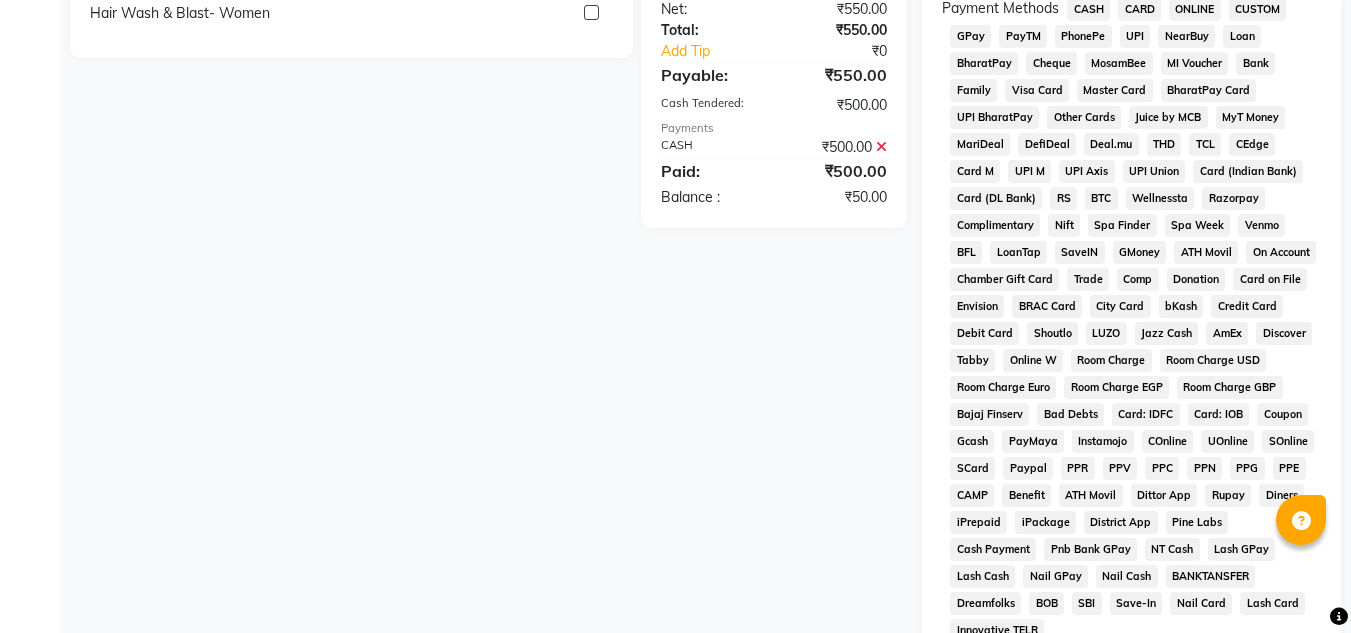 click on "ONLINE" 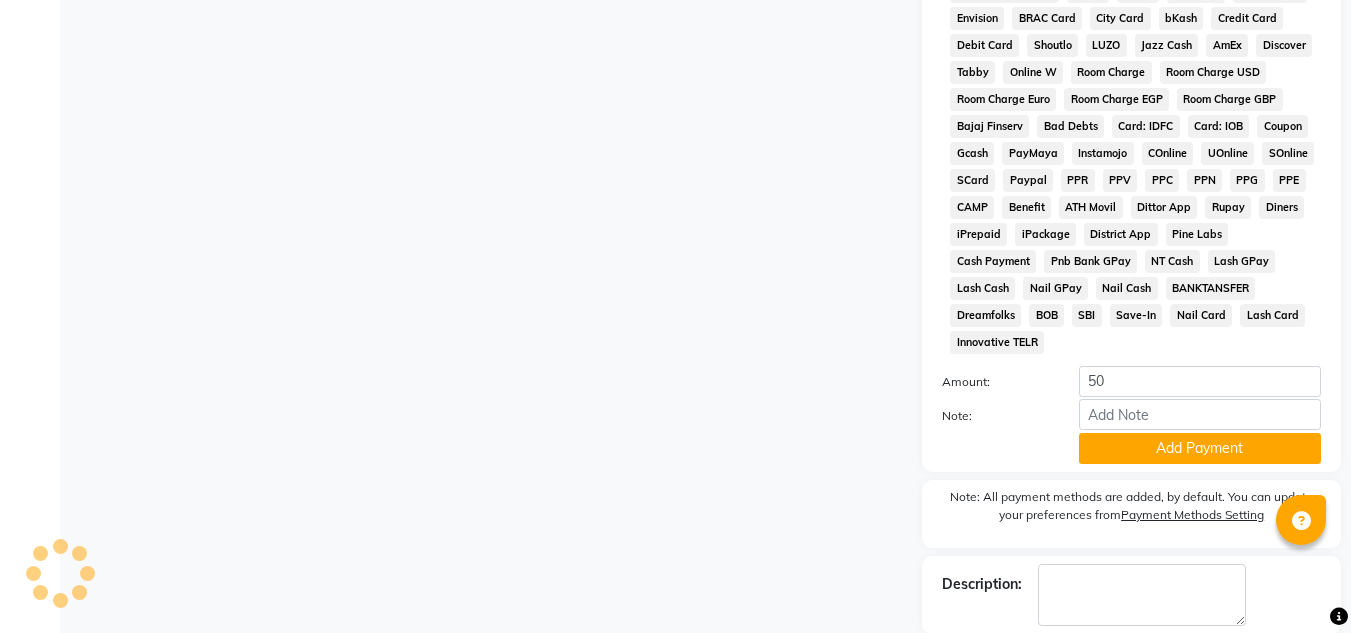 scroll, scrollTop: 982, scrollLeft: 0, axis: vertical 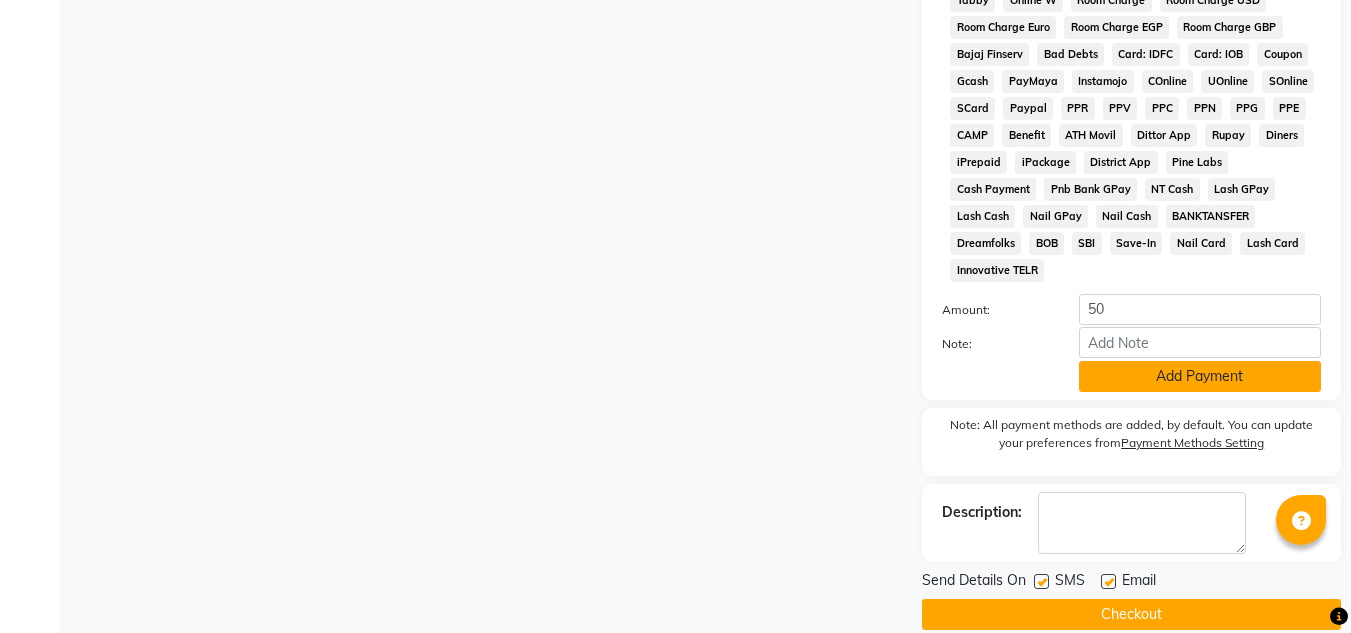 click on "Add Payment" 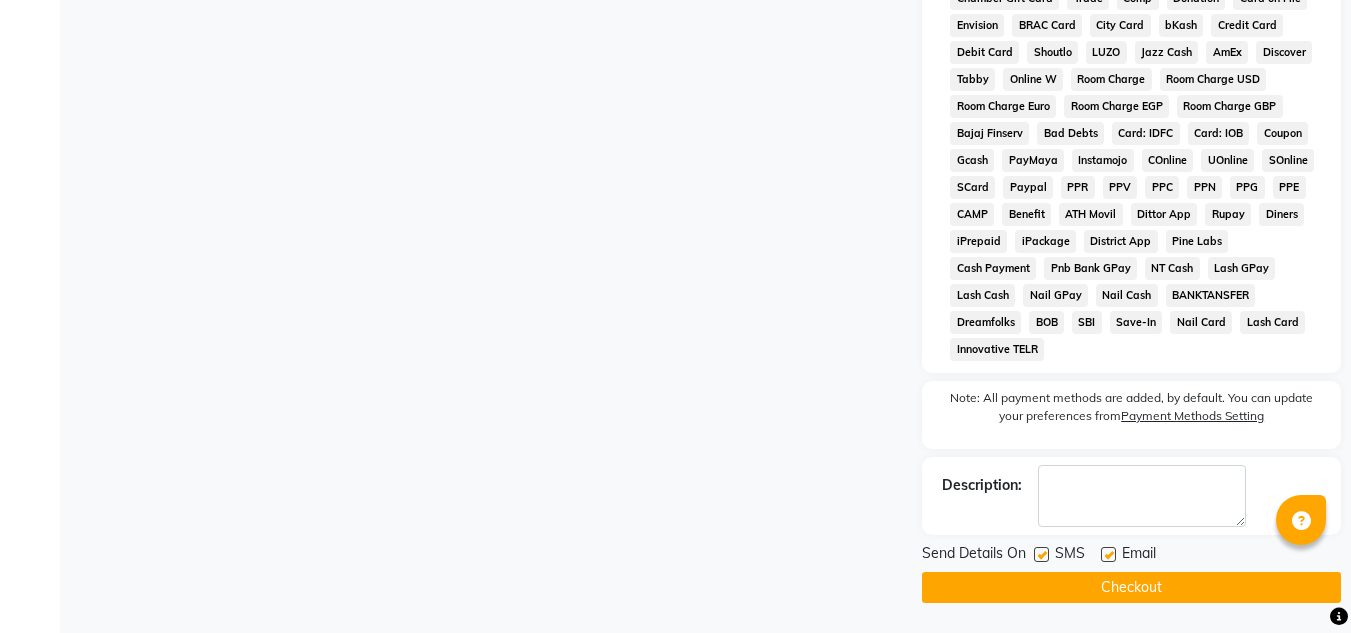 scroll, scrollTop: 876, scrollLeft: 0, axis: vertical 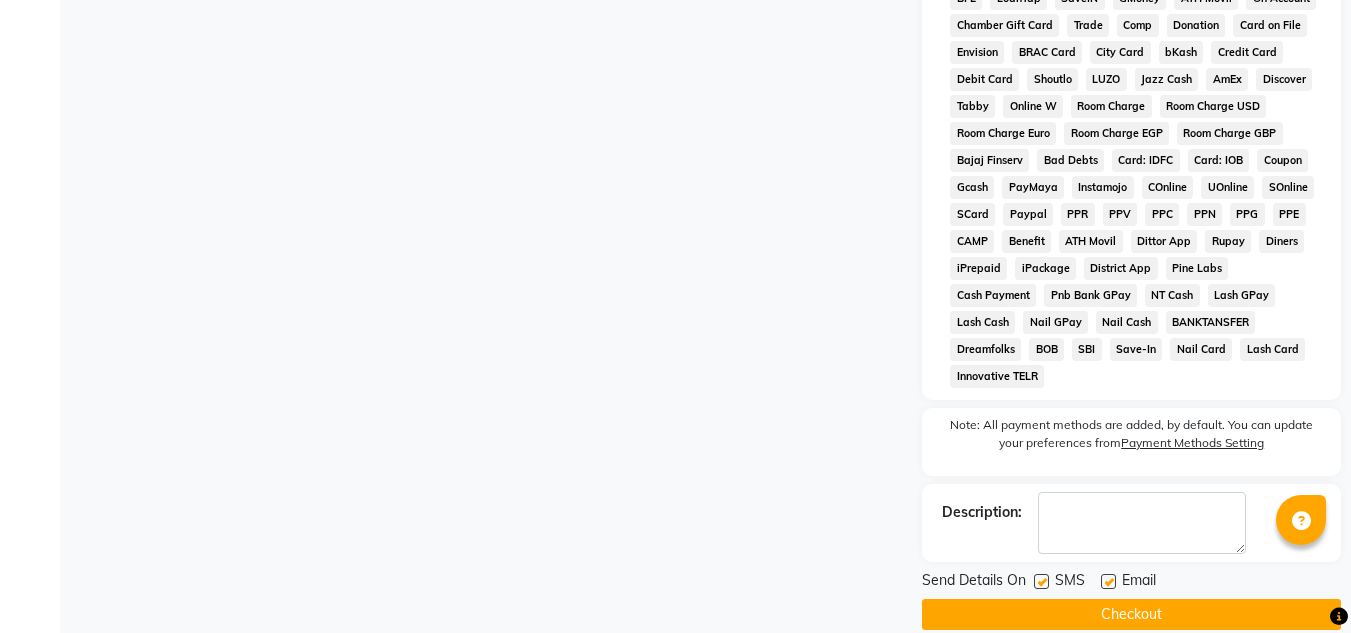 click 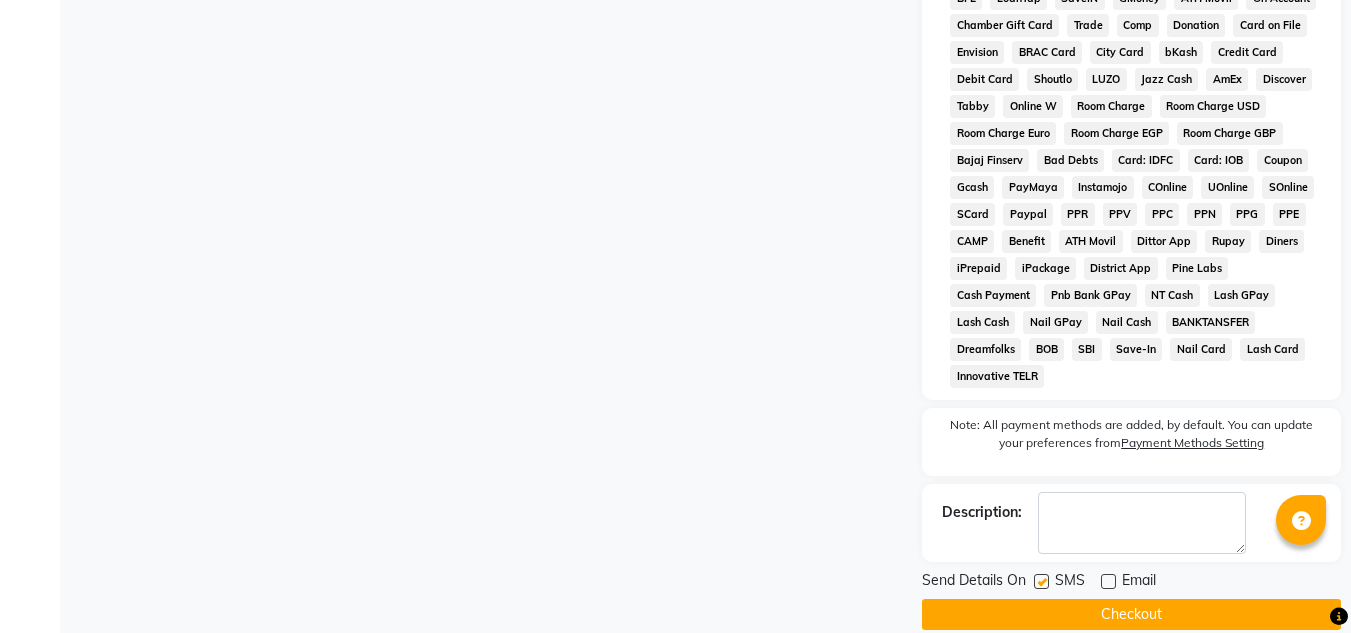 click on "Checkout" 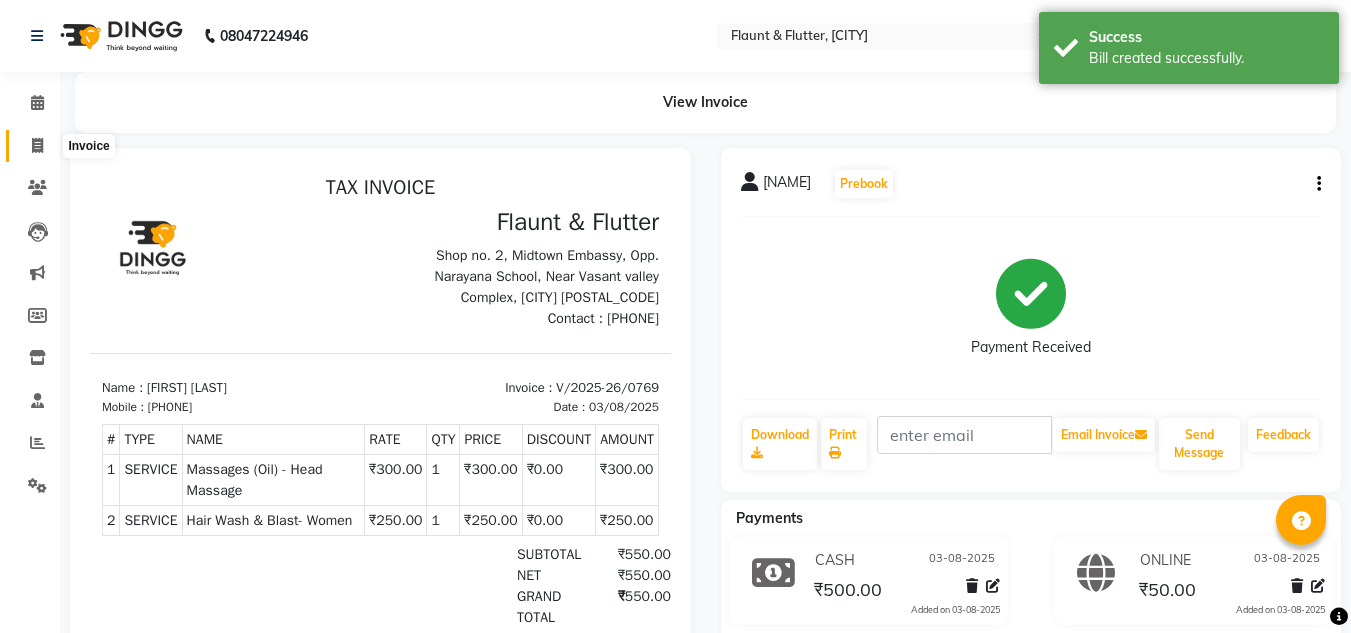 scroll, scrollTop: 0, scrollLeft: 0, axis: both 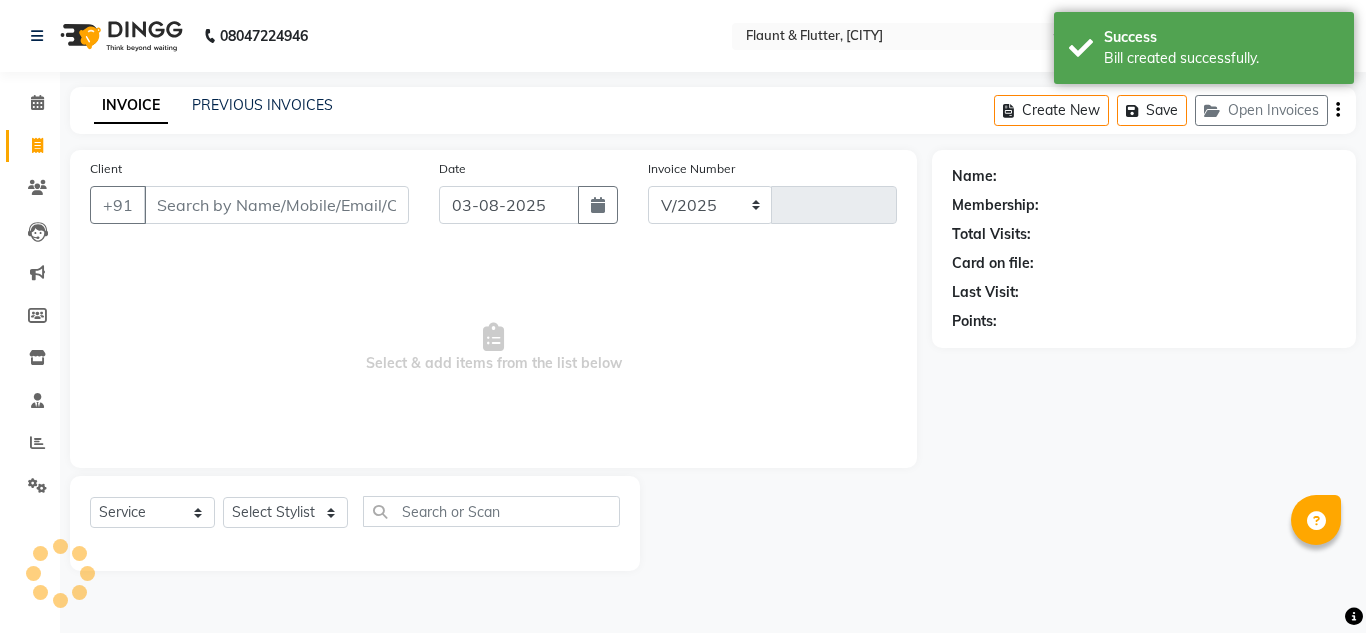 select on "4941" 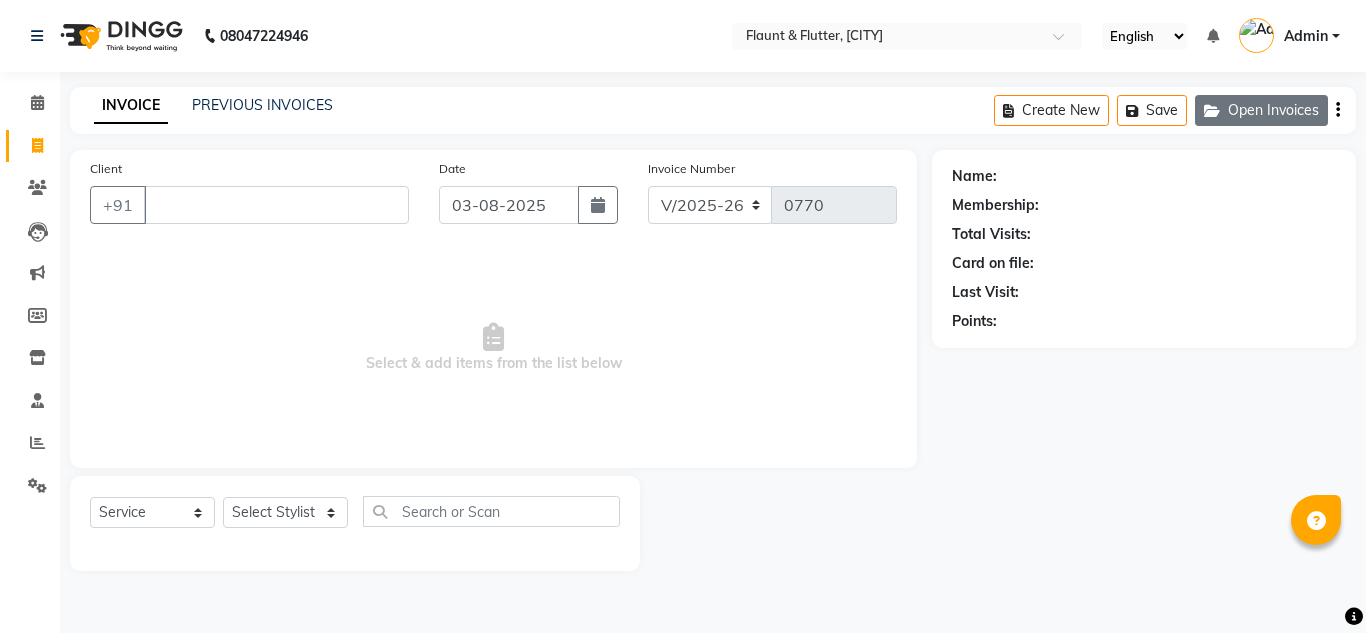 click 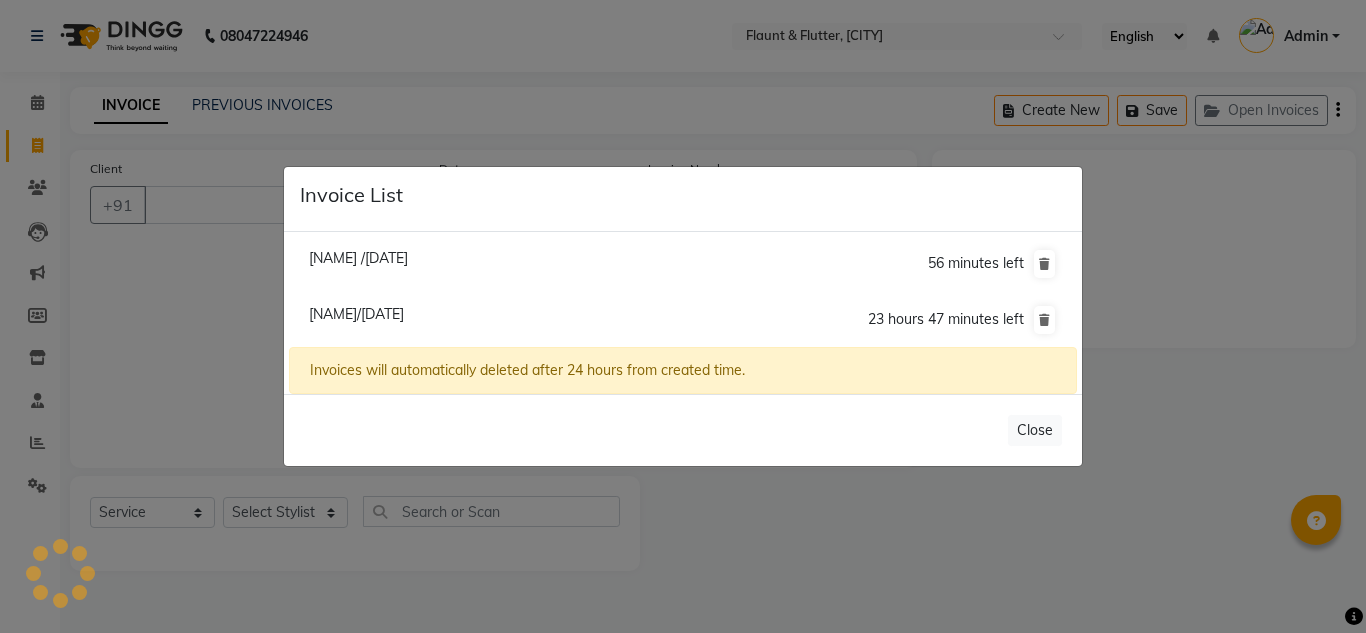 click on "Invoice List [FIRST] [LAST] /02 [DATE] [TIME] left [FIRST] [LAST]/03 [DATE] [TIME] left Invoices will automatically deleted after 24 hours from created time. Close" 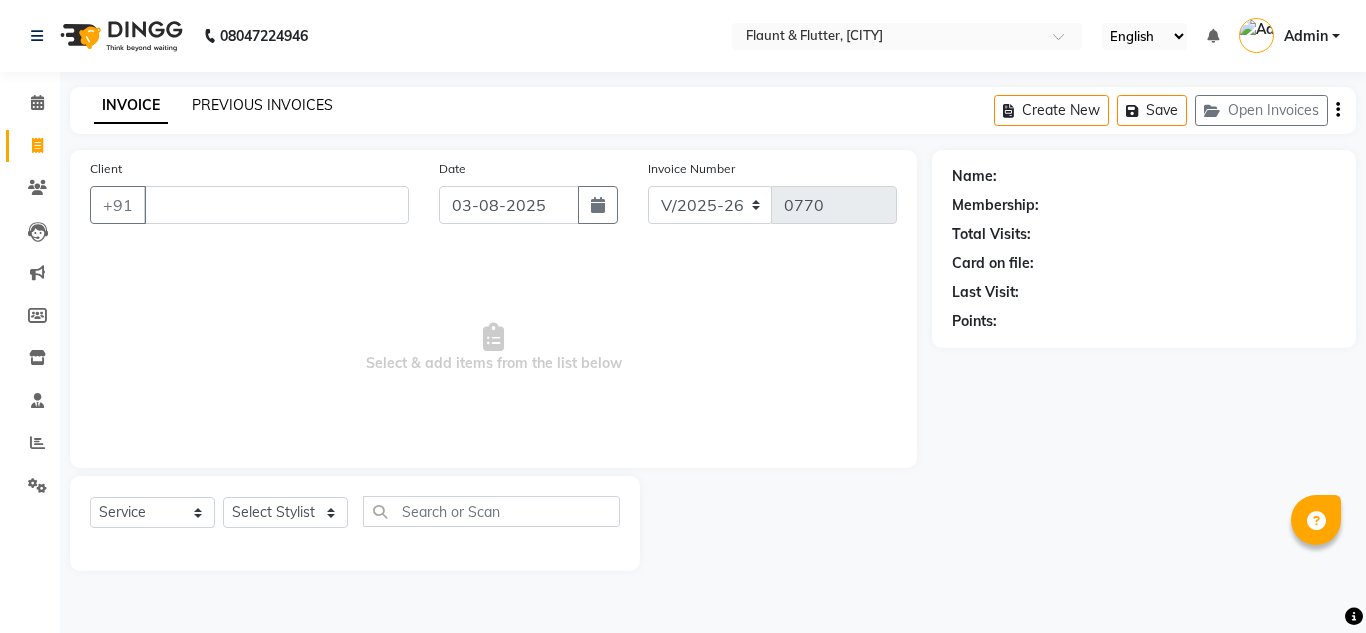 click on "PREVIOUS INVOICES" 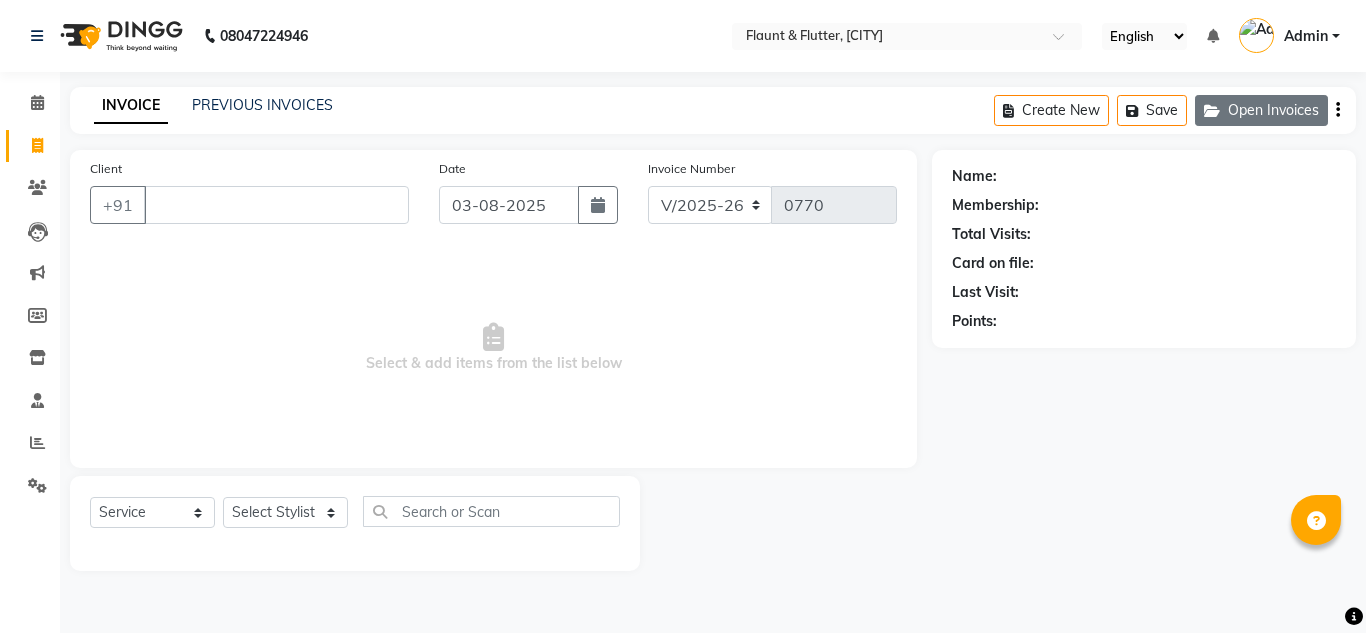 click on "Open Invoices" 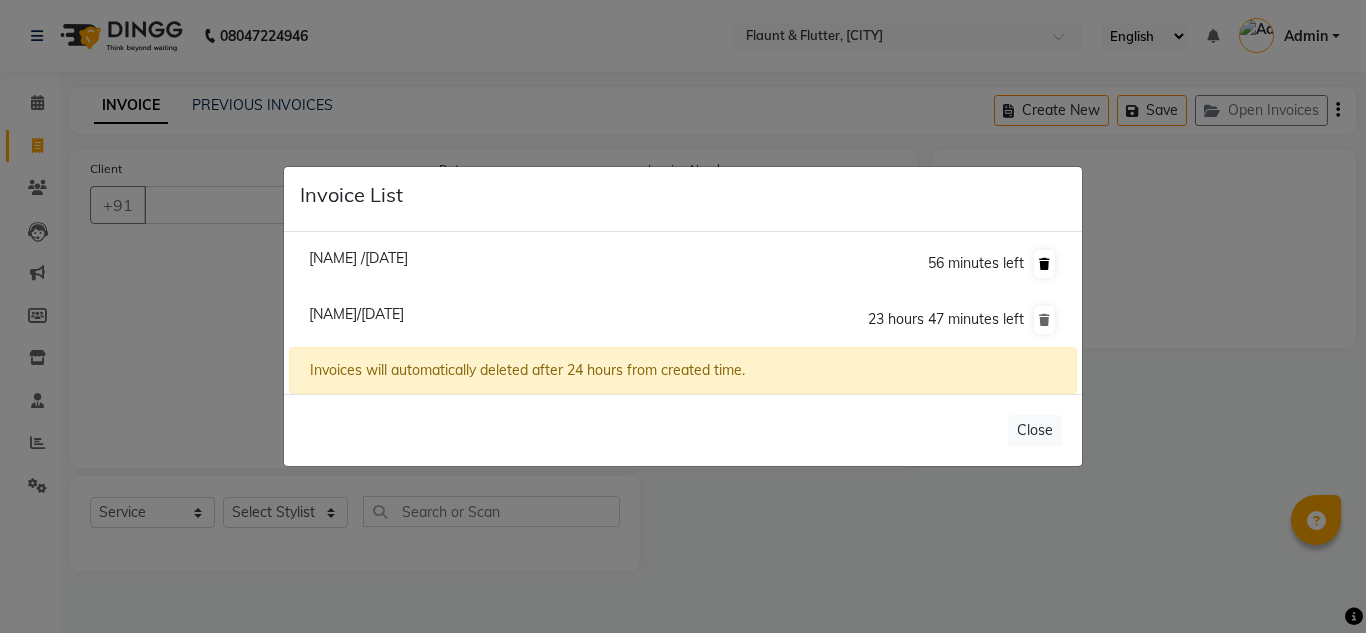 click 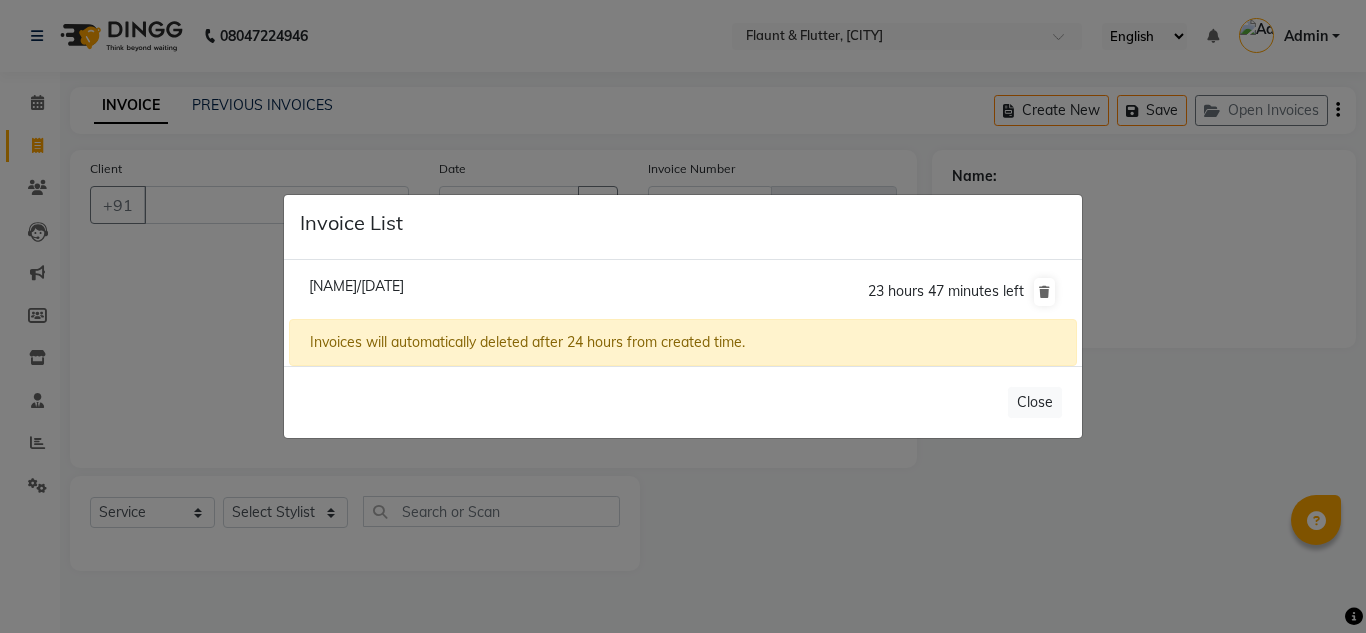 click on "[NAME]/[DATE]" 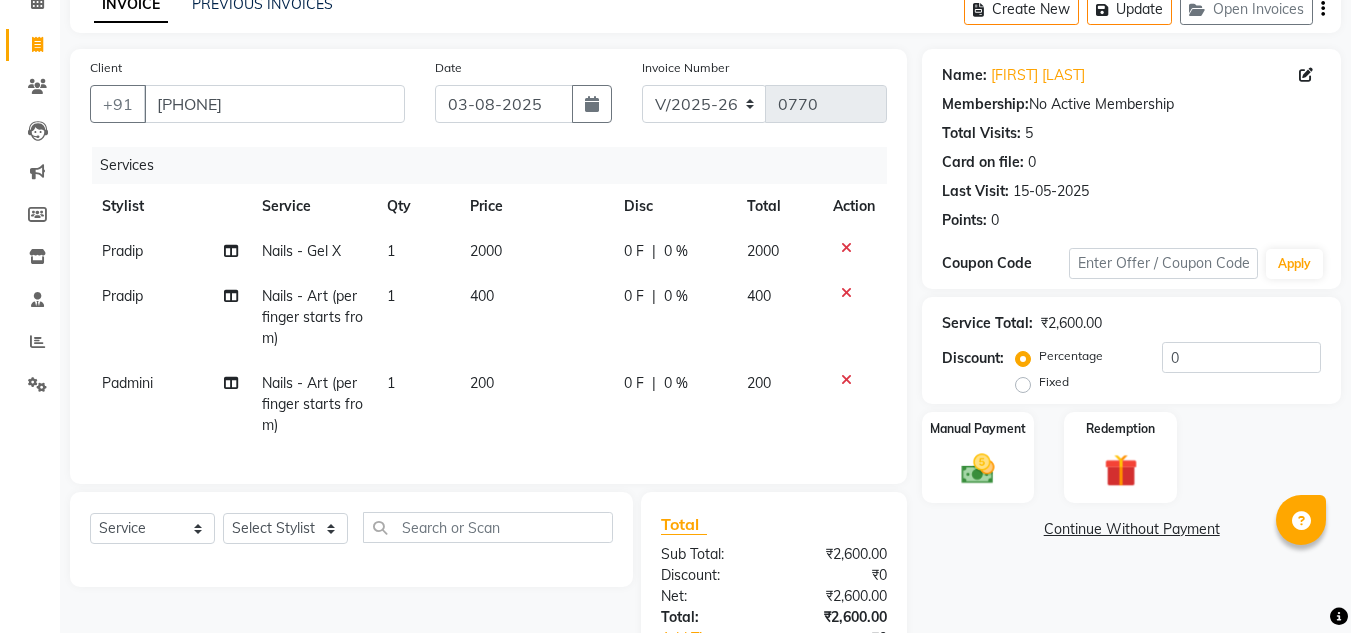 scroll, scrollTop: 103, scrollLeft: 0, axis: vertical 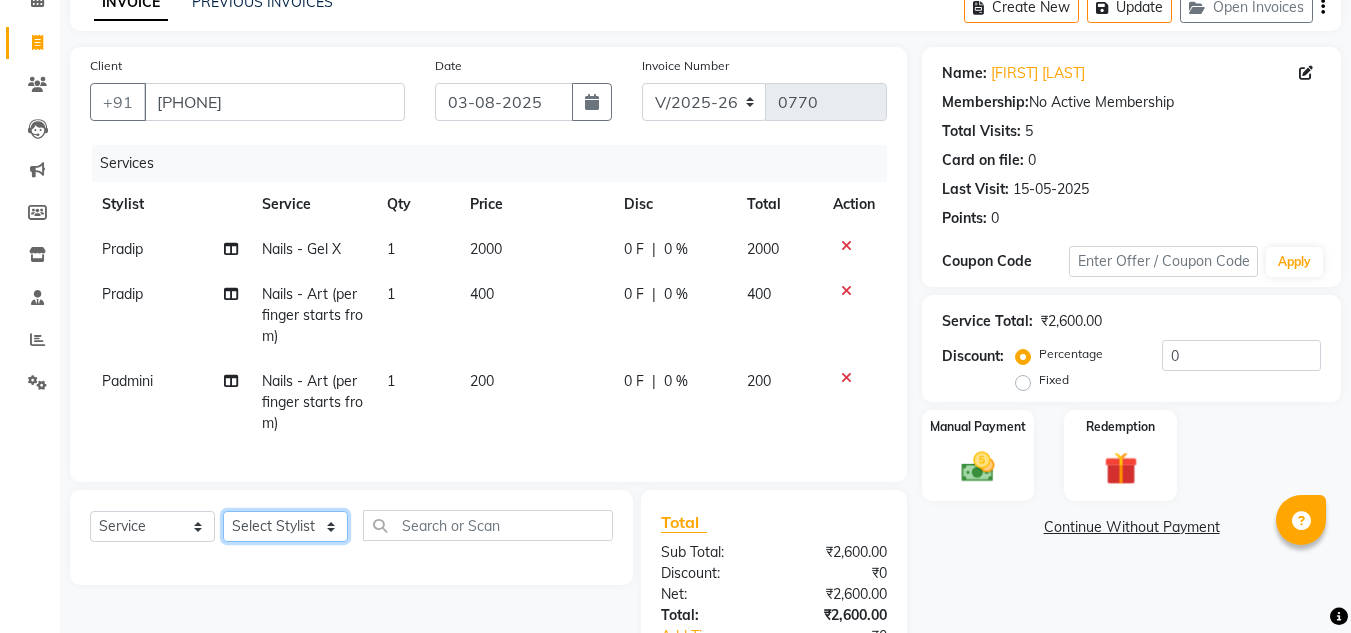 click on "Select Stylist H Robinson Keivom Khushi Krisha Manoranjan Neeta Sonkar Padmini Pradip Praksh Sharma Rakshu Roshni" 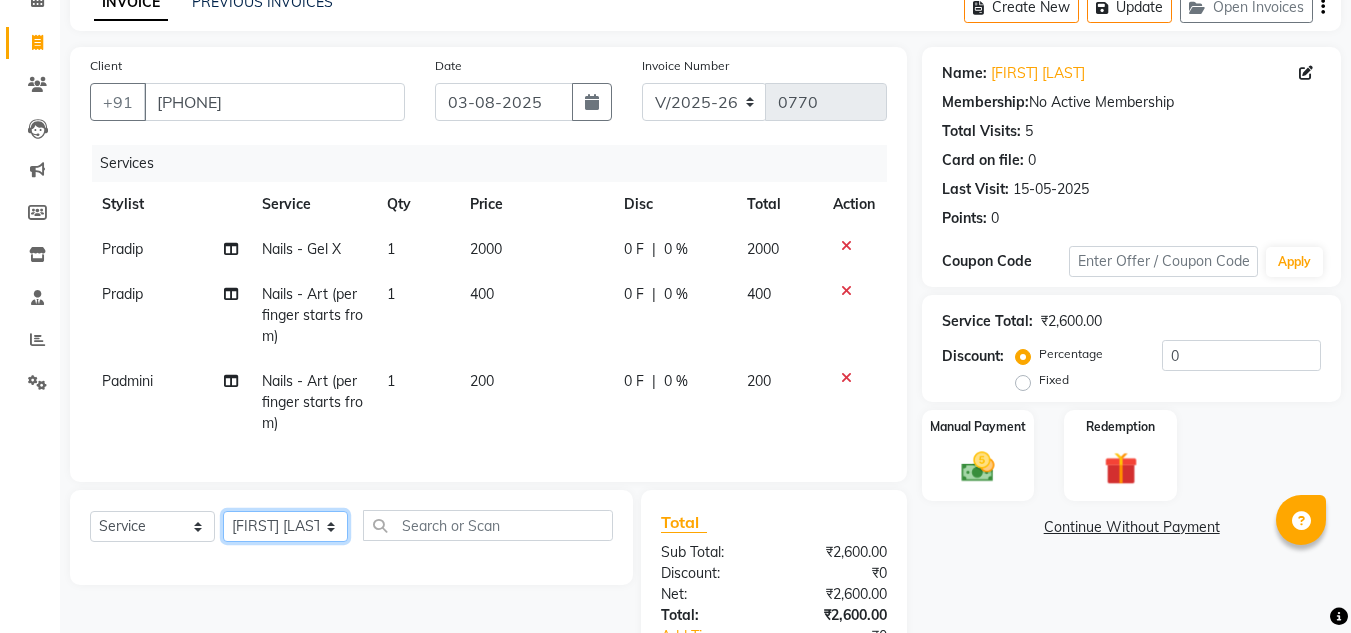 click on "Select Stylist H Robinson Keivom Khushi Krisha Manoranjan Neeta Sonkar Padmini Pradip Praksh Sharma Rakshu Roshni" 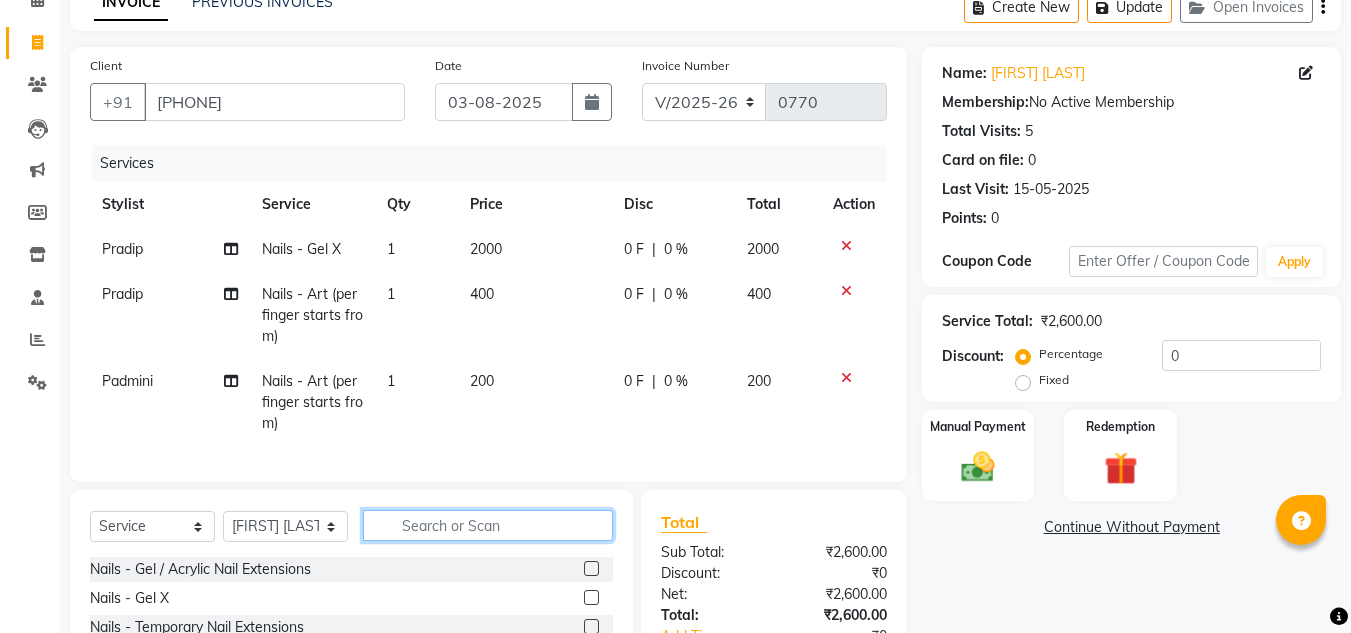 click 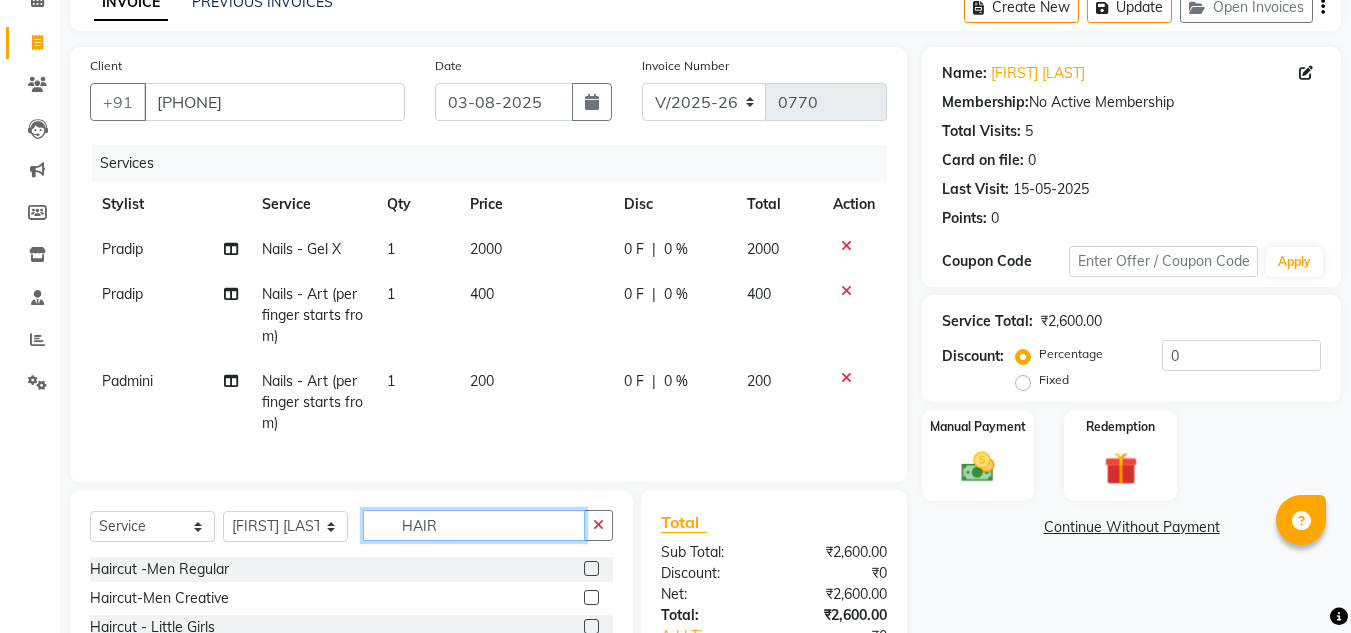 scroll, scrollTop: 300, scrollLeft: 0, axis: vertical 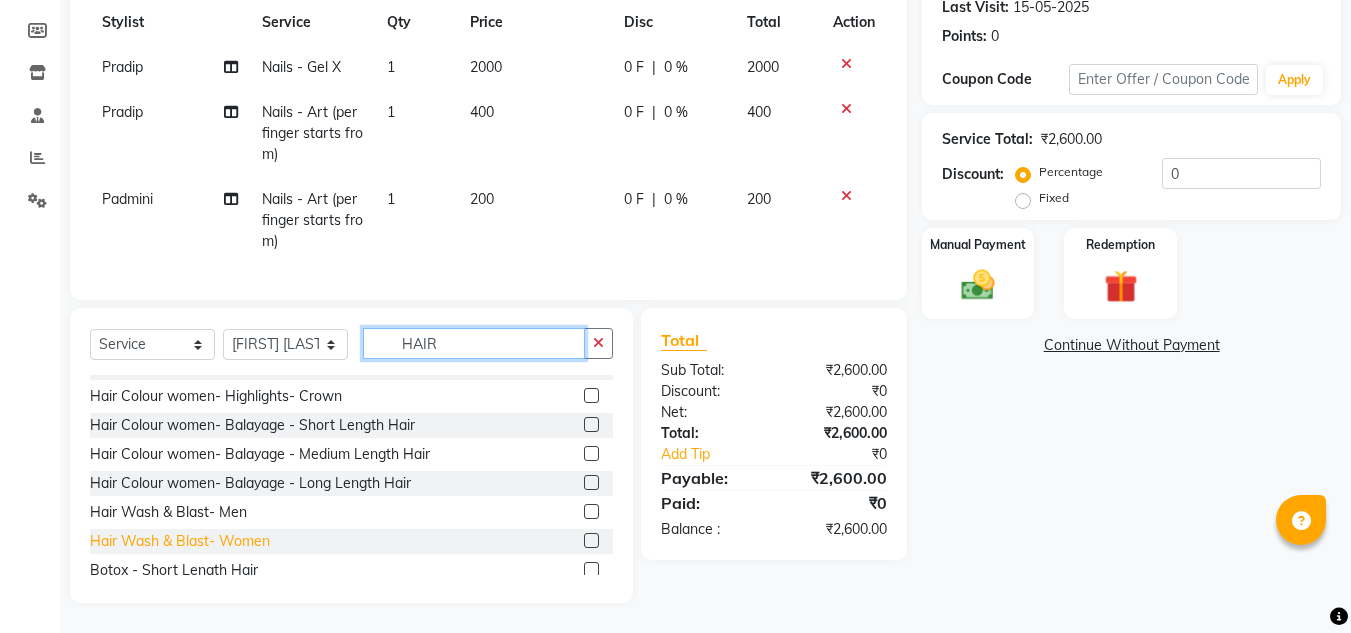 type on "HAIR" 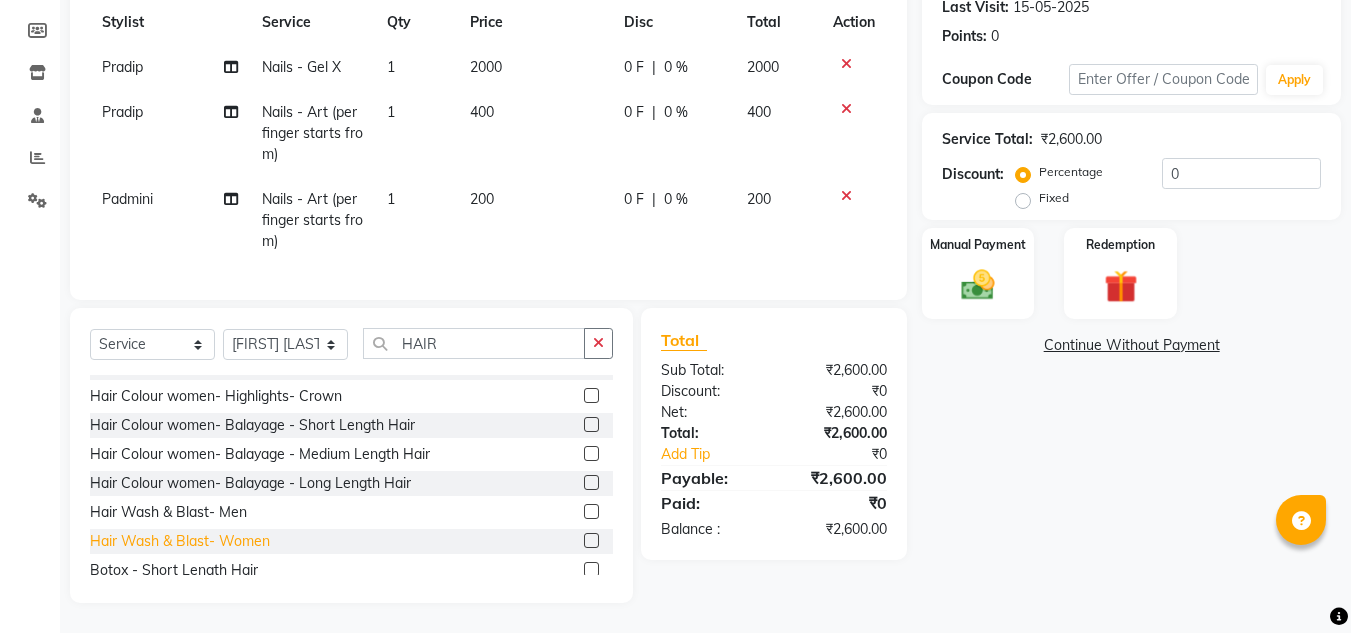 click on "Hair Wash & Blast- Women" 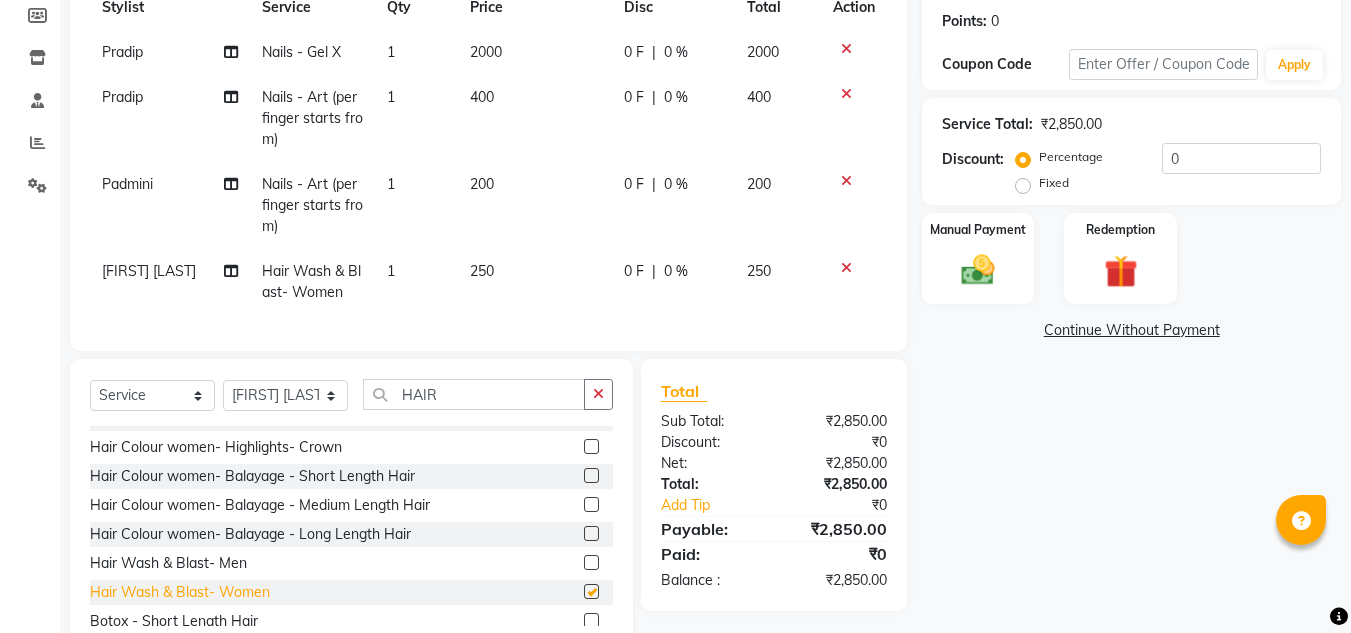 checkbox on "false" 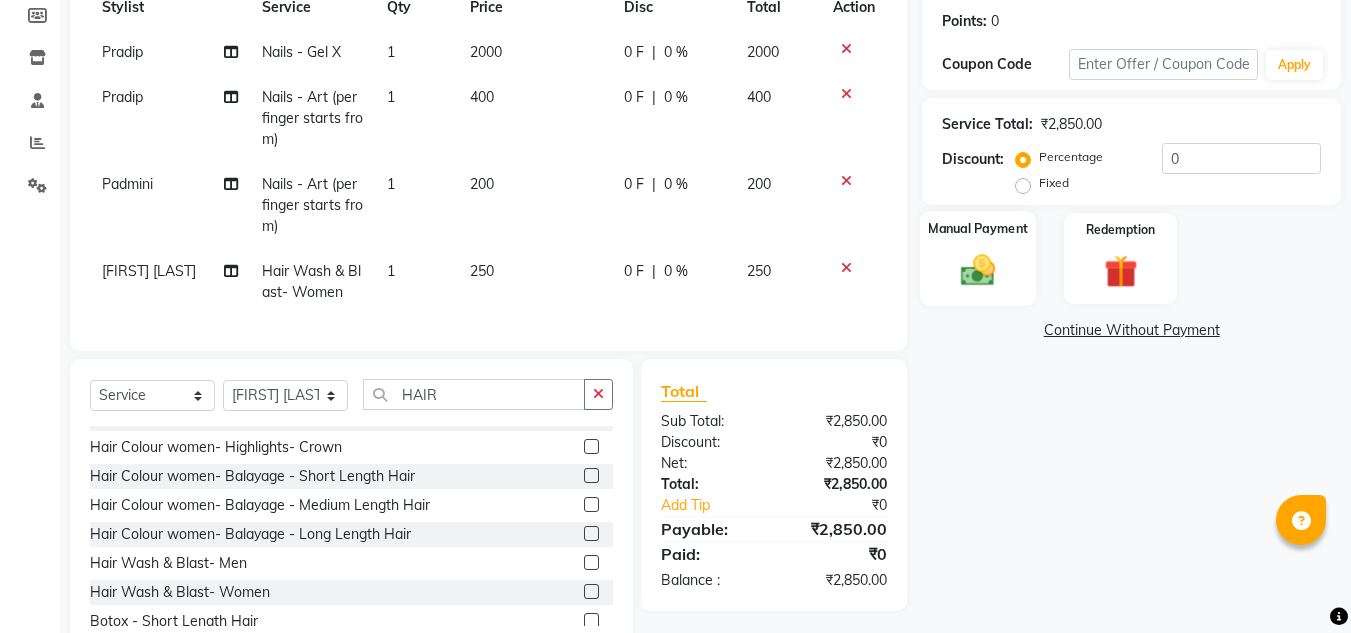 click 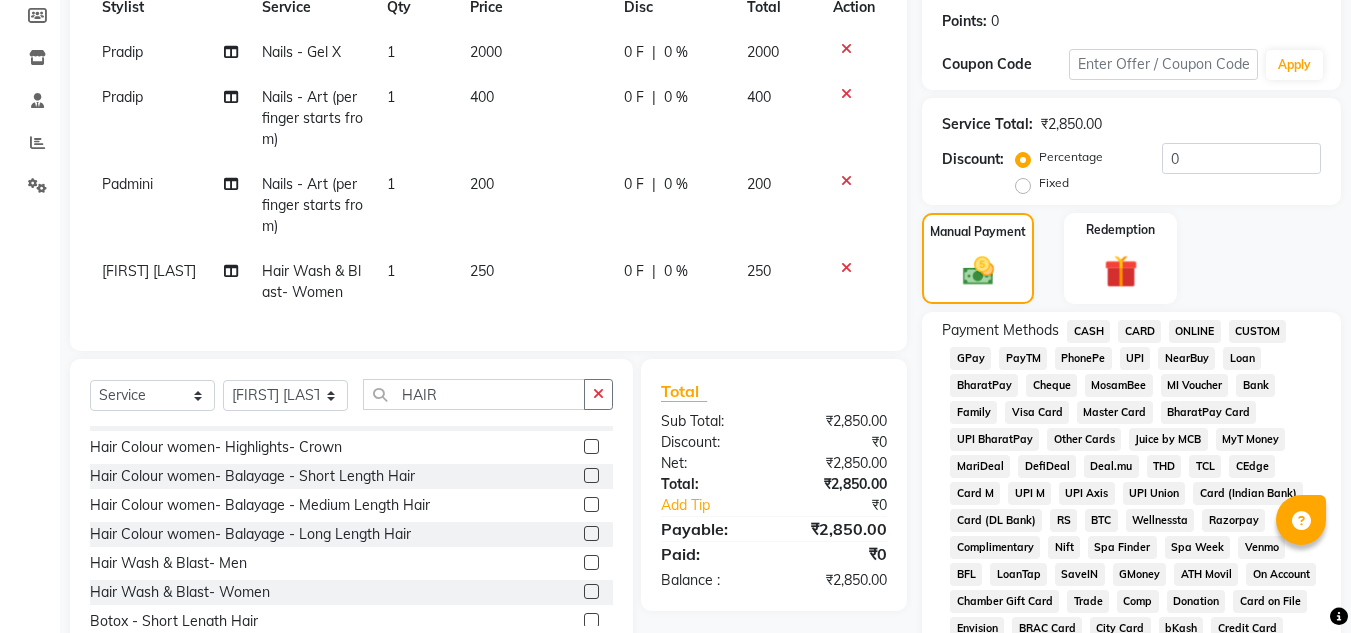 click on "Payment Methods  CASH   CARD   ONLINE   CUSTOM   GPay   PayTM   PhonePe   UPI   NearBuy   Loan   BharatPay   Cheque   MosamBee   MI Voucher   Bank   Family   Visa Card   Master Card   BharatPay Card   UPI BharatPay   Other Cards   Juice by MCB   MyT Money   MariDeal   DefiDeal   Deal.mu   THD   TCL   CEdge   Card M   UPI M   UPI Axis   UPI Union   Card (Indian Bank)   Card (DL Bank)   RS   BTC   Wellnessta   Razorpay   Complimentary   Nift   Spa Finder   Spa Week   Venmo   BFL   LoanTap   SaveIN   GMoney   ATH Movil   On Account   Chamber Gift Card   Trade   Comp   Donation   Card on File   Envision   BRAC Card   City Card   bKash   Credit Card   Debit Card   Shoutlo   LUZO   Jazz Cash   AmEx   Discover   Tabby   Online W   Room Charge   Room Charge USD   Room Charge Euro   Room Charge EGP   Room Charge GBP   Bajaj Finserv   Bad Debts   Card: IDFC   Card: IOB   Coupon   Gcash   PayMaya   Instamojo   COnline   UOnline   SOnline   SCard   Paypal   PPR   PPV   PPC   PPN   PPG   PPE   CAMP   Benefit   ATH Movil" 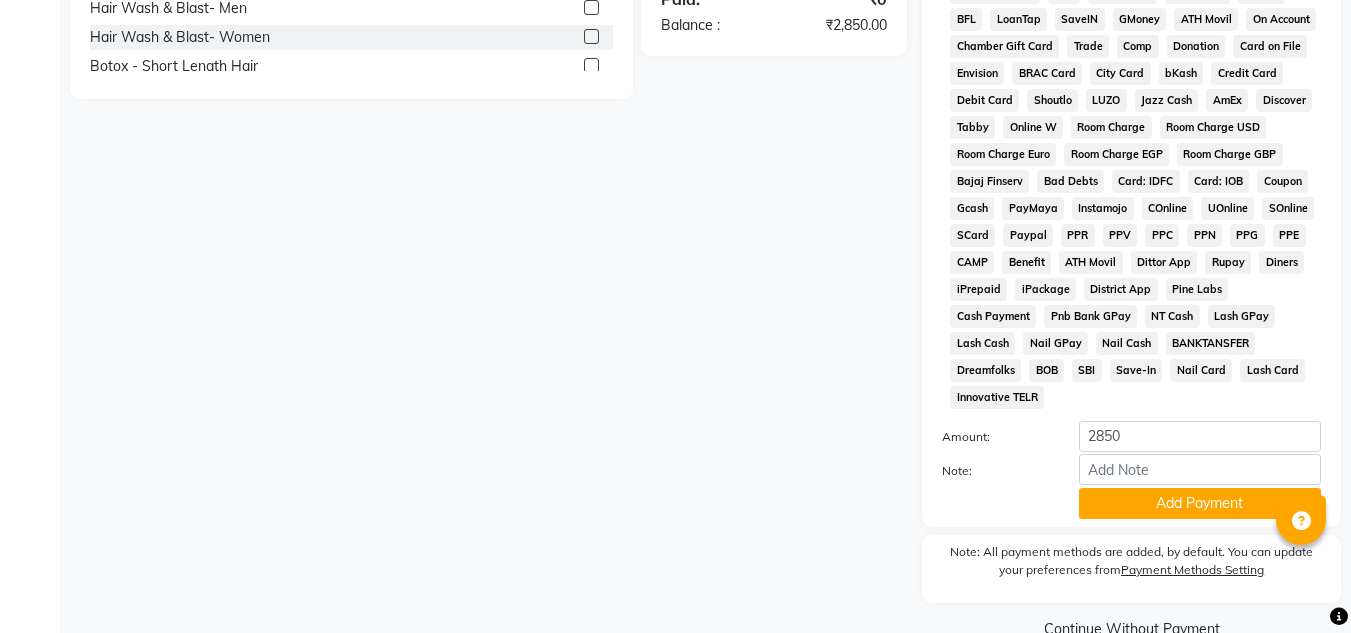 scroll, scrollTop: 869, scrollLeft: 0, axis: vertical 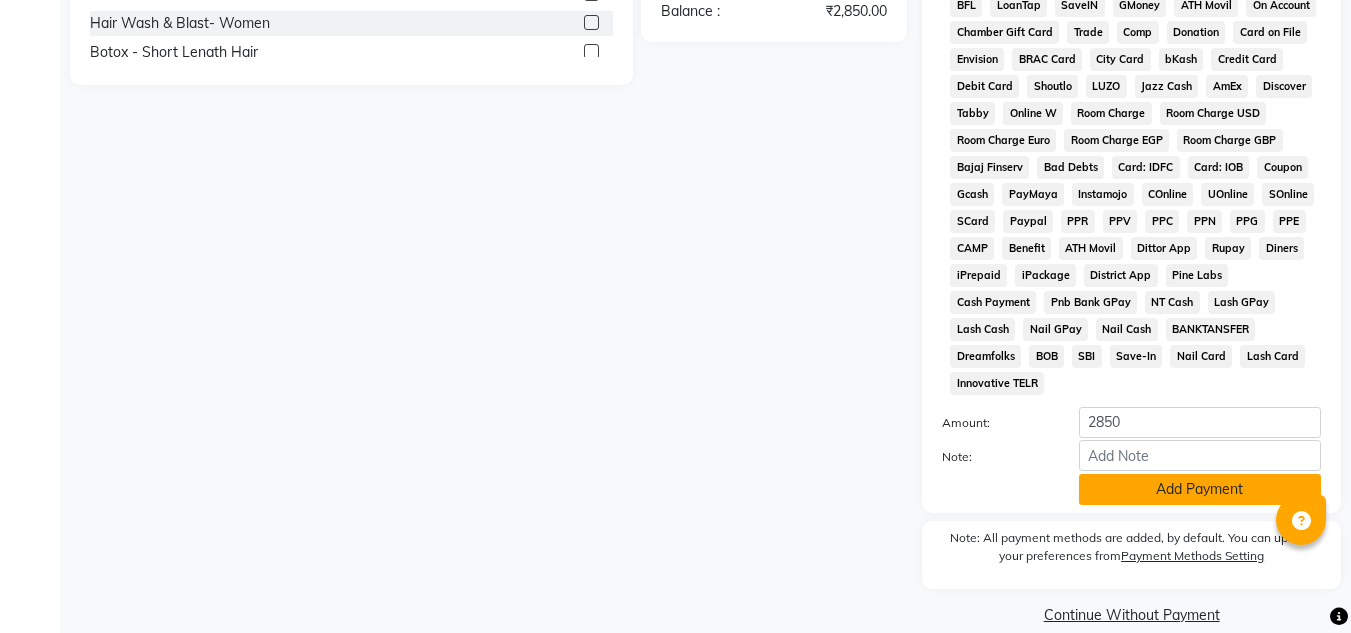 click on "Add Payment" 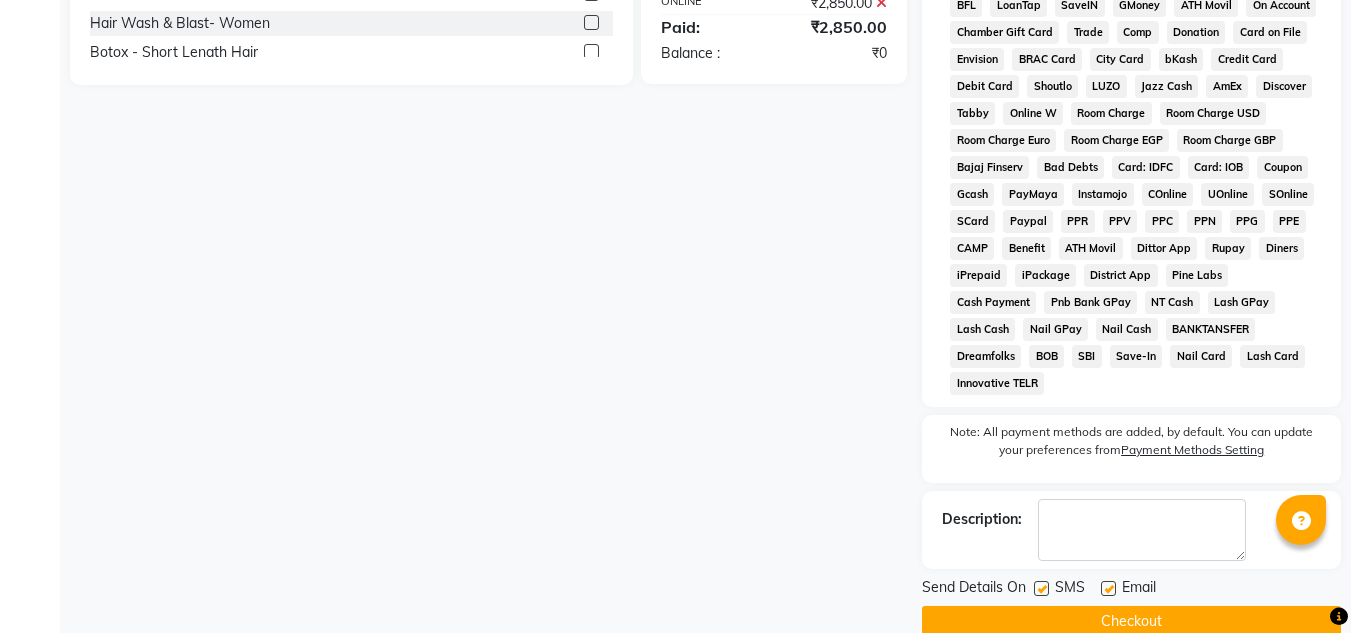 click 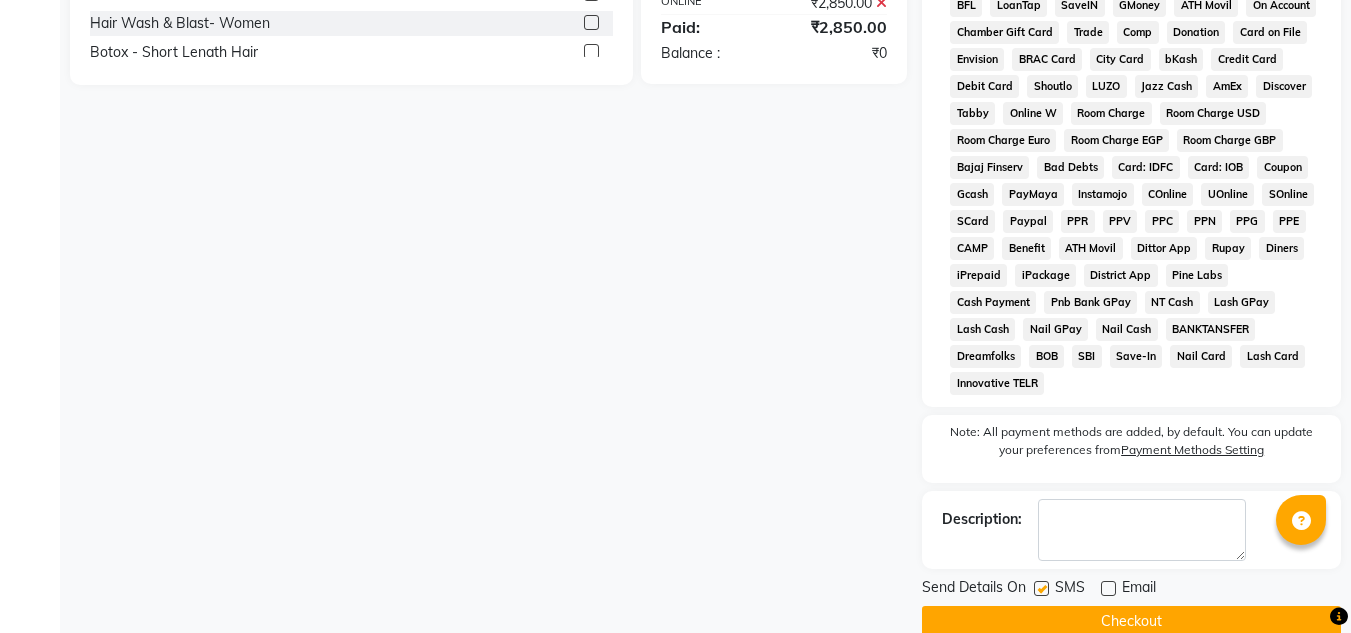 click on "Checkout" 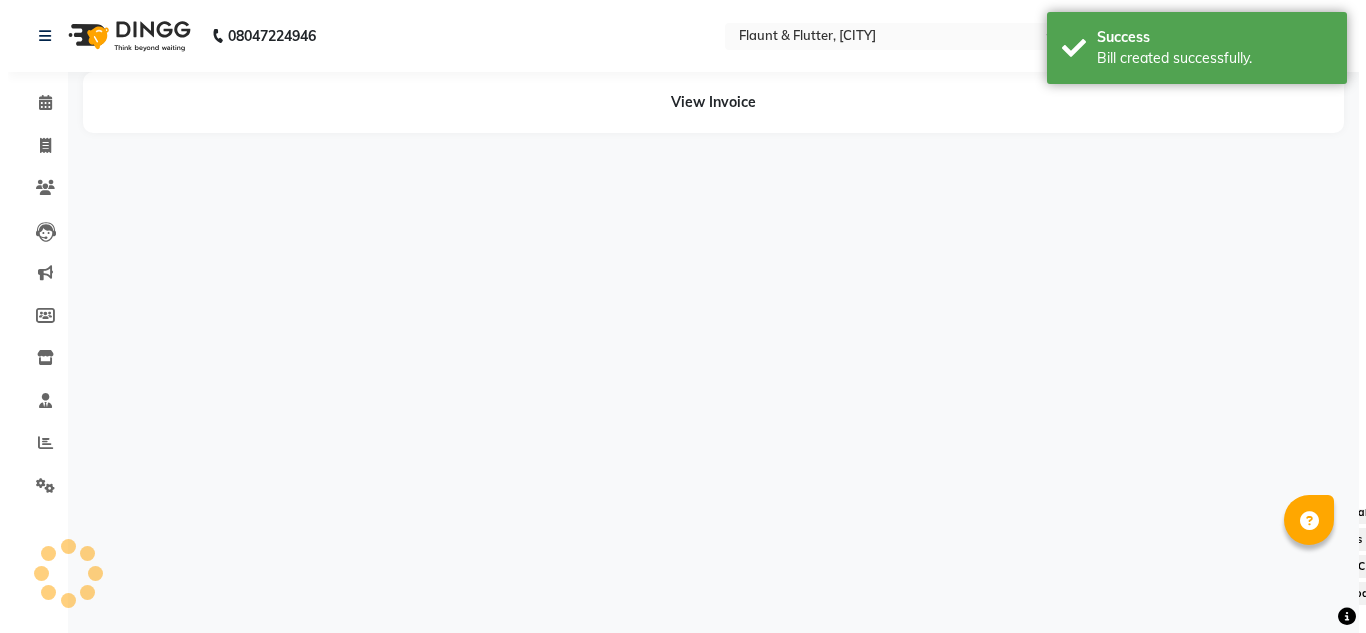 scroll, scrollTop: 0, scrollLeft: 0, axis: both 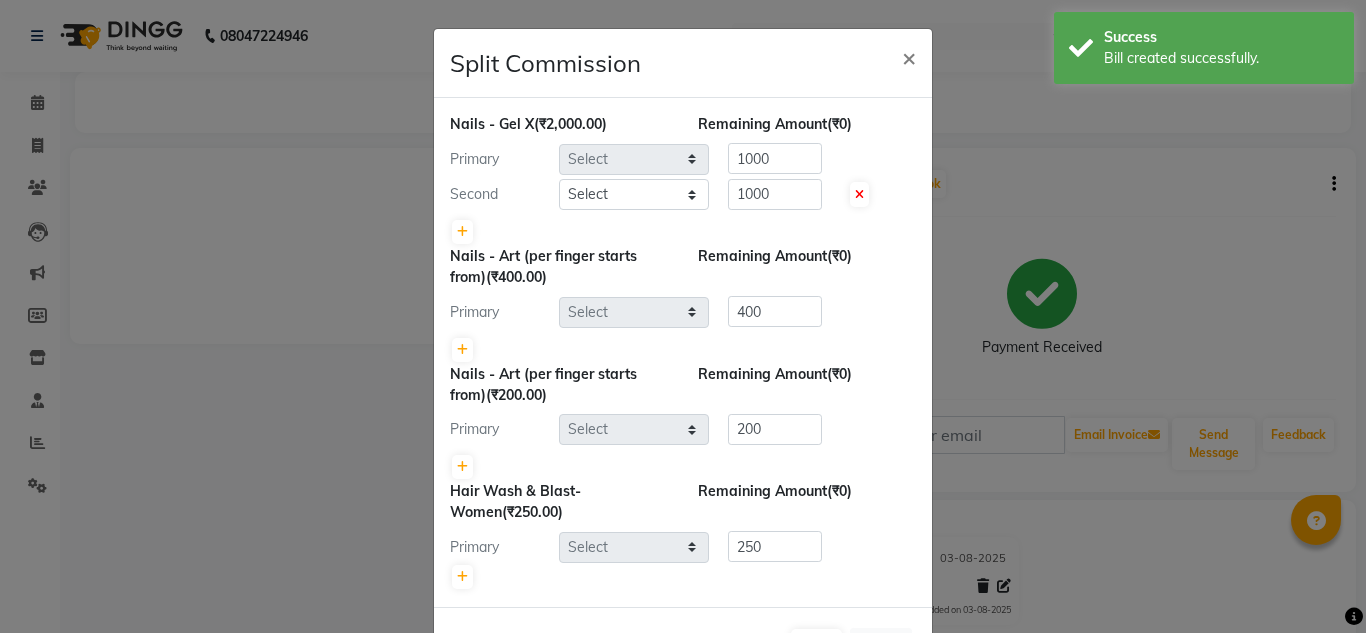 select on "68227" 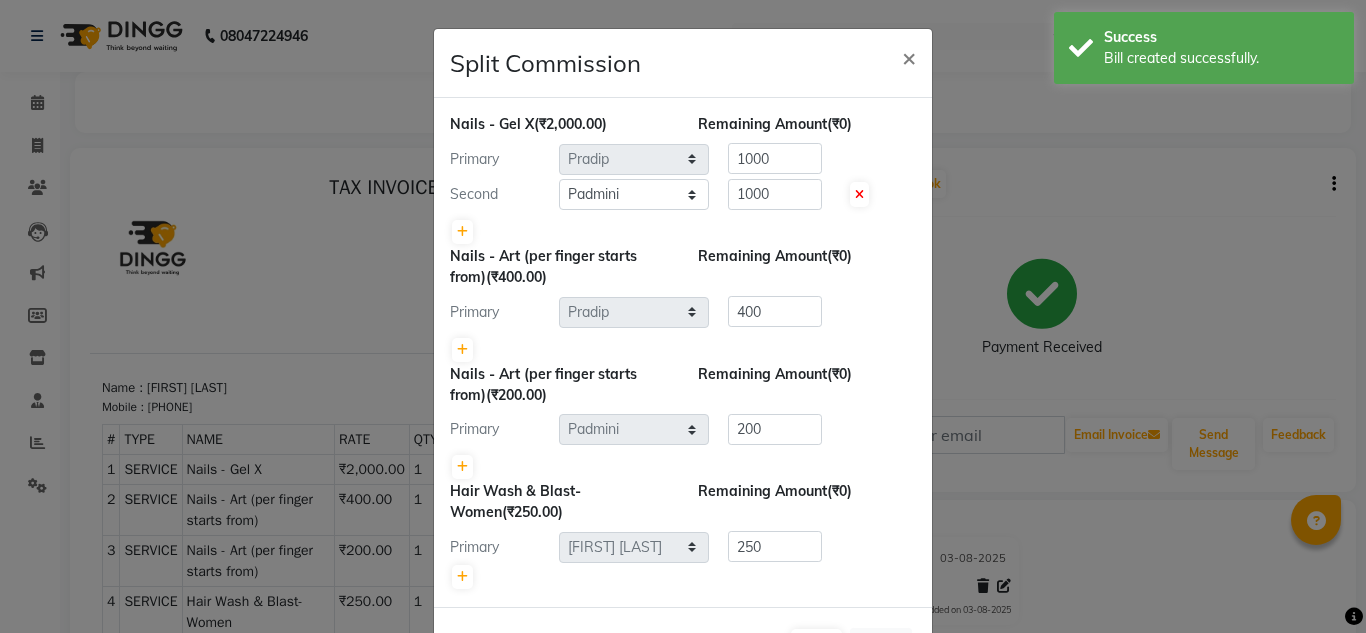 scroll, scrollTop: 0, scrollLeft: 0, axis: both 